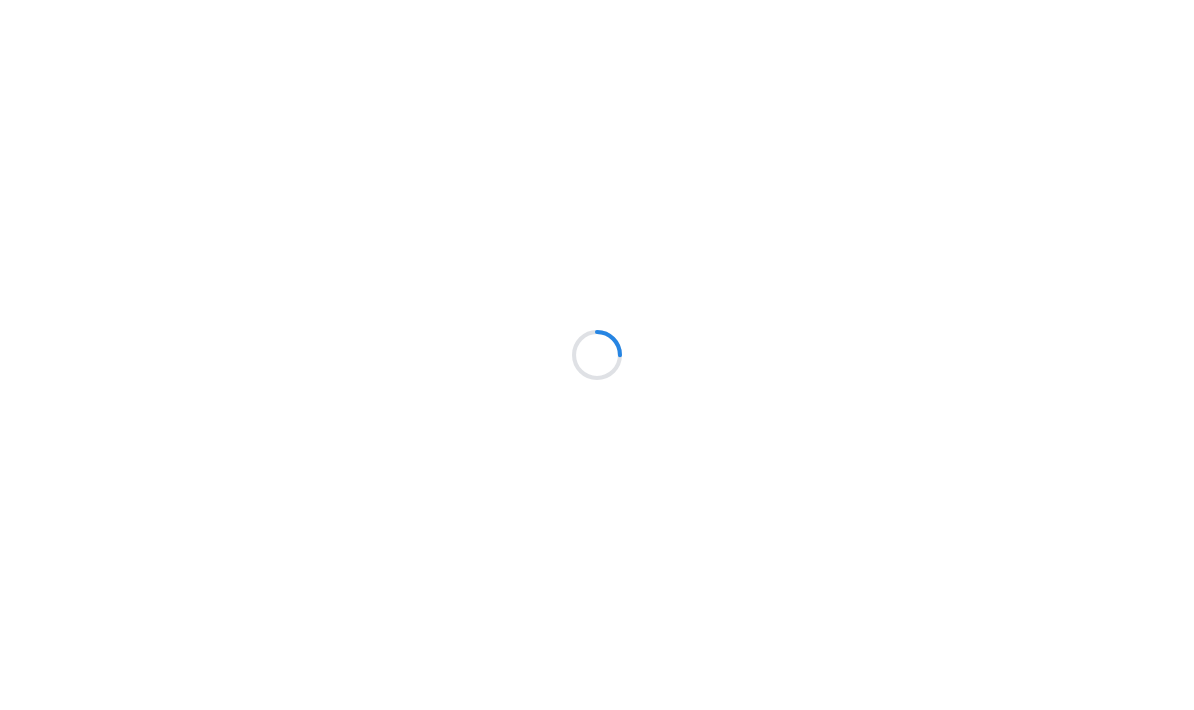 scroll, scrollTop: 0, scrollLeft: 0, axis: both 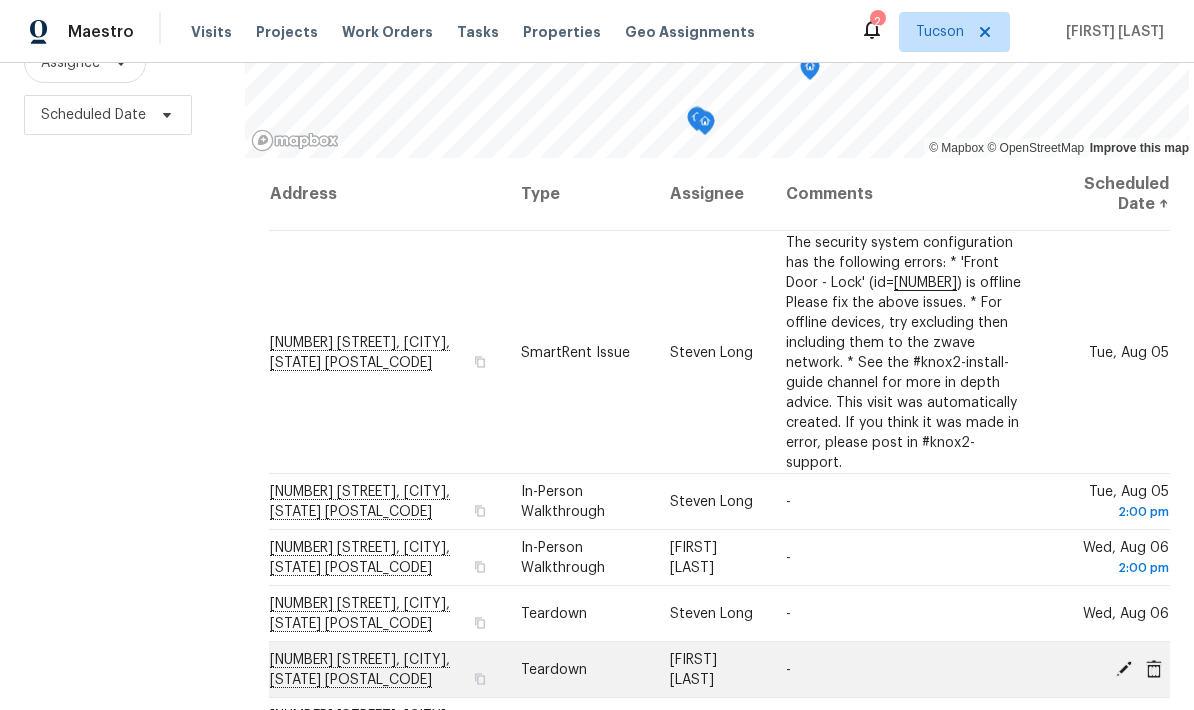 click 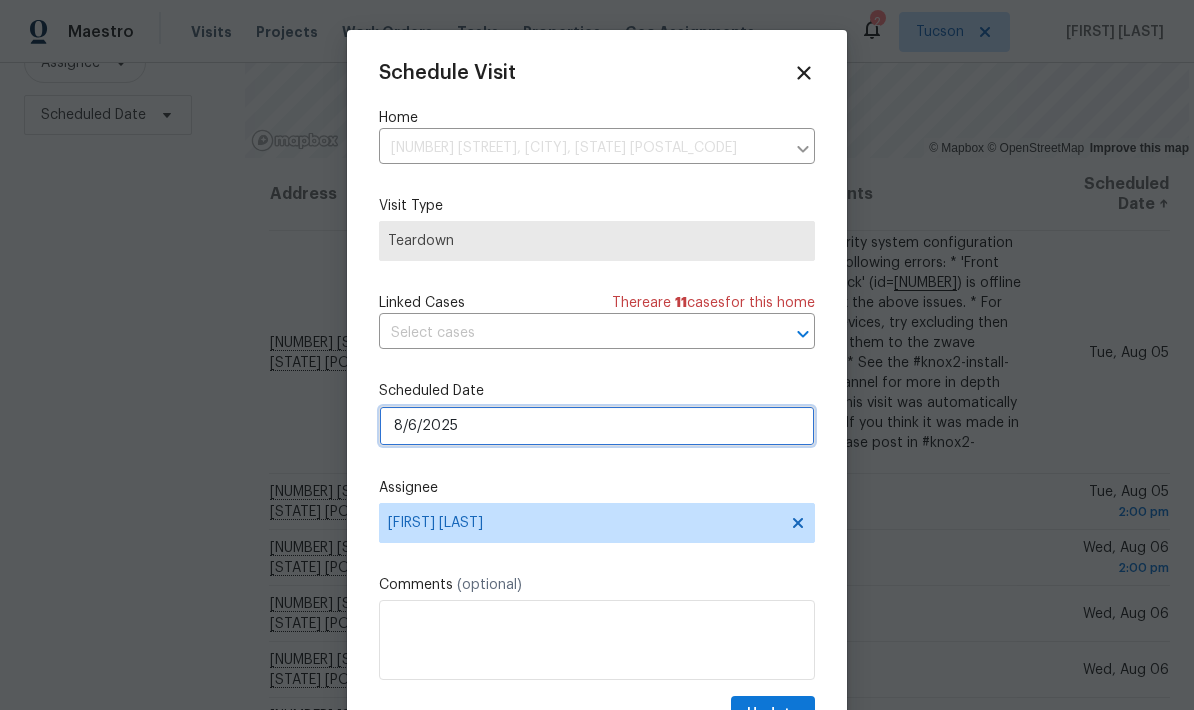 click on "8/6/2025" at bounding box center [597, 426] 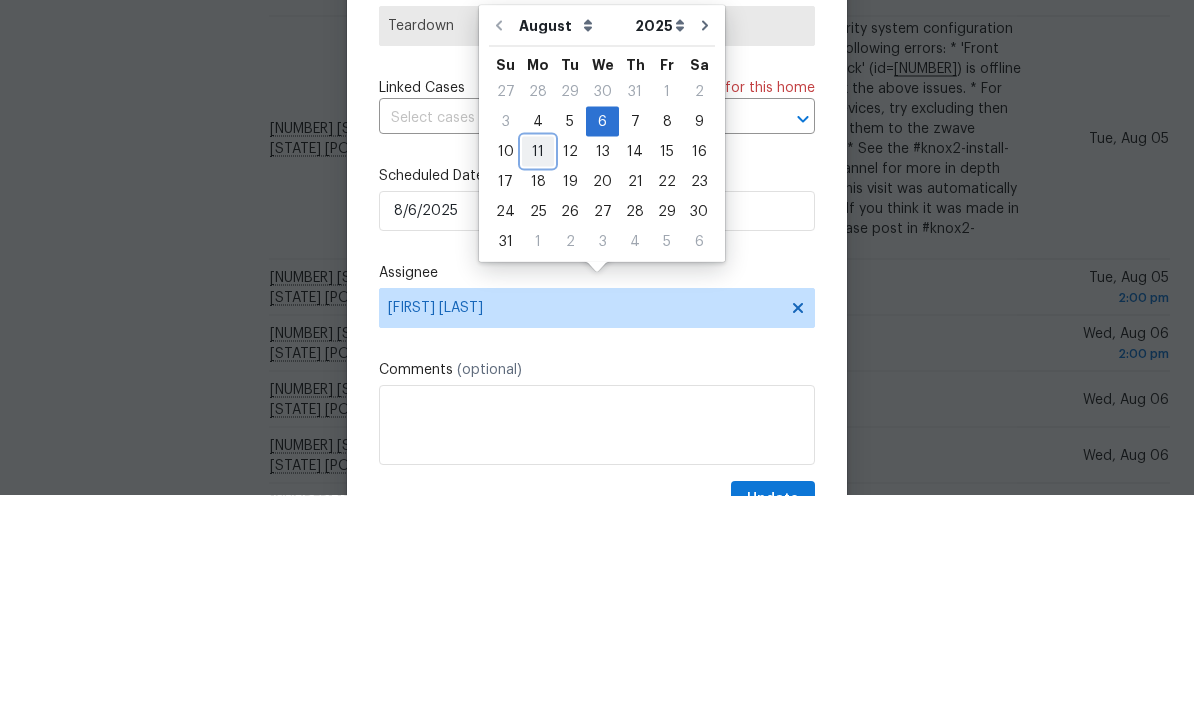 click on "11" at bounding box center (538, 366) 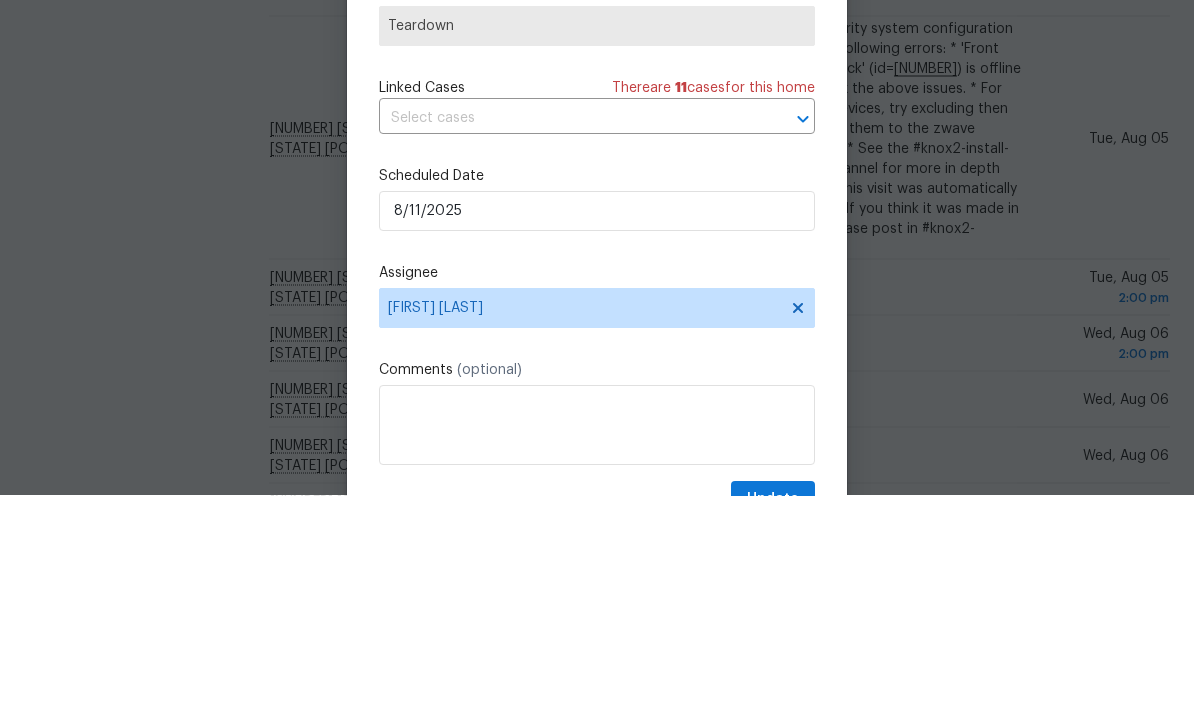 type on "8/11/2025" 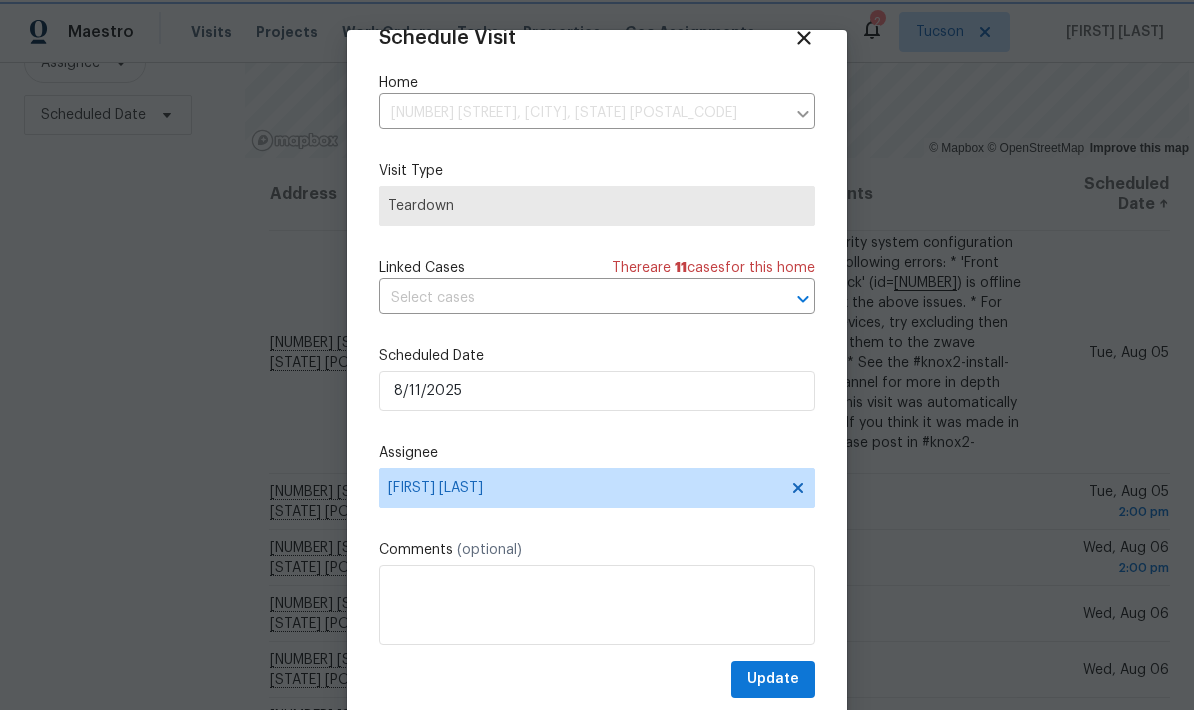 scroll, scrollTop: 39, scrollLeft: 0, axis: vertical 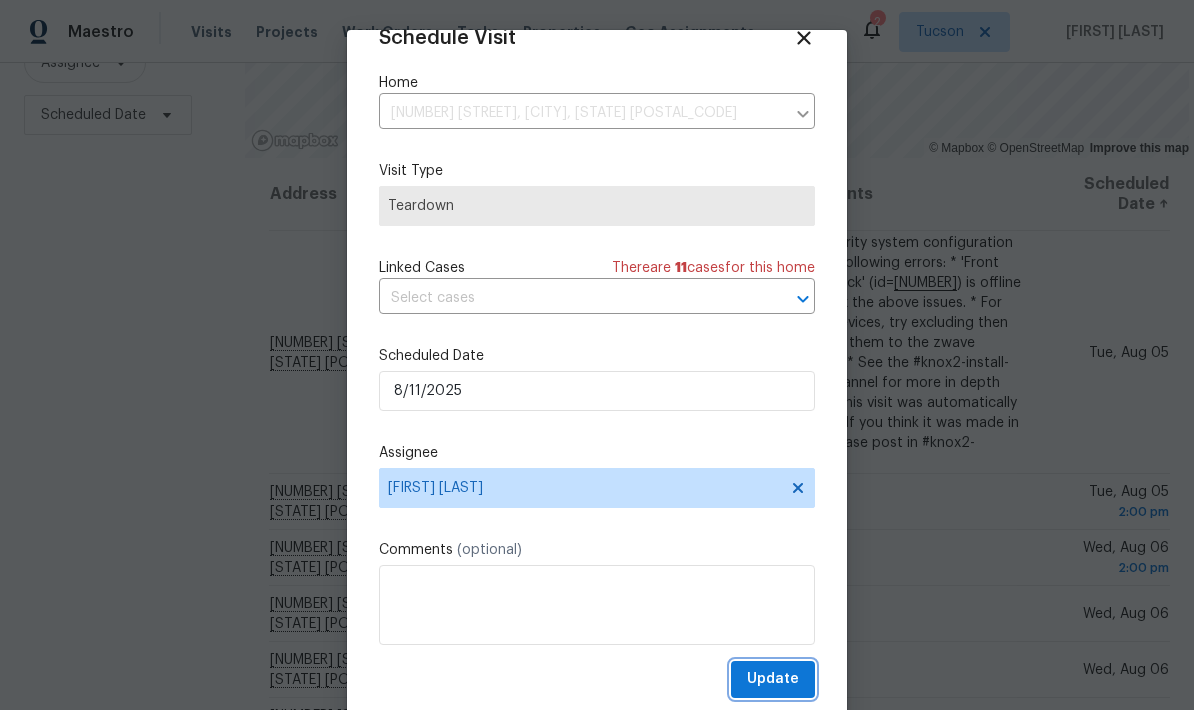 click on "Update" at bounding box center [773, 679] 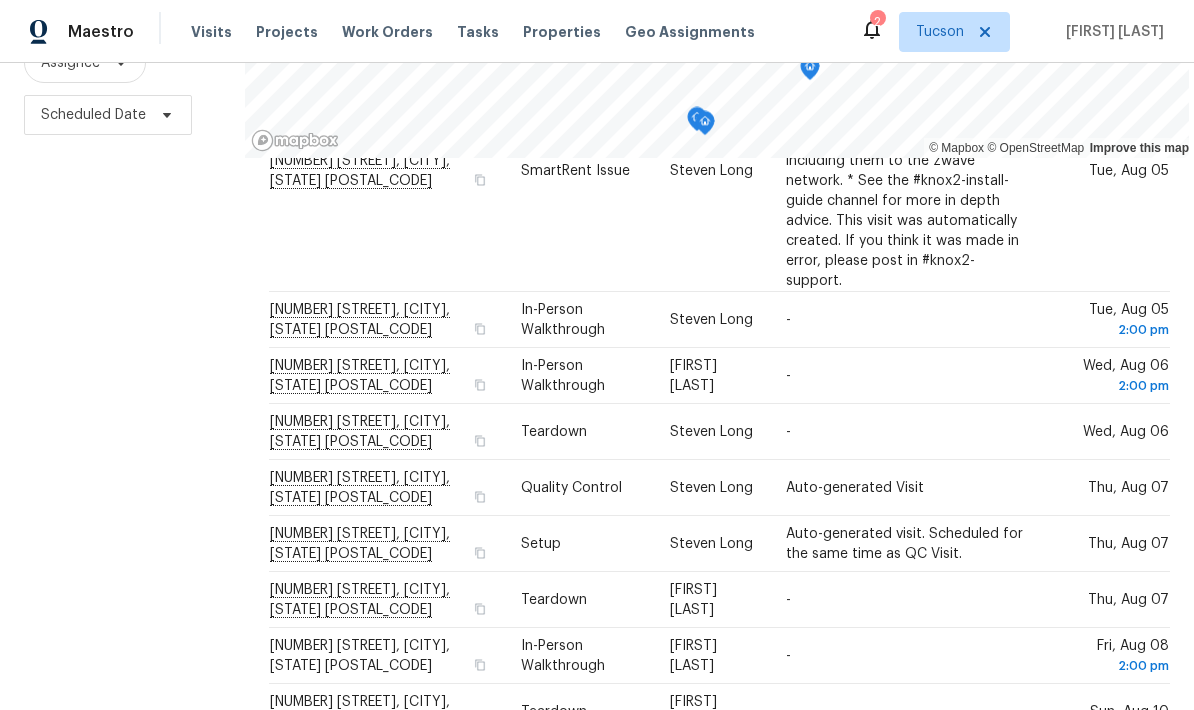 scroll, scrollTop: 185, scrollLeft: 0, axis: vertical 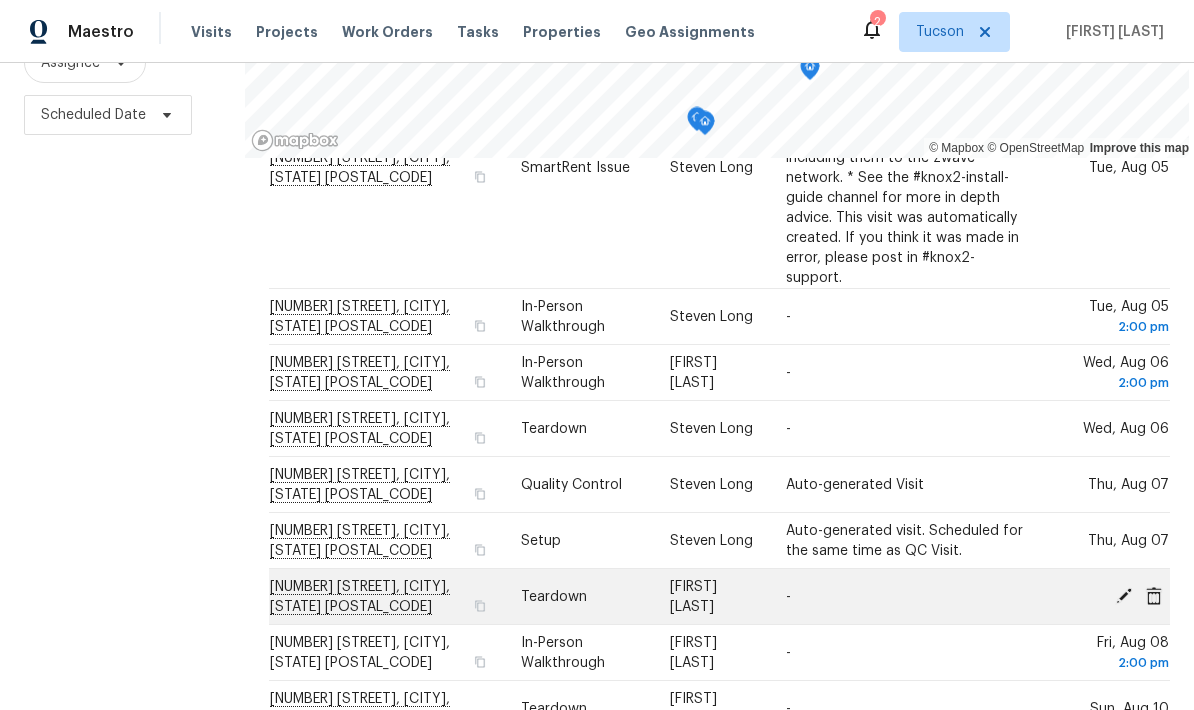 click 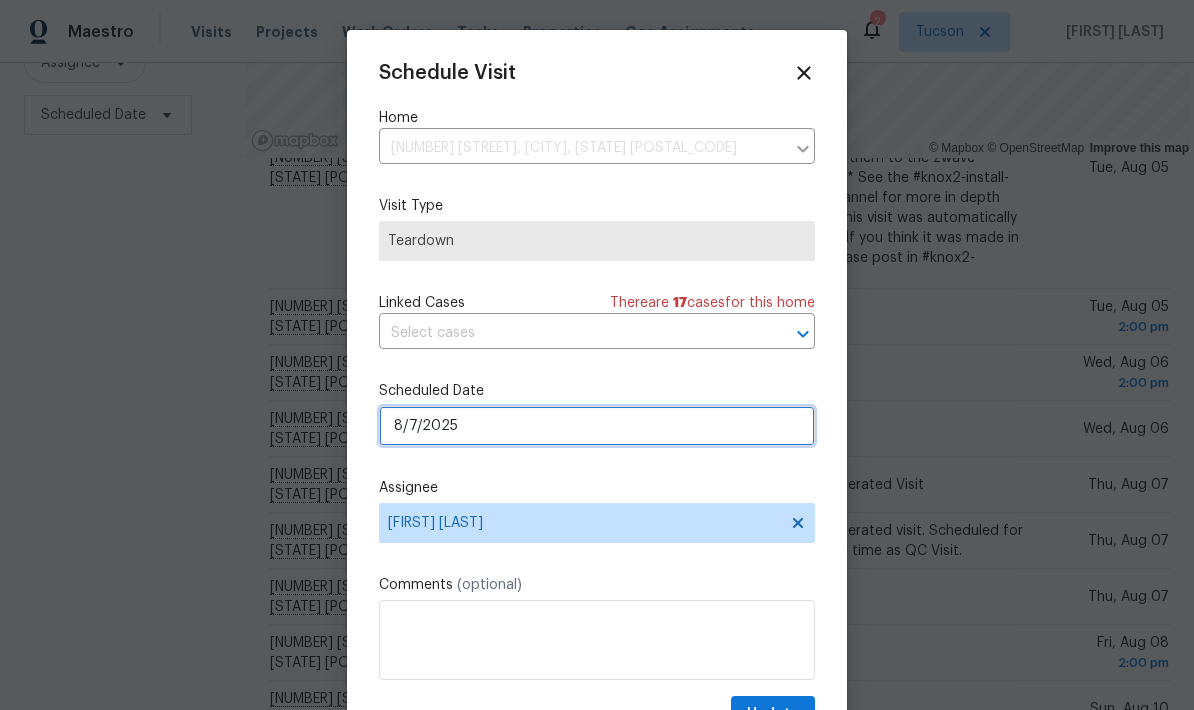 click on "8/7/2025" at bounding box center (597, 426) 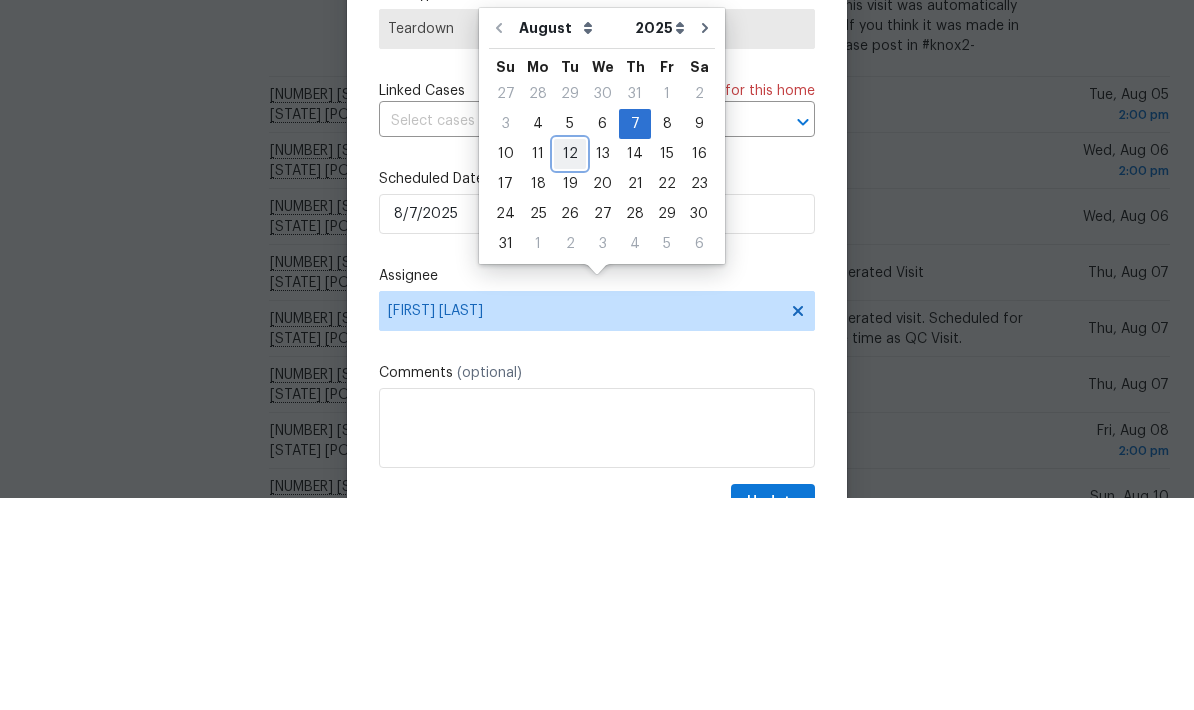 click on "12" at bounding box center [570, 366] 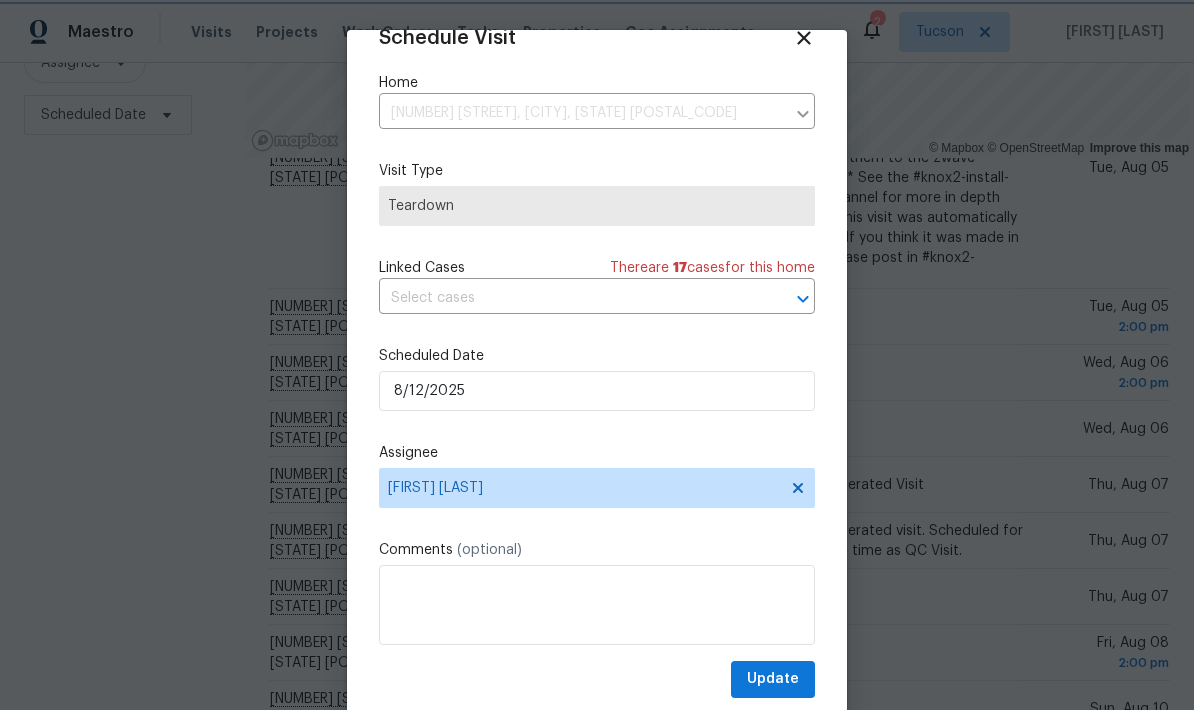 scroll, scrollTop: 39, scrollLeft: 0, axis: vertical 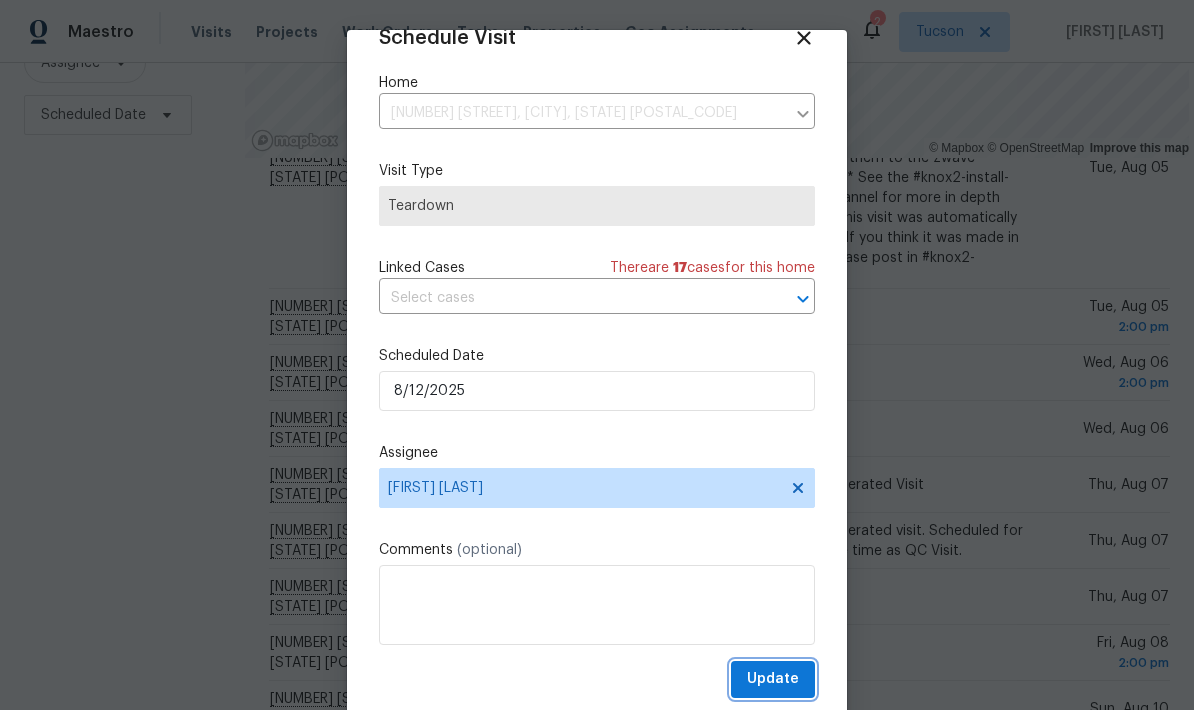 click on "Update" at bounding box center (773, 679) 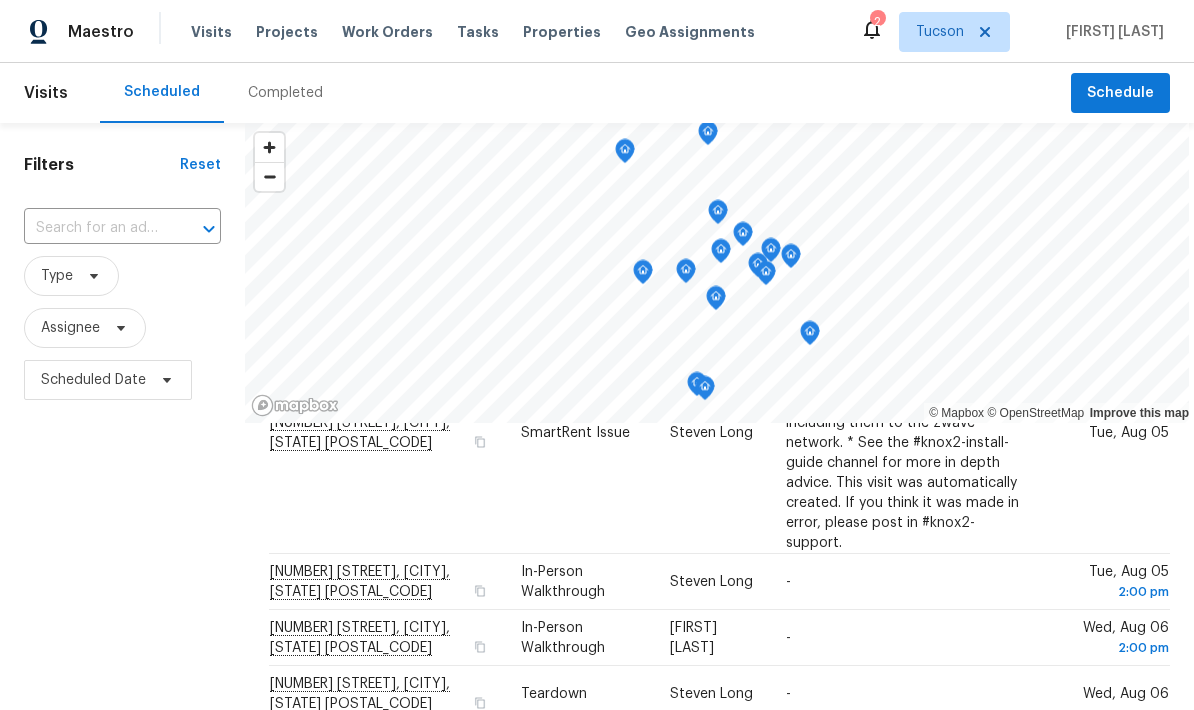 scroll, scrollTop: 0, scrollLeft: 0, axis: both 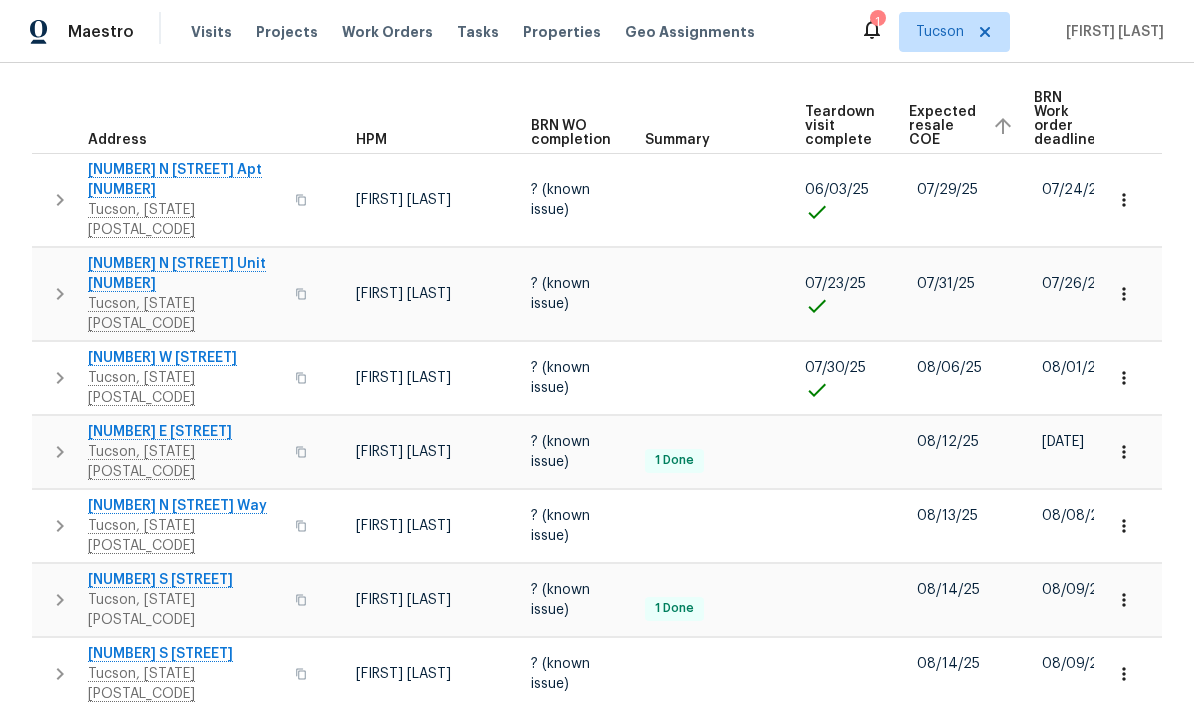 click on "Properties Hide filters Tucson [FIRST] [LAST] Clear Filters Address Address Markets 1  Selected Markets Individuals 1  Selected Individuals Flags Flags Upcoming (3) Pre-reno (0) In-review (2) In-reno (0) Pre-Listing (0) Listed (14) Resale (13) Done (218) Unknown (0) Address Flags HPM BRN WO completion Summary Teardown visit complete Expected resale COE BRN Work order deadline [NUMBER] N [STREET] Apt [NUMBER] Tucson, [STATE] [POSTAL_CODE] [FIRST] [LAST] ? (known issue) [DATE] [DATE] [DATE] [NUMBER] N [STREET] Unit [NUMBER] Tucson, [STATE] [POSTAL_CODE] [FIRST] [LAST] ? (known issue) [DATE] [DATE] [NUMBER] W [STREET] Tucson, [STATE] [POSTAL_CODE] [FIRST] [LAST] ? (known issue) [DATE] [DATE] [NUMBER] E [STREET] Tucson, [STATE] [POSTAL_CODE] [FIRST] [LAST] ? (known issue) 1 Done [DATE] [DATE] [NUMBER] N [STREET] Way Tucson, [STATE] [POSTAL_CODE] [FIRST] [LAST] ? (known issue) [DATE] [DATE] [NUMBER] S [STREET] Tucson, [STATE] [POSTAL_CODE] [FIRST] [LAST] ? (known issue) 1 Done [DATE] [DATE] [NUMBER] S [STREET] Tucson, [STATE] [POSTAL_CODE] [FIRST] [LAST] ? (known issue) [DATE]" at bounding box center [597, 532] 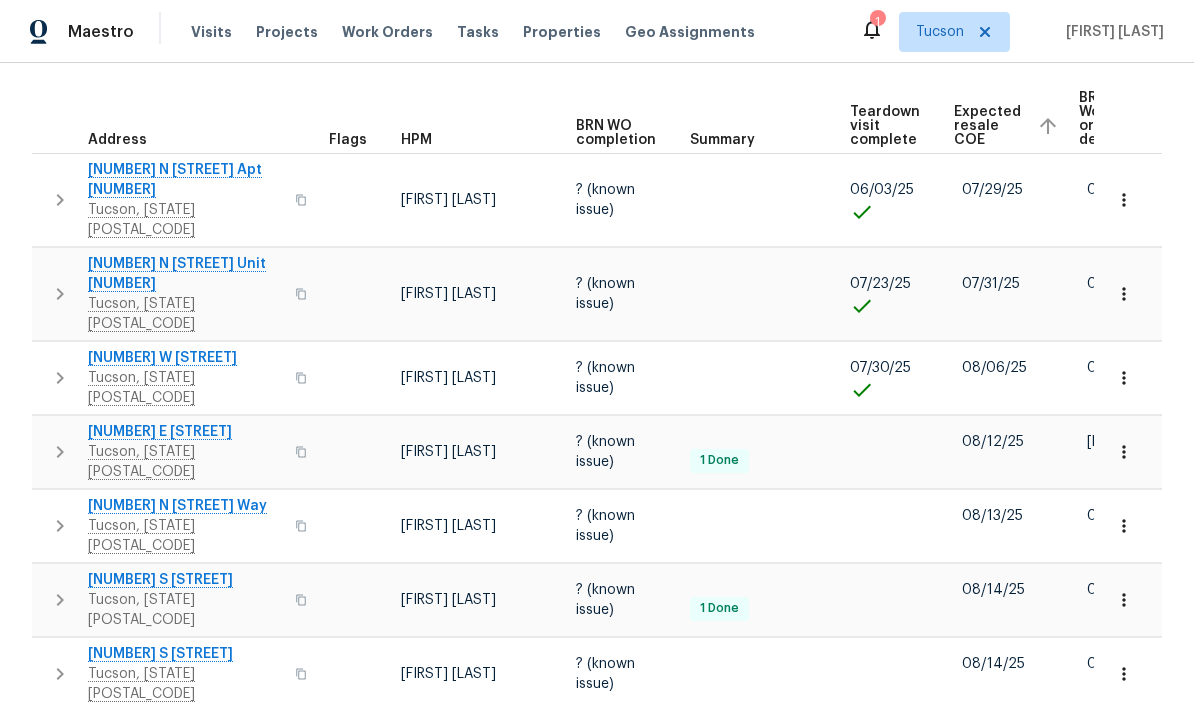 scroll, scrollTop: 0, scrollLeft: 0, axis: both 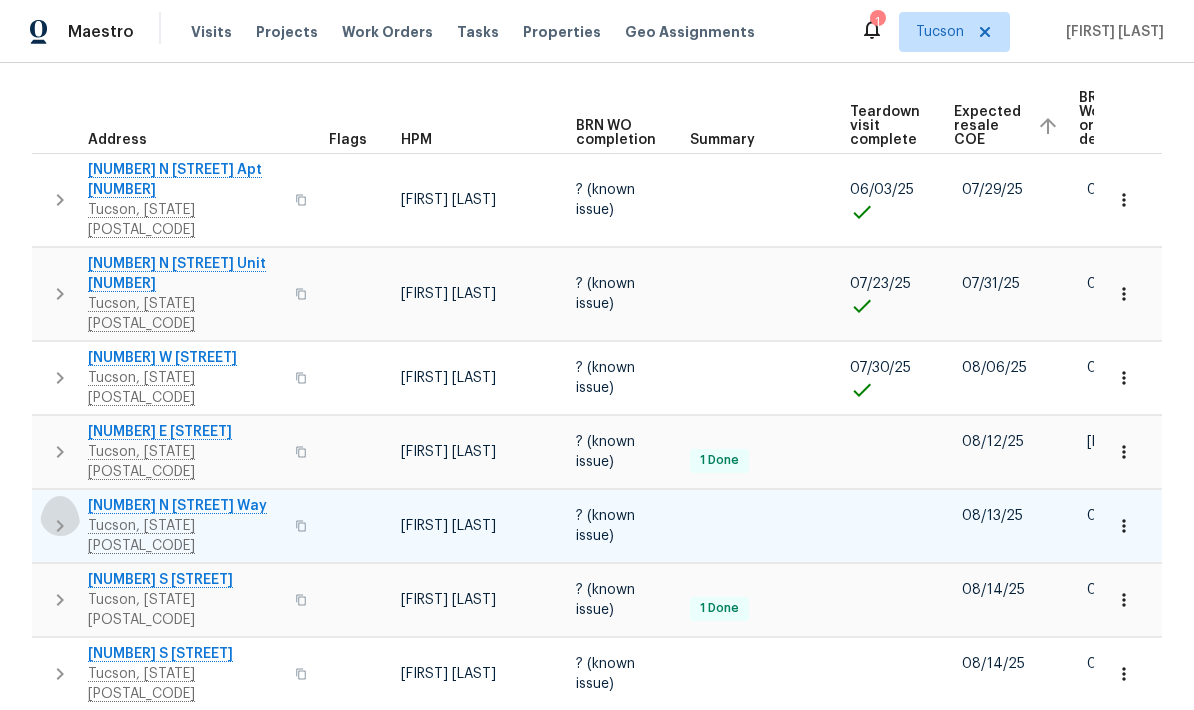 click 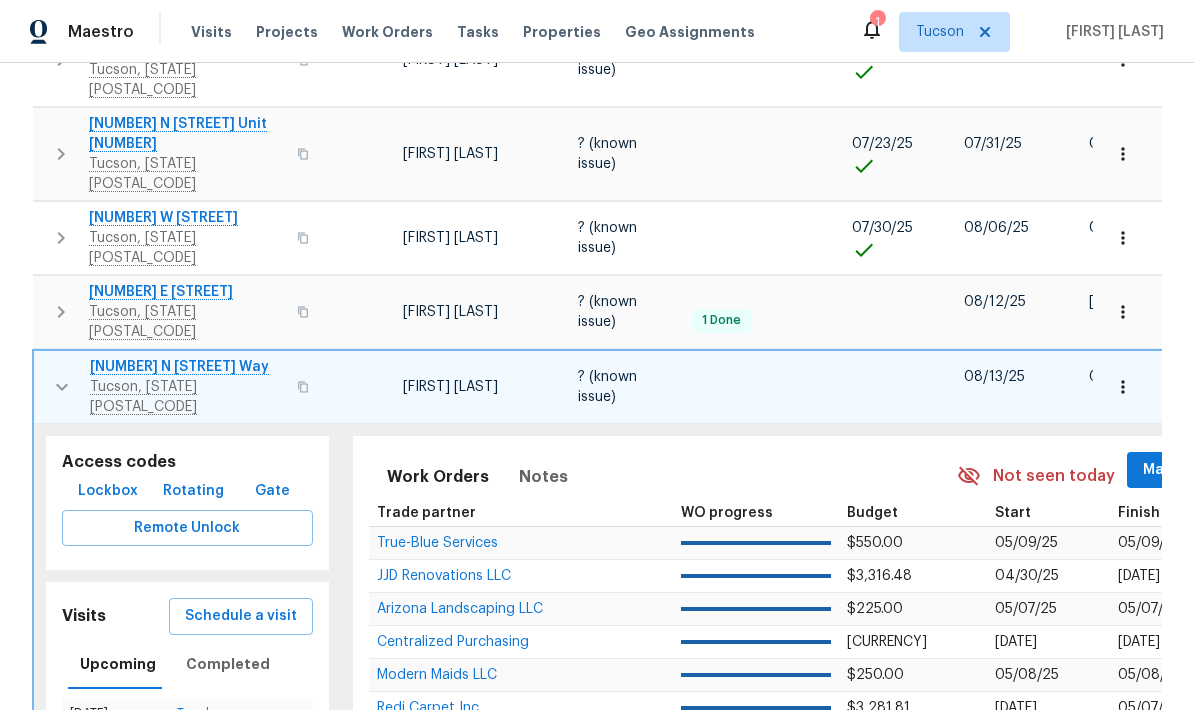 scroll, scrollTop: 416, scrollLeft: 0, axis: vertical 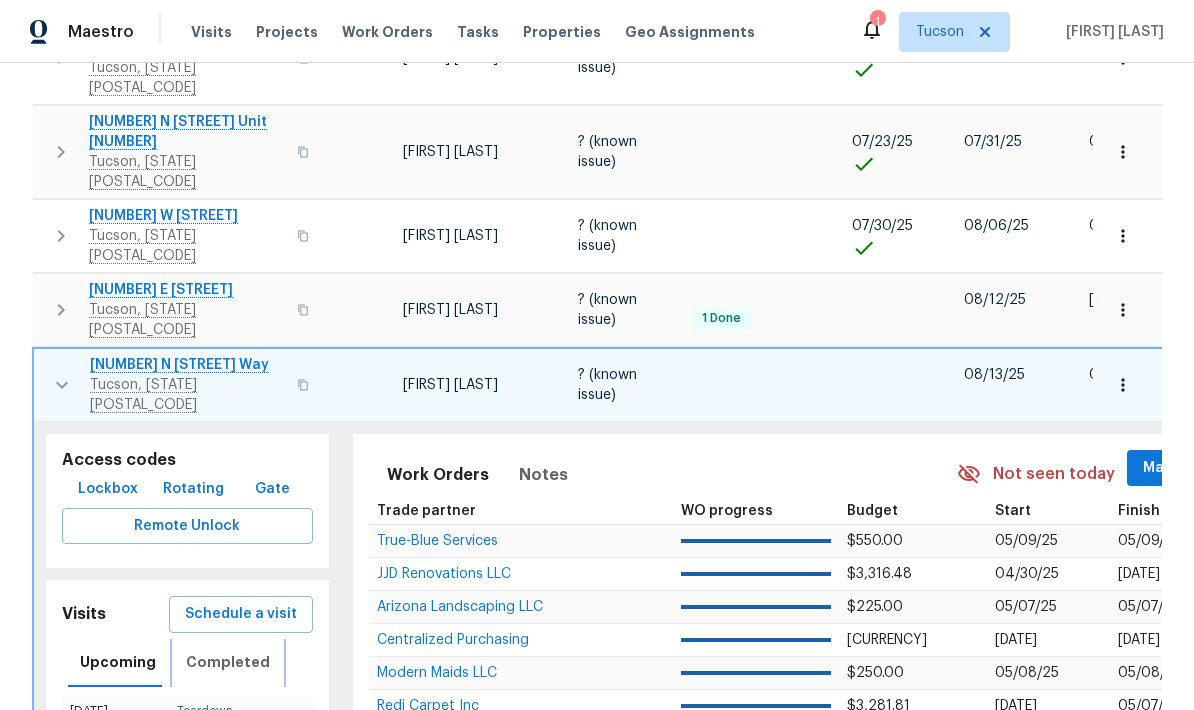 click on "Completed" at bounding box center (228, 662) 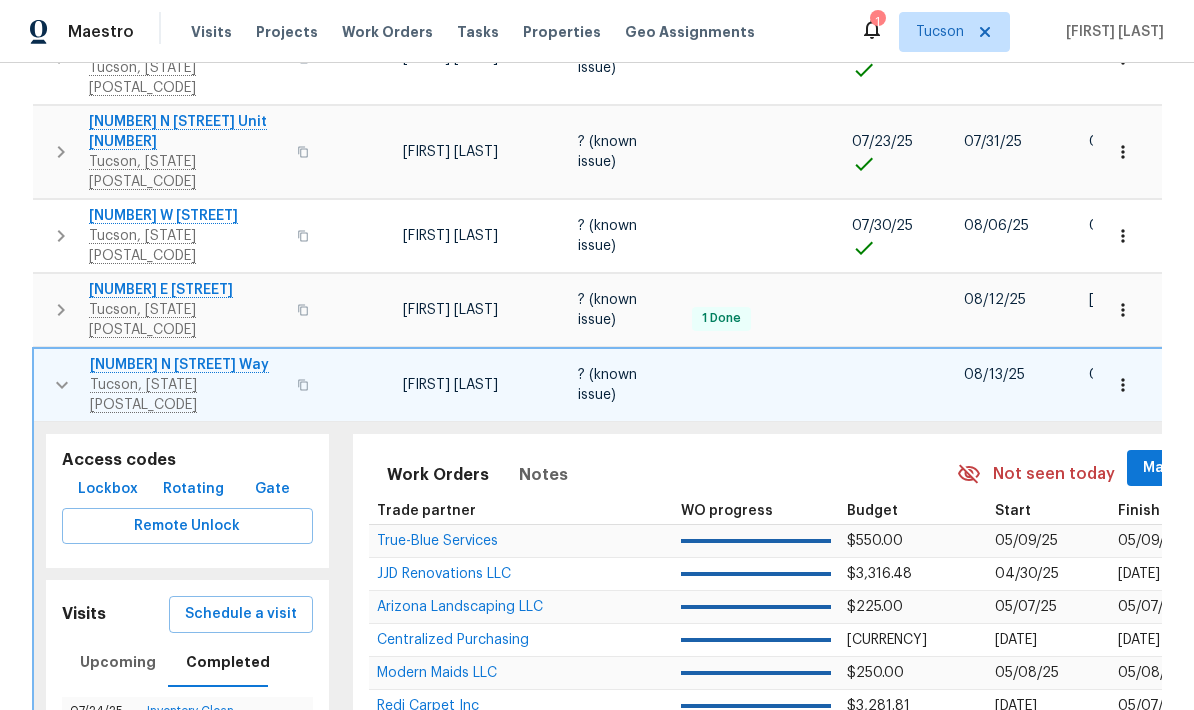 click 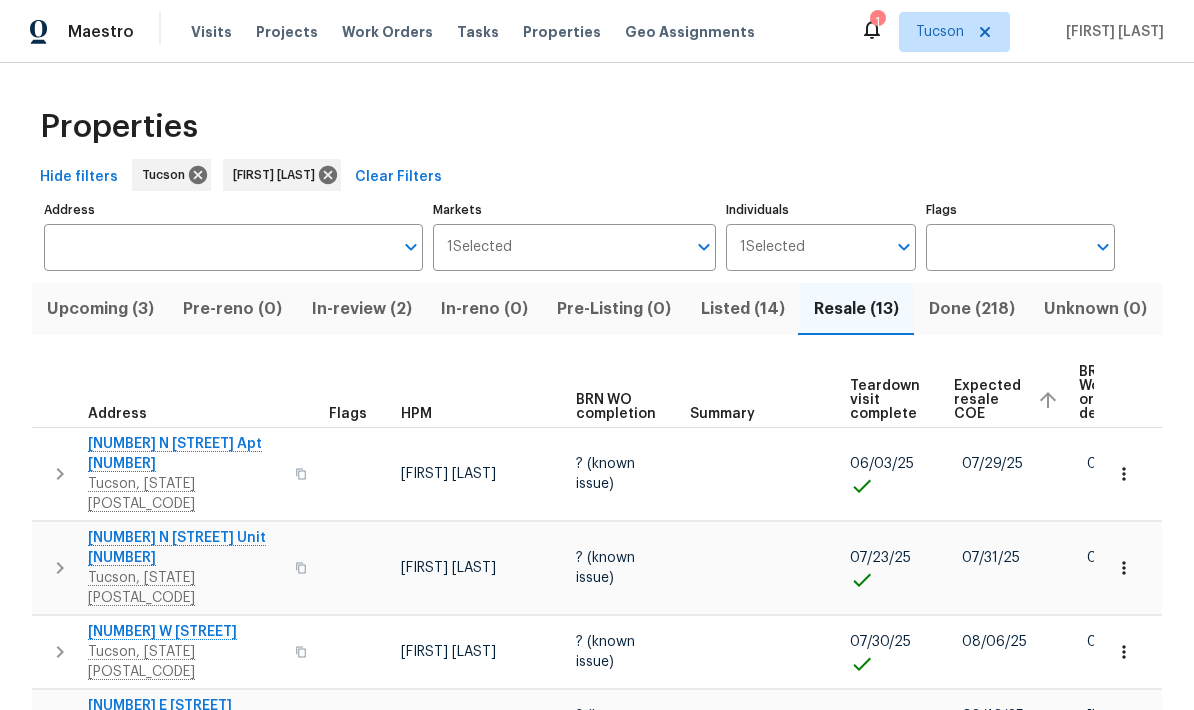 scroll, scrollTop: 0, scrollLeft: 0, axis: both 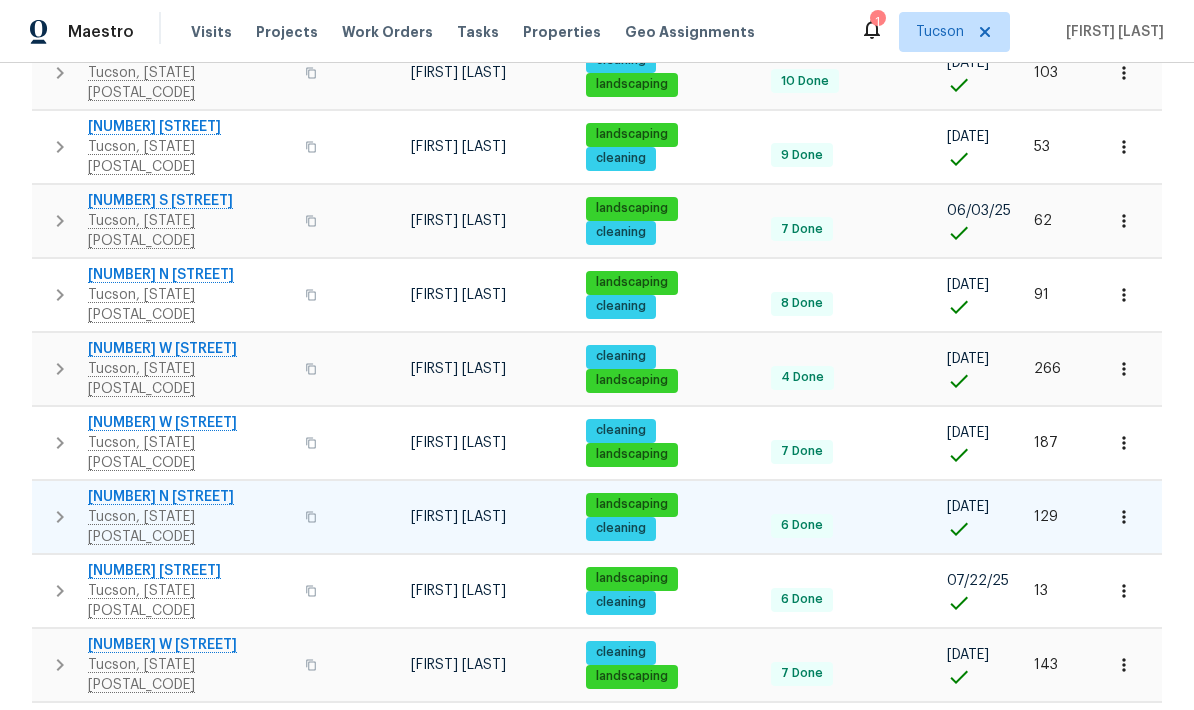 click 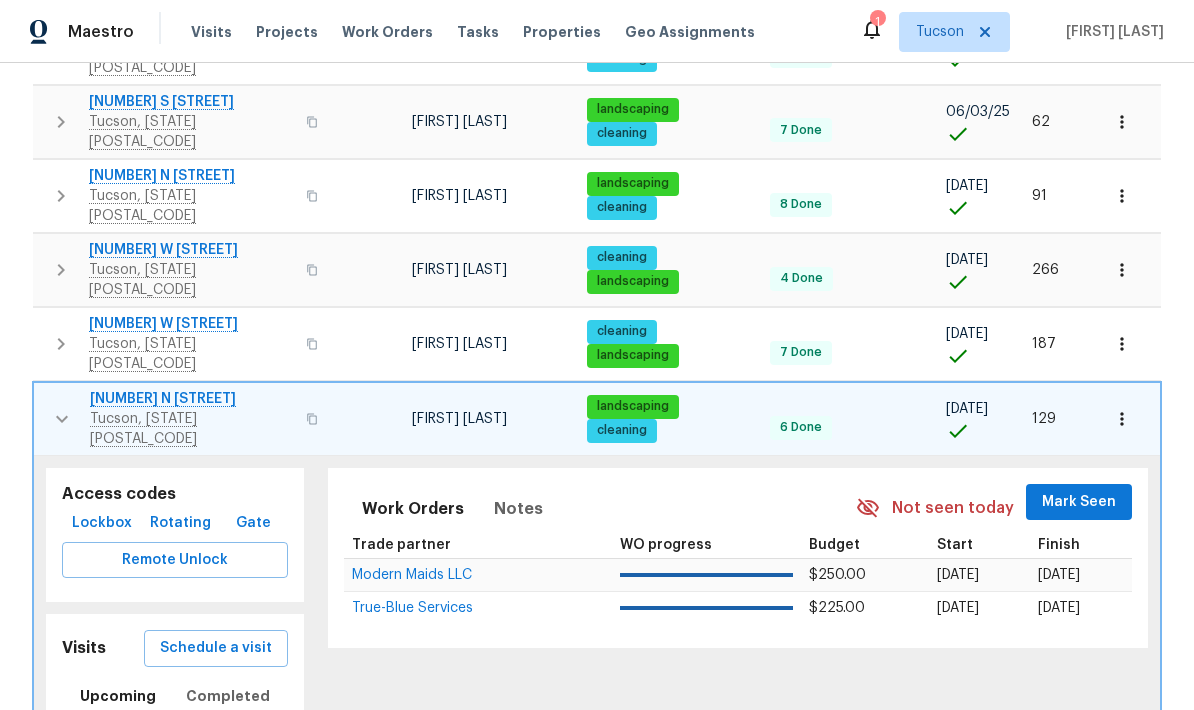 scroll, scrollTop: 549, scrollLeft: 0, axis: vertical 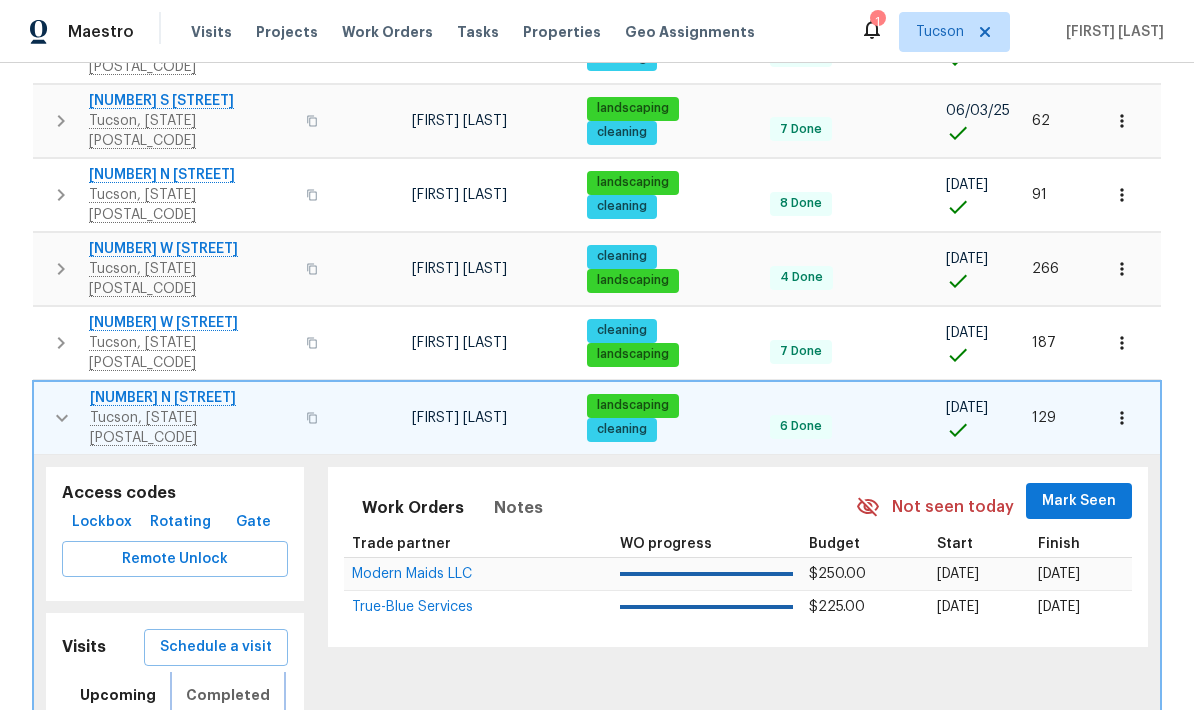 click on "Completed" at bounding box center [228, 695] 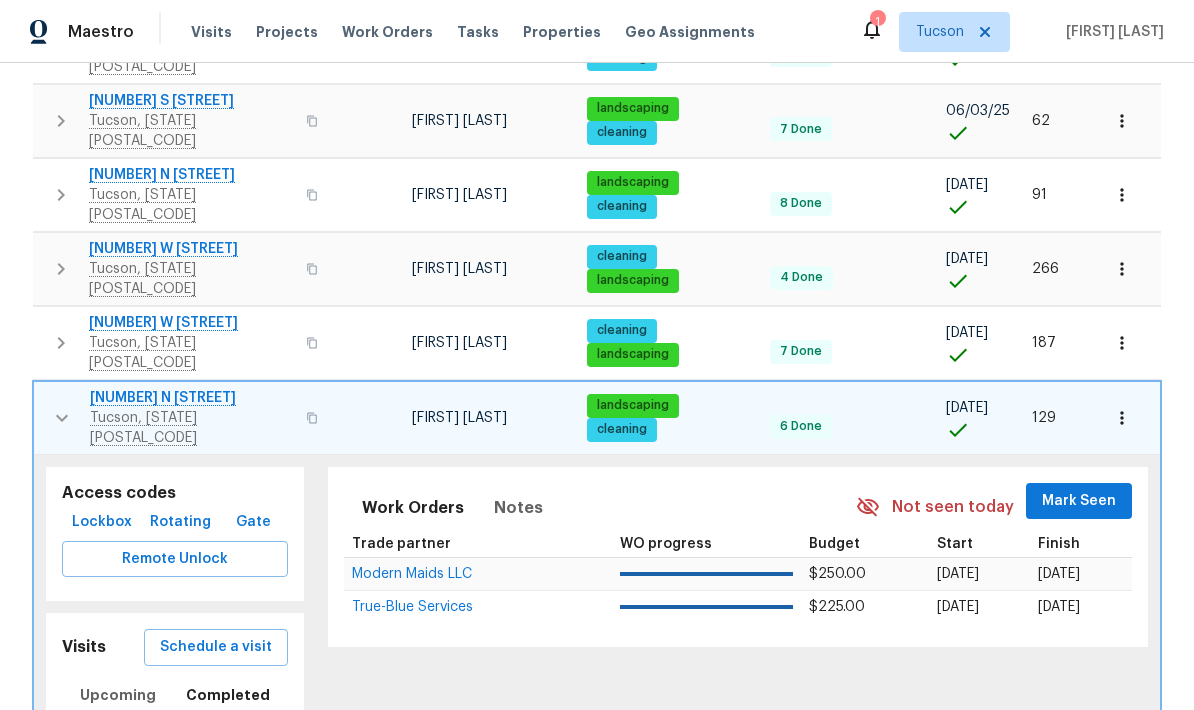 click 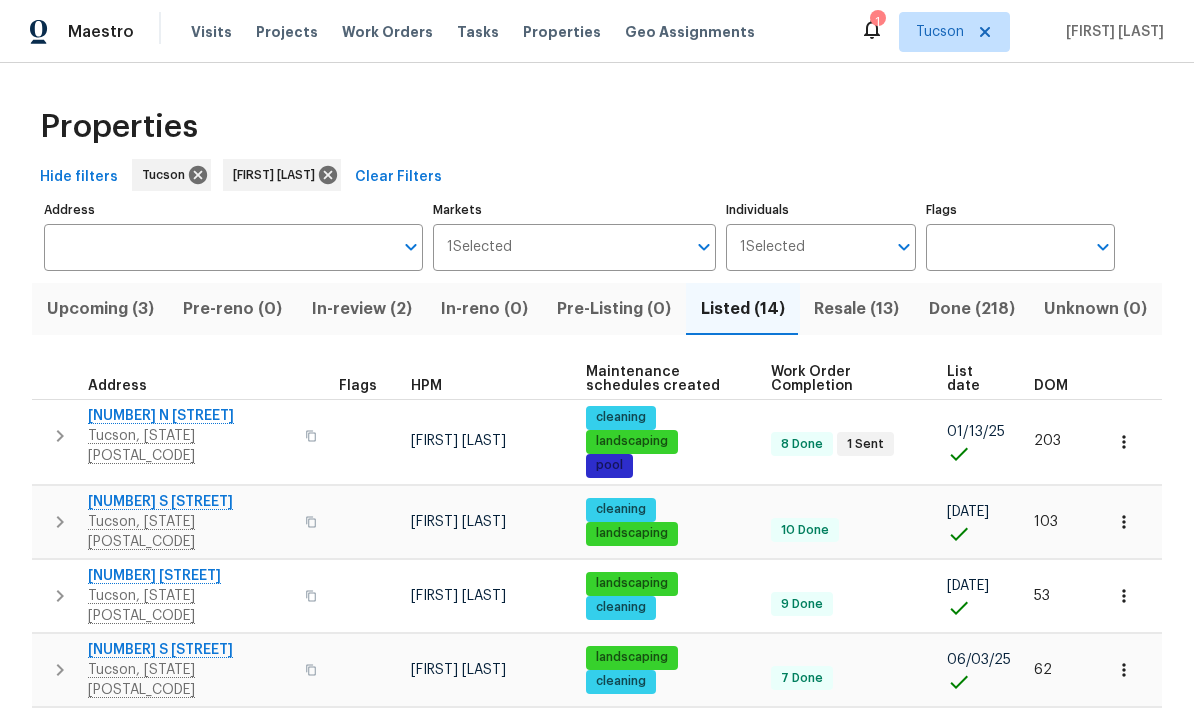 scroll, scrollTop: 0, scrollLeft: 0, axis: both 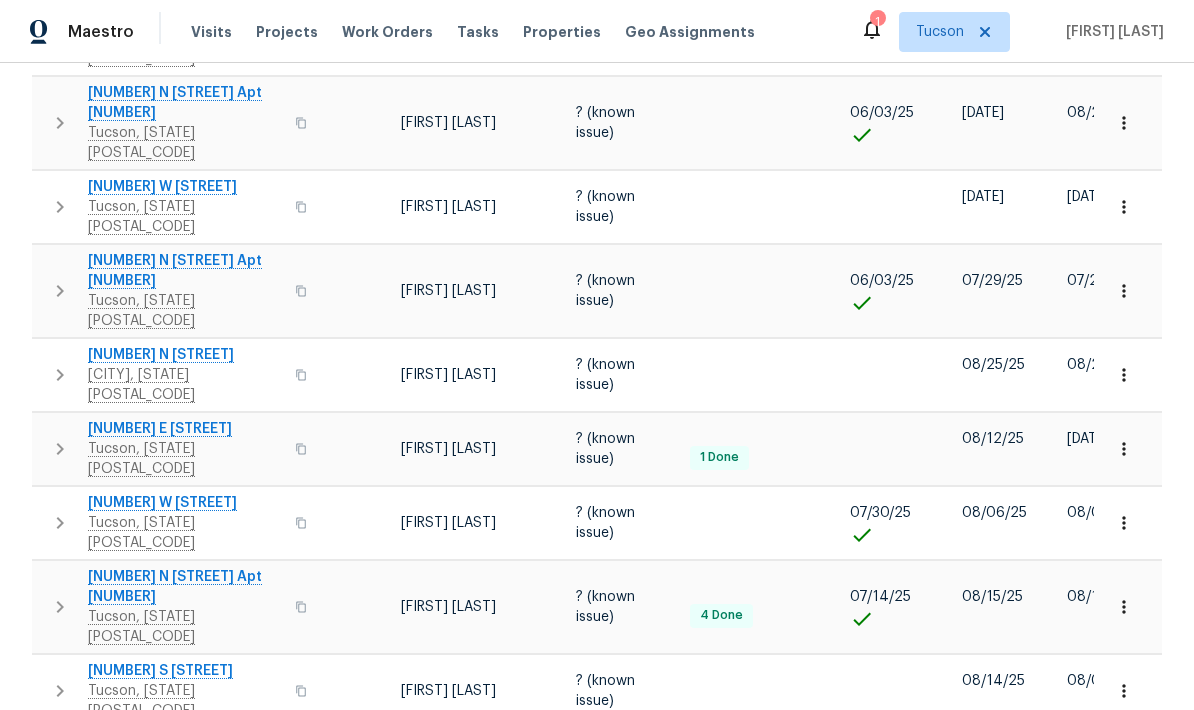 click at bounding box center [60, 765] 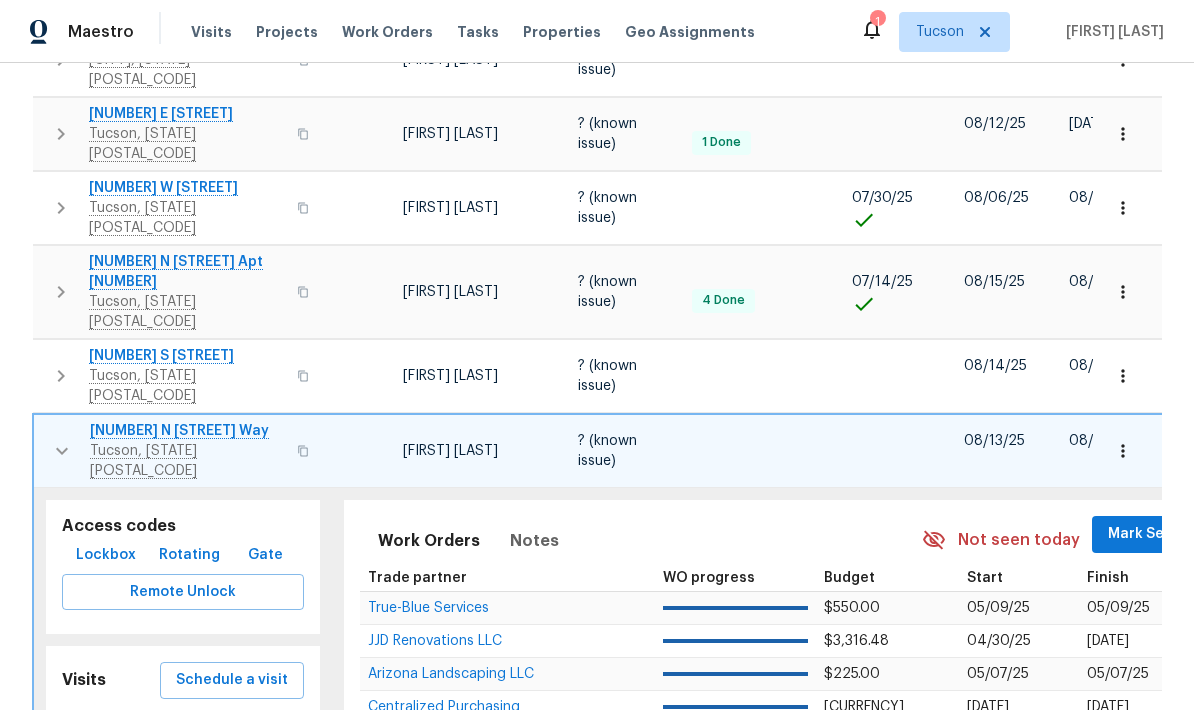 scroll, scrollTop: 919, scrollLeft: 0, axis: vertical 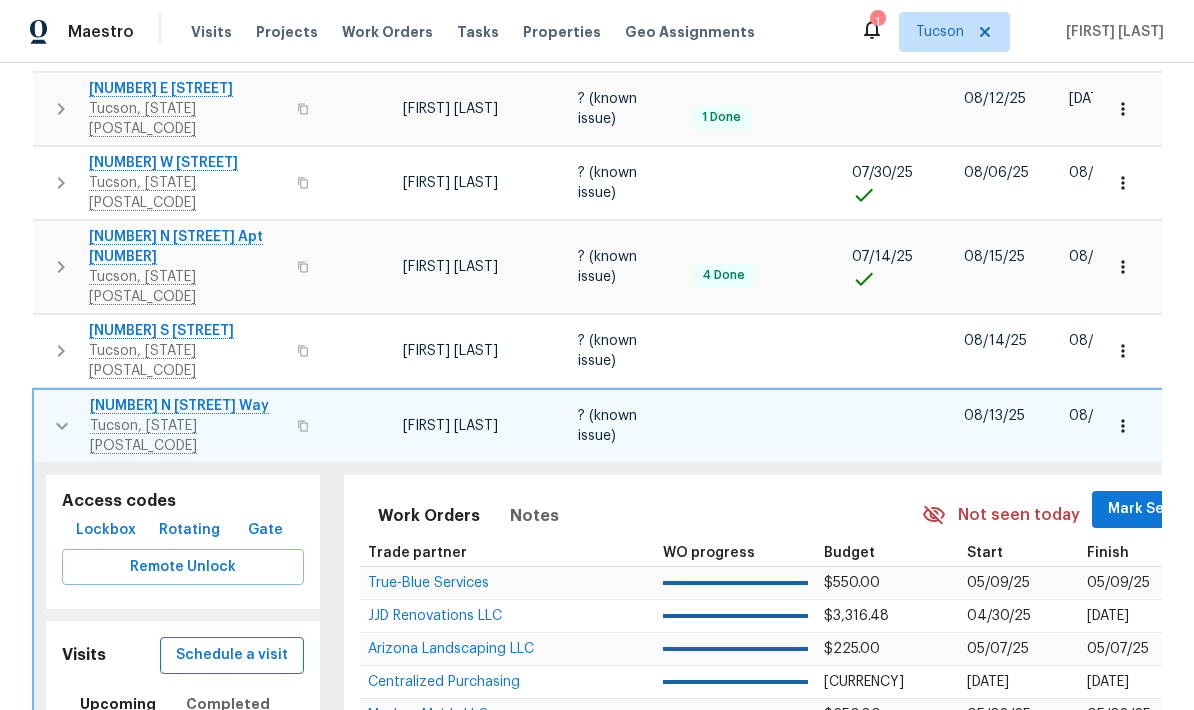click on "Schedule a visit" at bounding box center [232, 655] 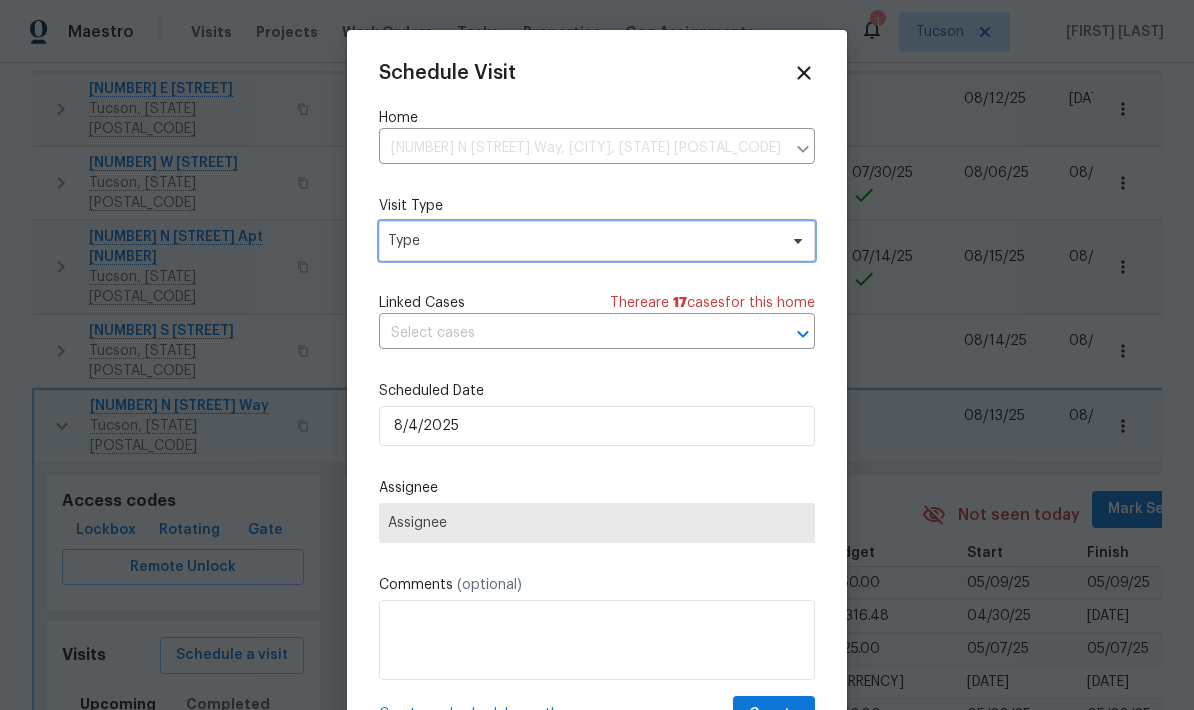 click on "Type" at bounding box center [597, 241] 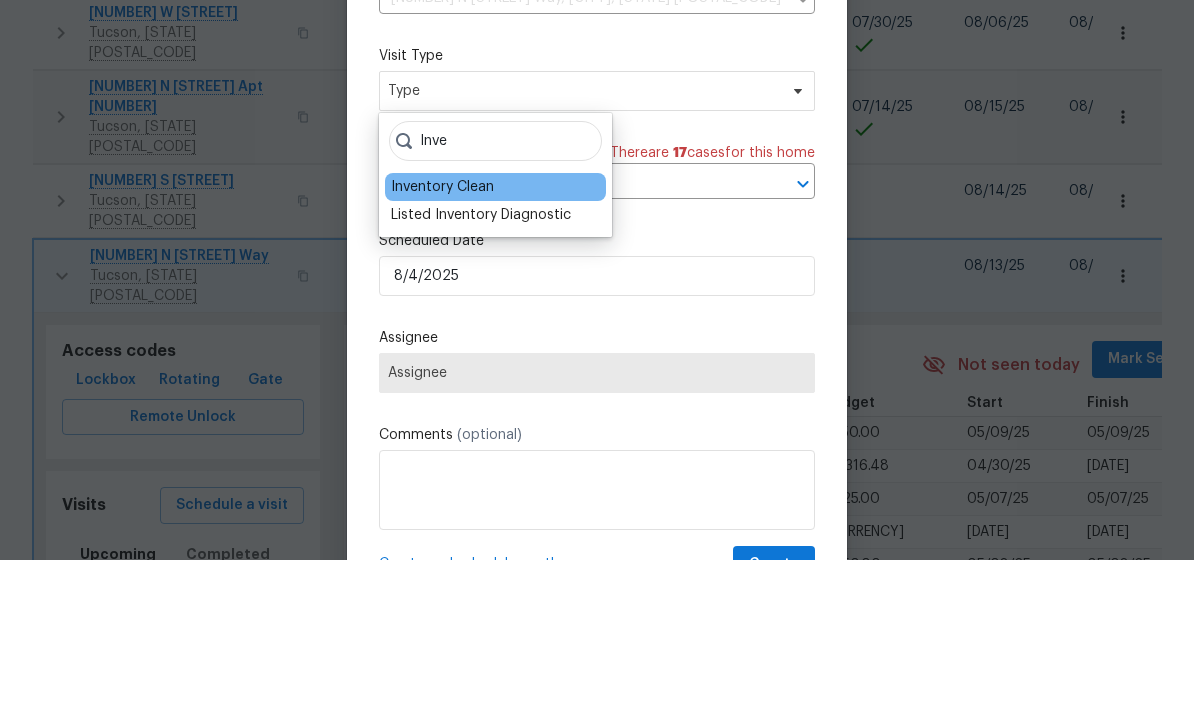type on "Inve" 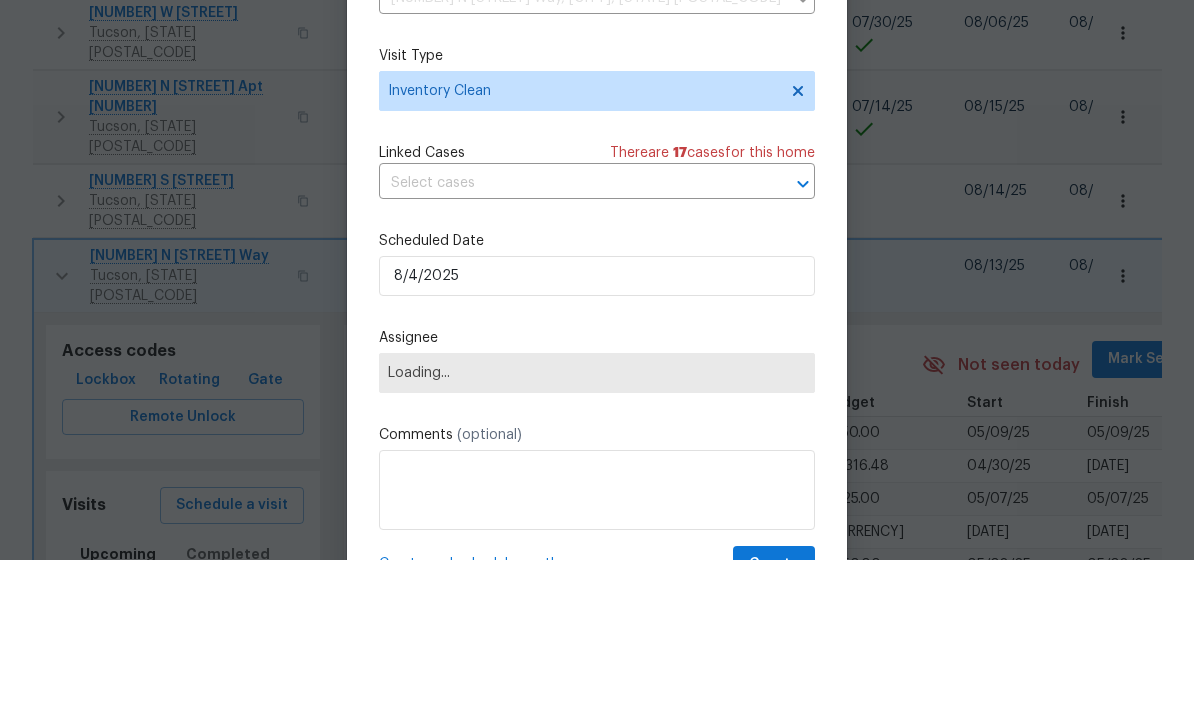 scroll, scrollTop: 80, scrollLeft: 0, axis: vertical 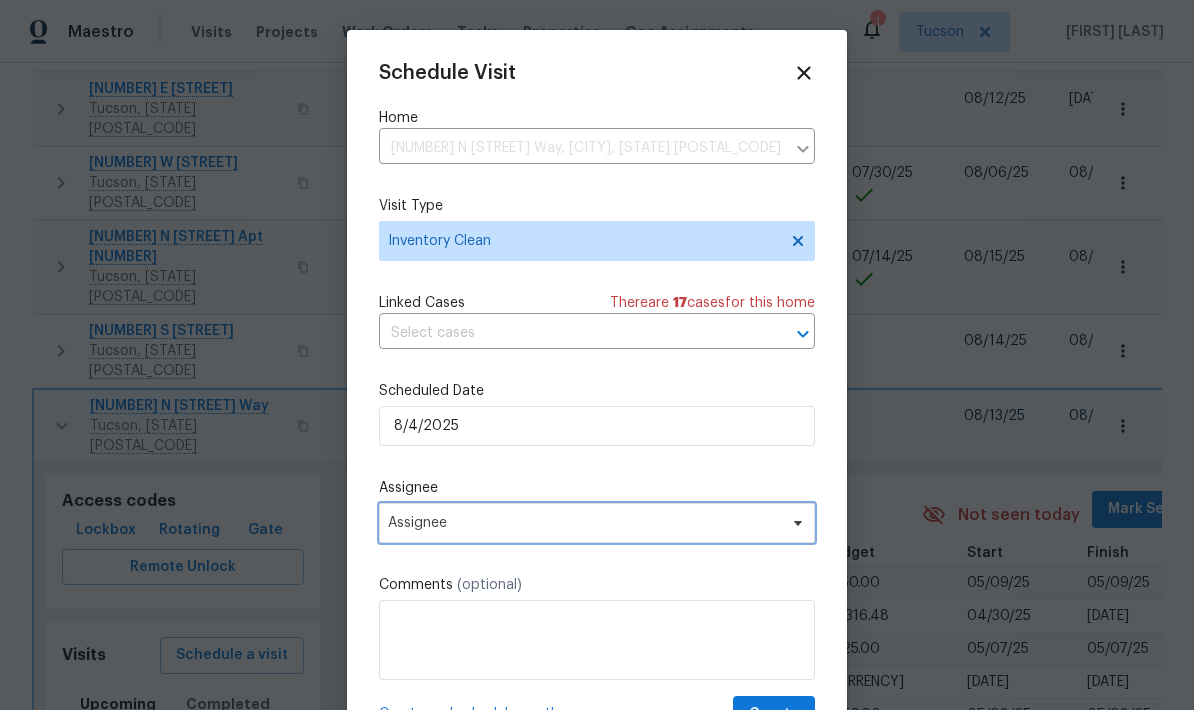 click on "Assignee" at bounding box center [584, 523] 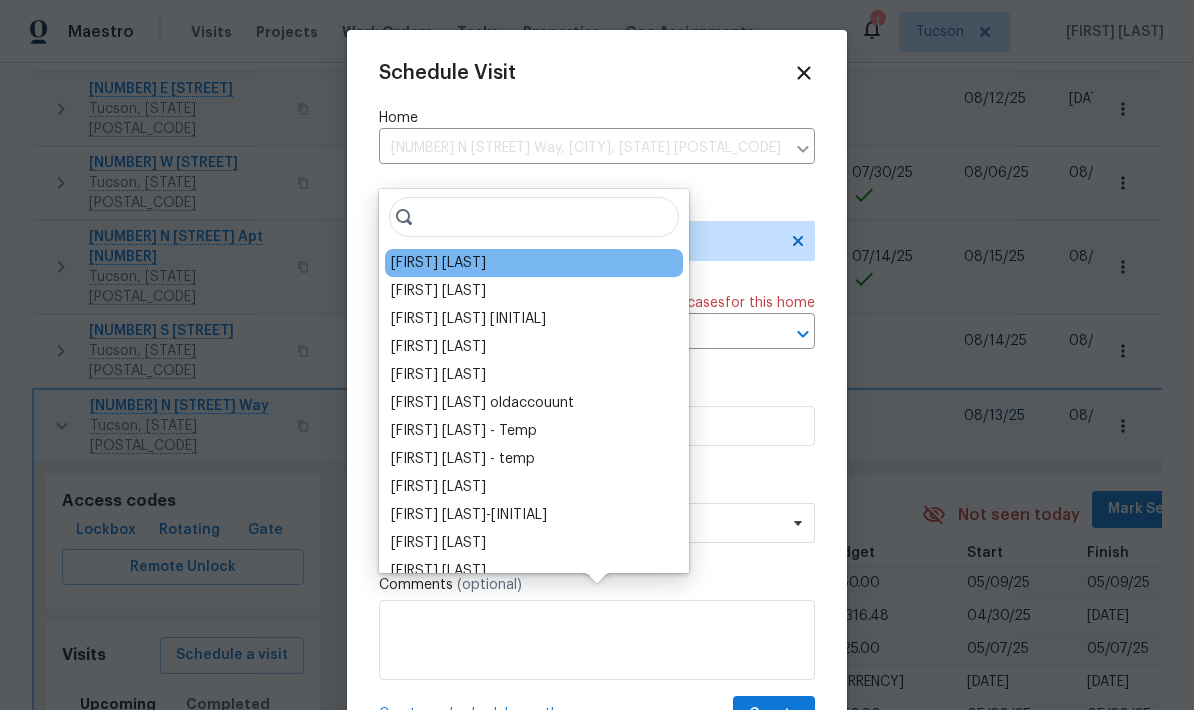 click on "[FIRST] [LAST]" at bounding box center (438, 263) 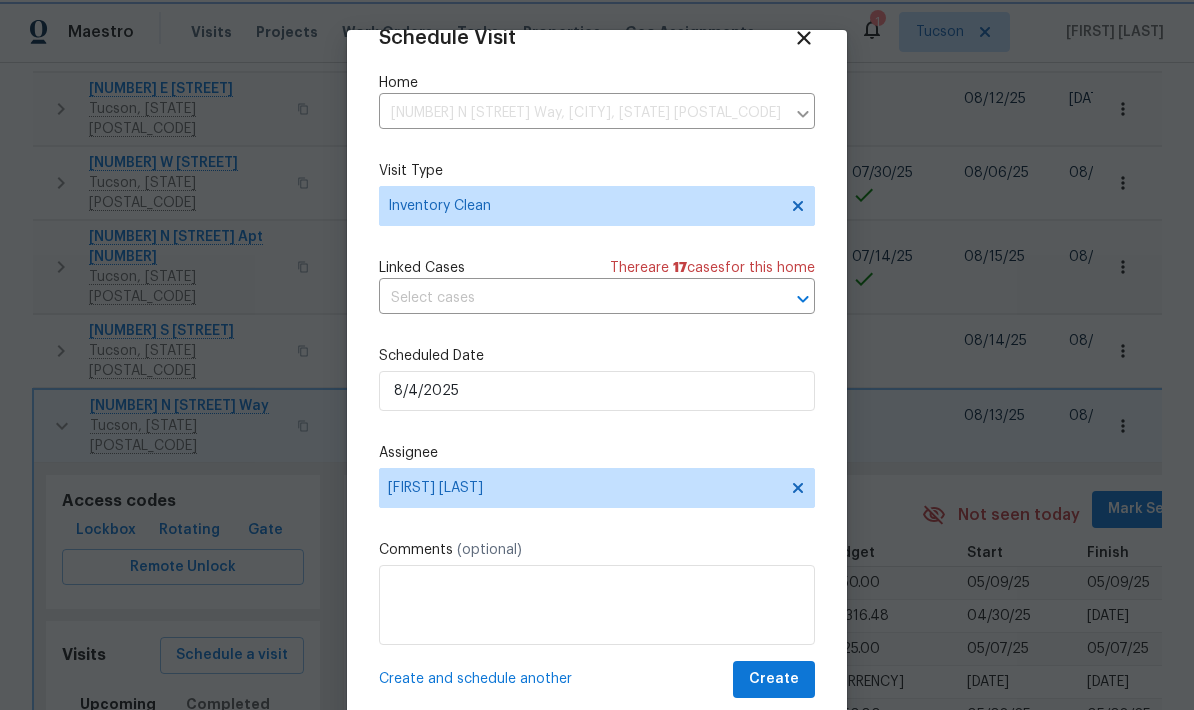 scroll, scrollTop: 39, scrollLeft: 0, axis: vertical 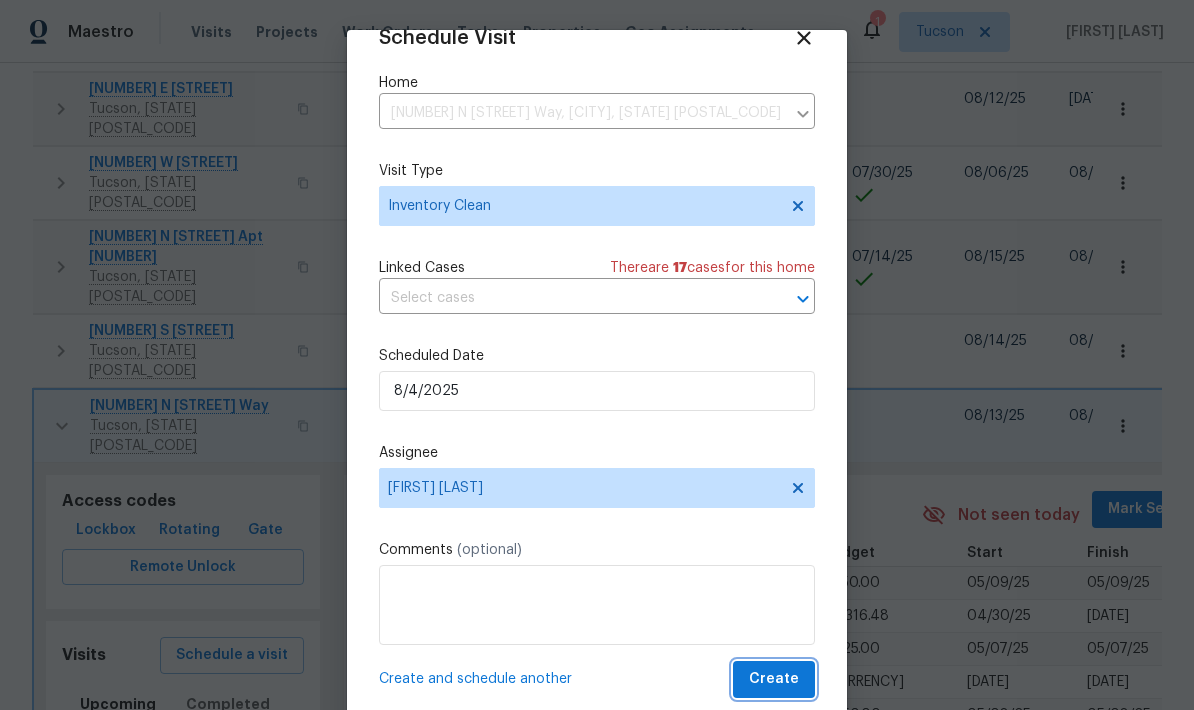 click on "Create" at bounding box center [774, 679] 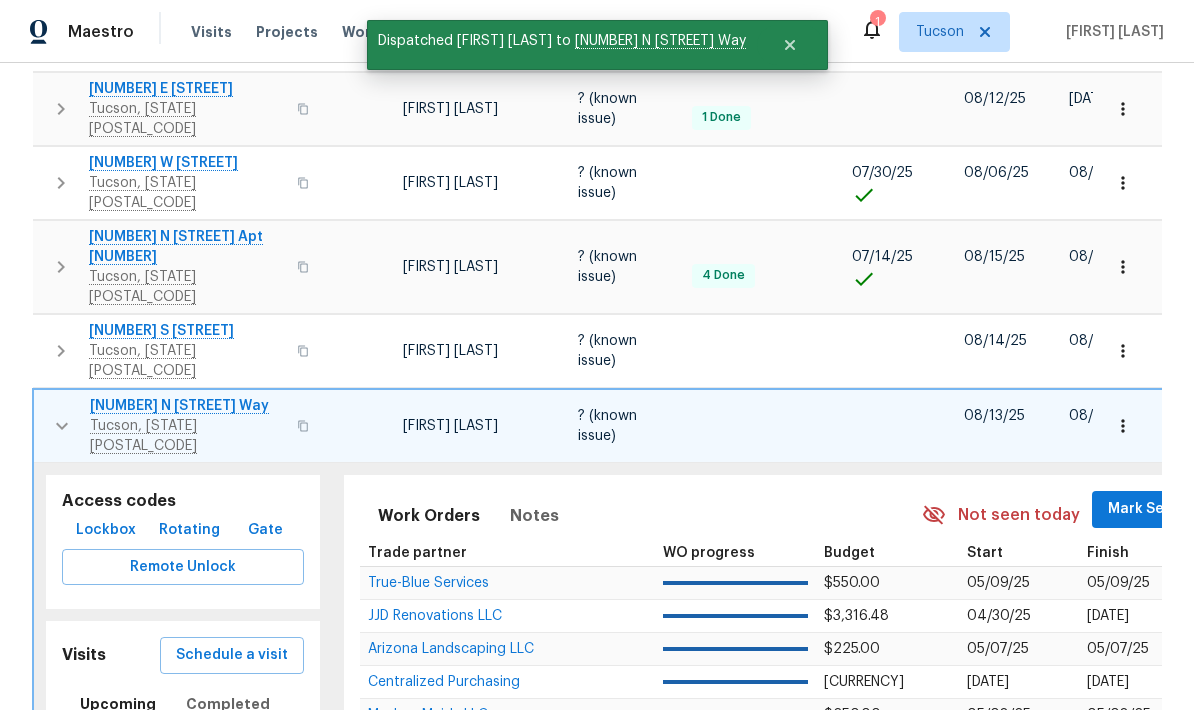 click 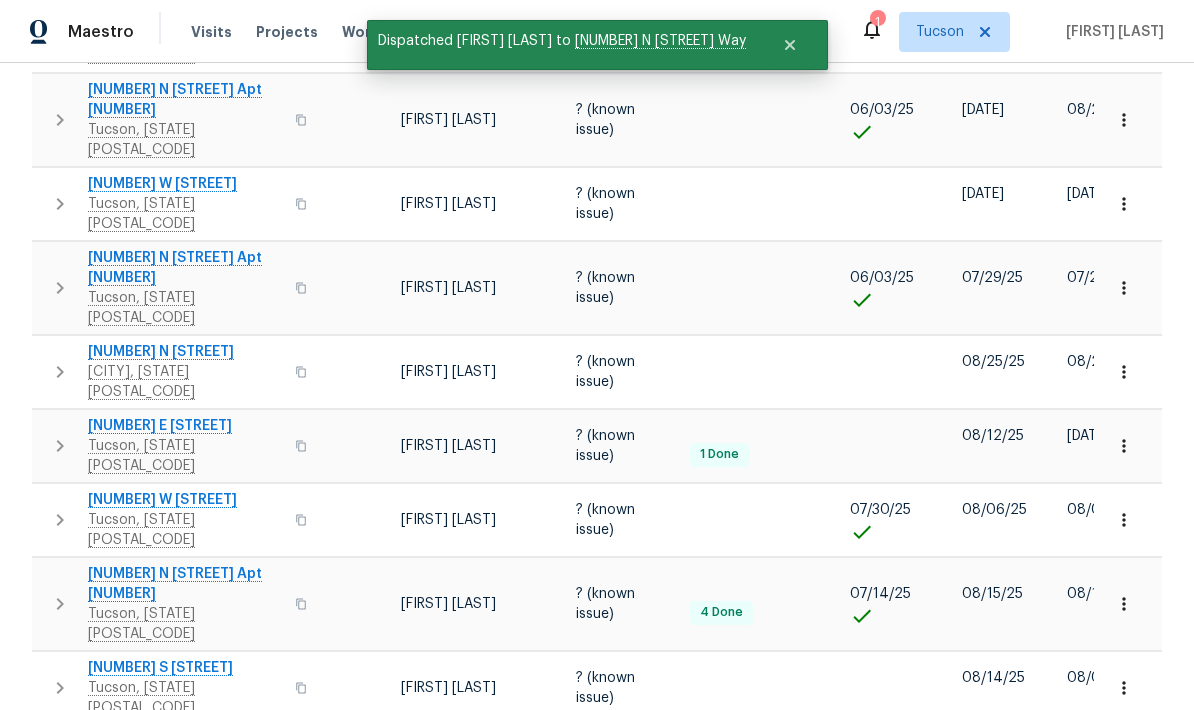 scroll, scrollTop: 579, scrollLeft: 0, axis: vertical 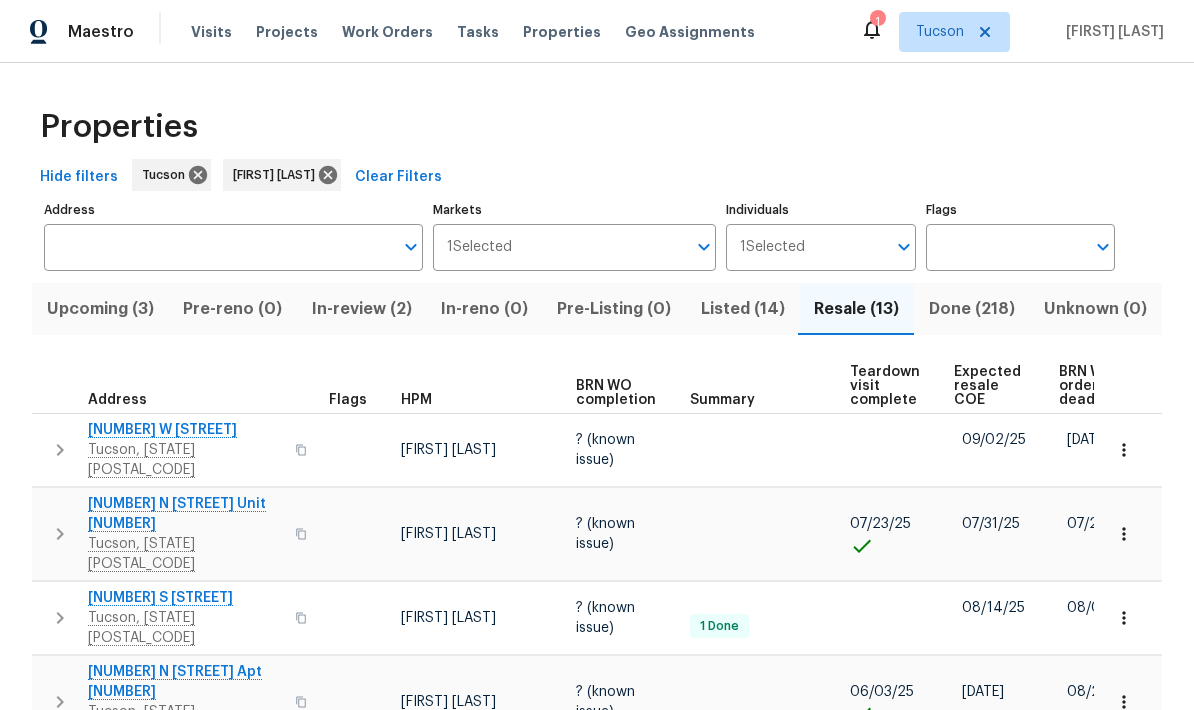 click on "Listed (14)" at bounding box center [742, 309] 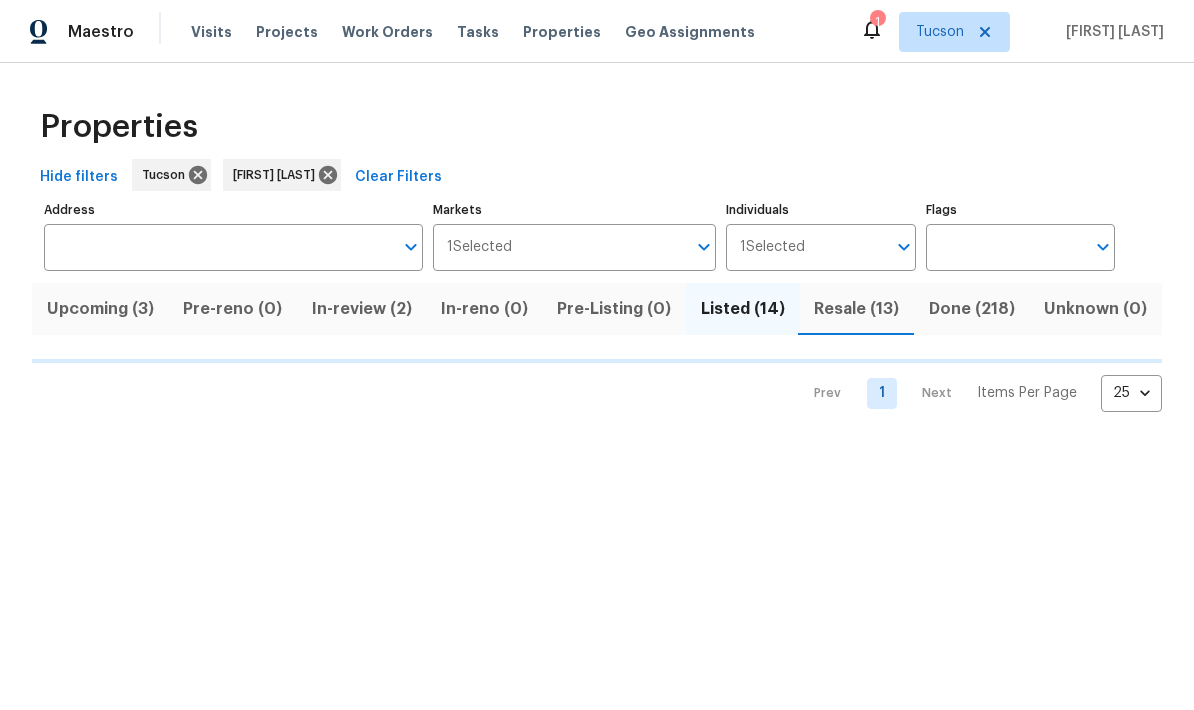 scroll, scrollTop: 0, scrollLeft: 0, axis: both 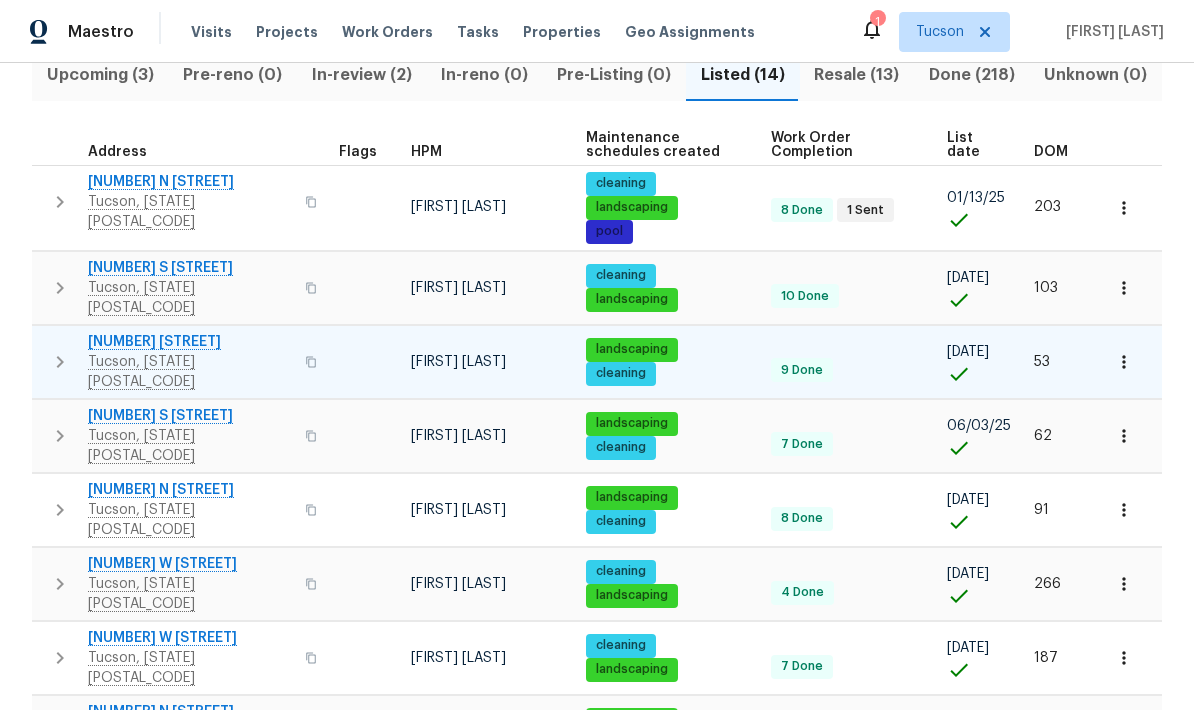 click at bounding box center (60, 362) 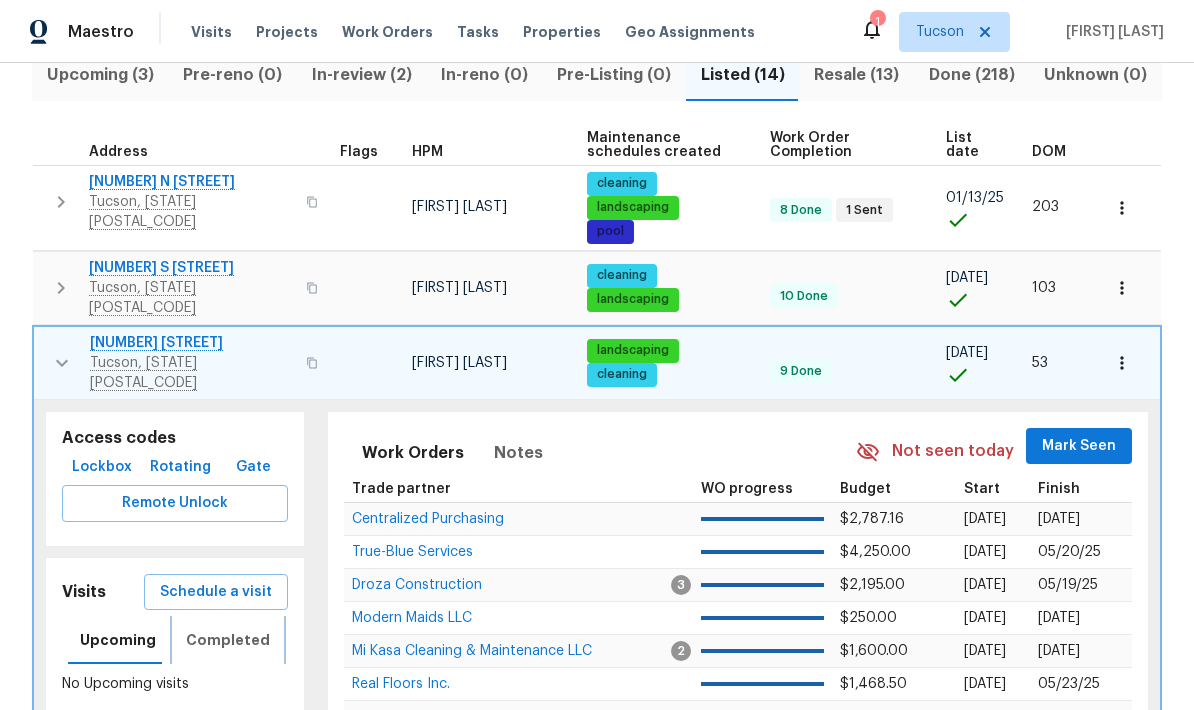 click on "Completed" at bounding box center (228, 640) 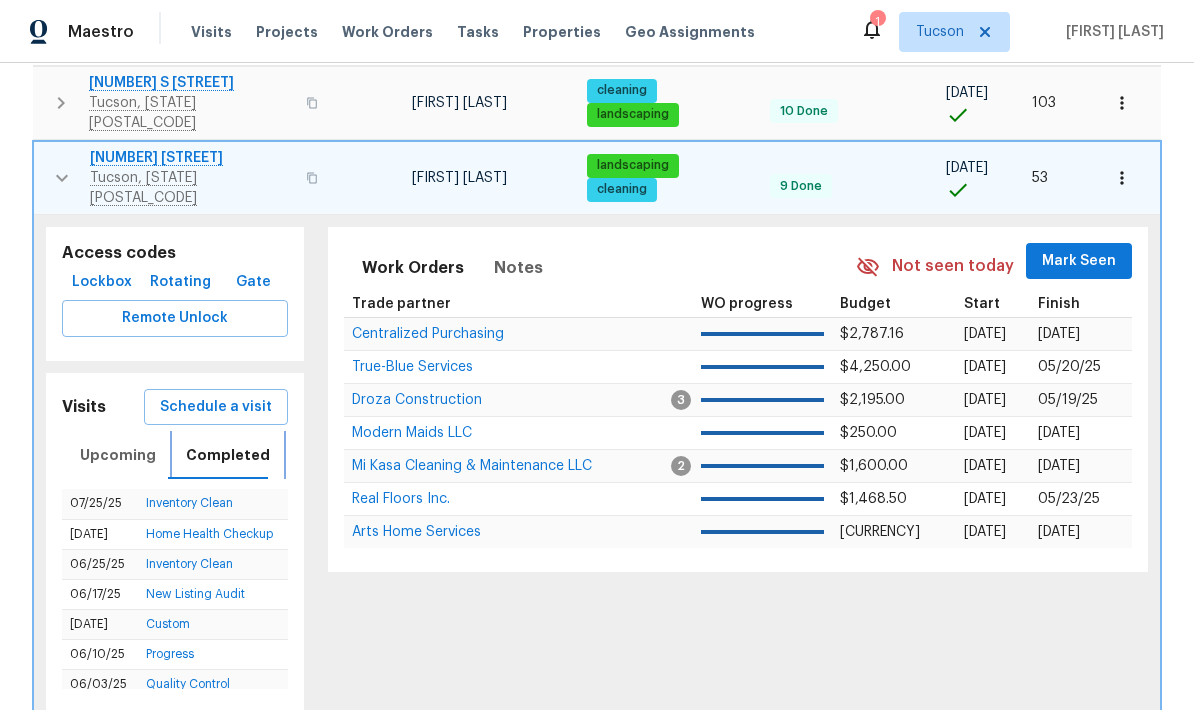 scroll, scrollTop: 420, scrollLeft: 0, axis: vertical 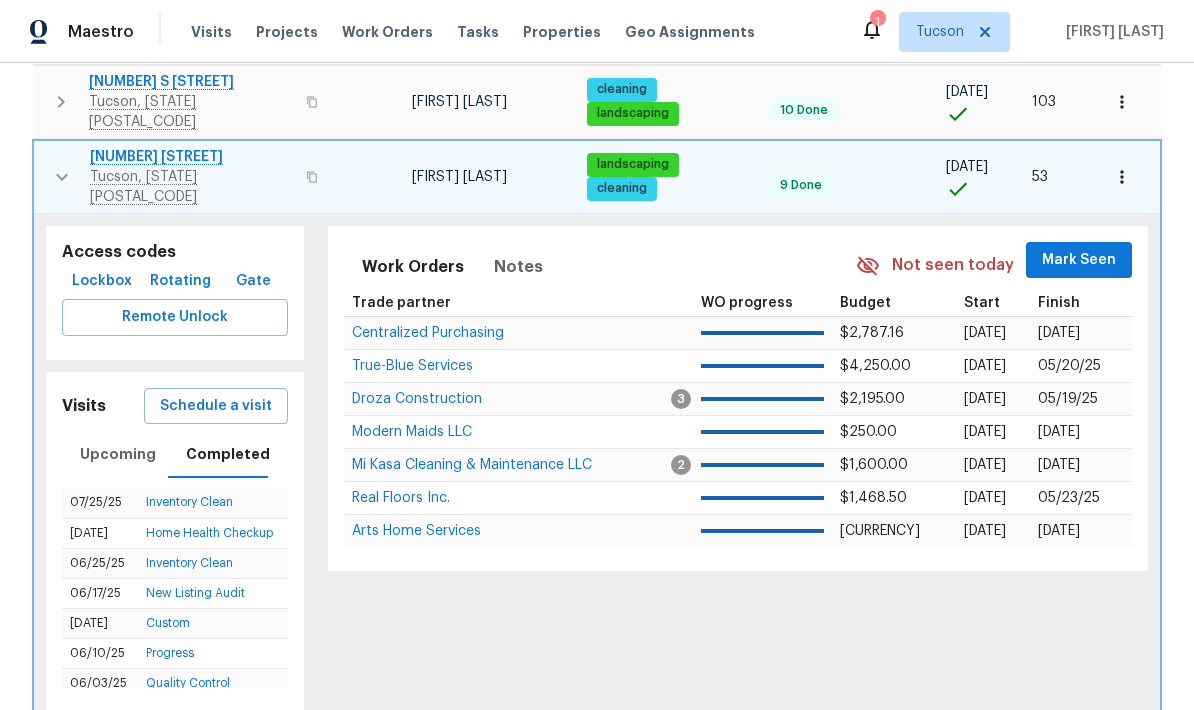 click 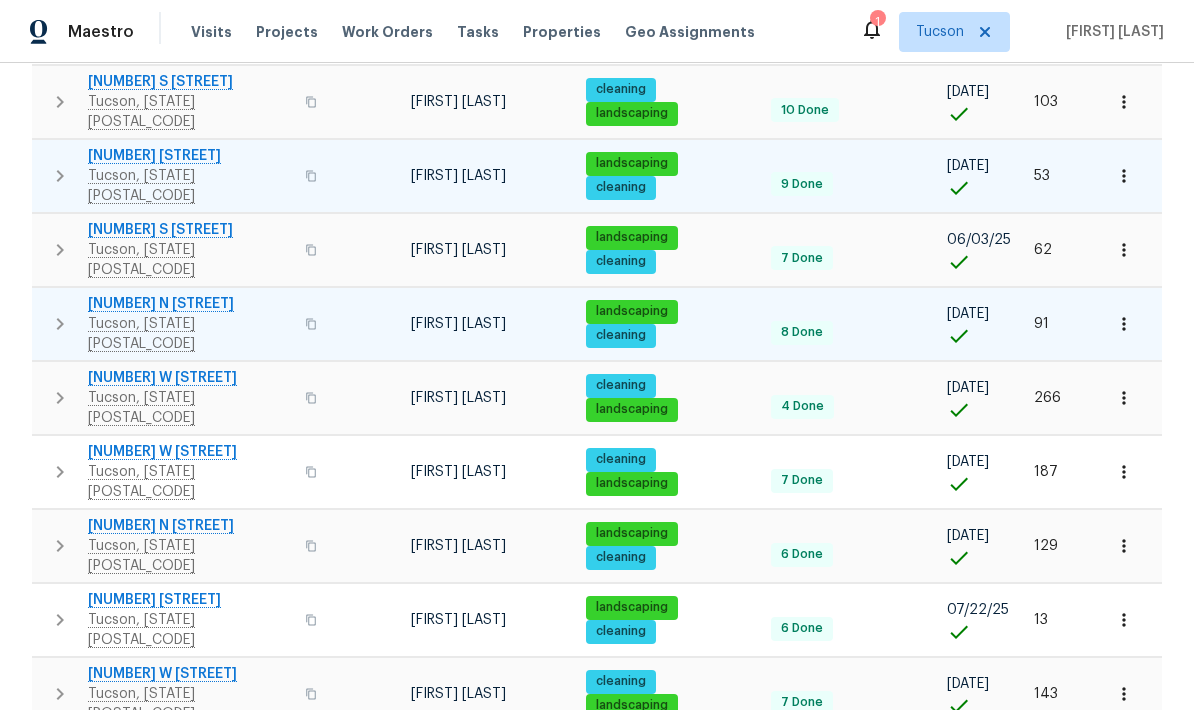 click 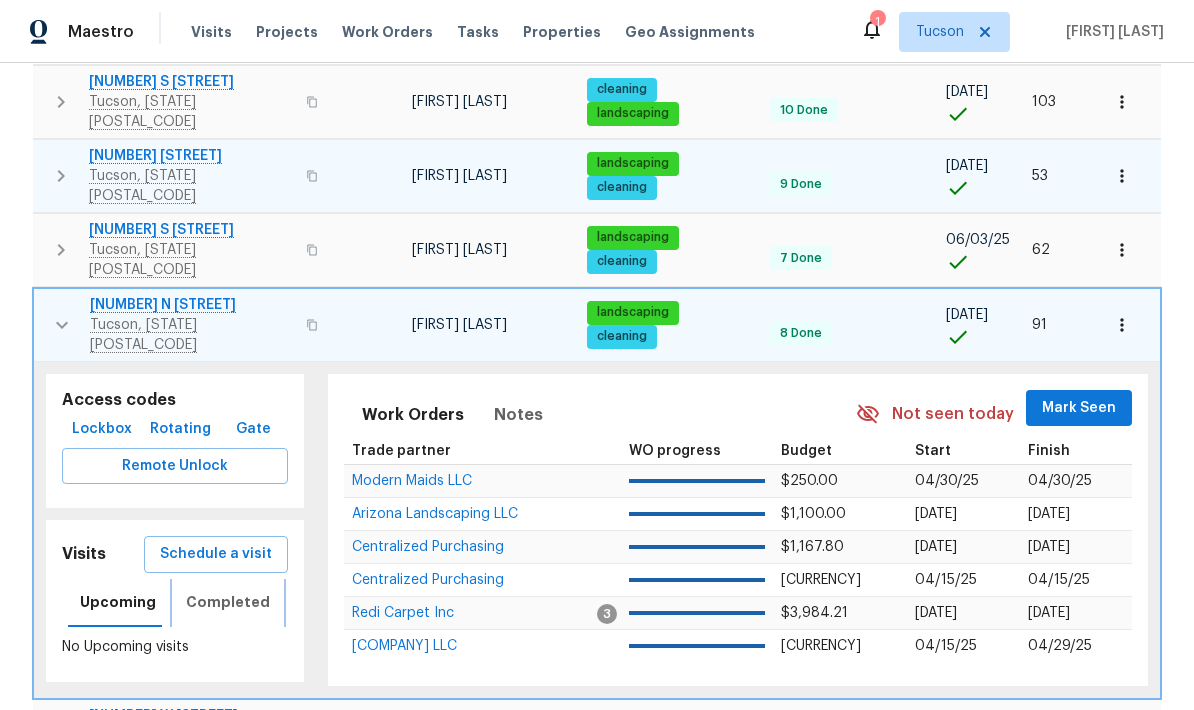 click on "Completed" at bounding box center [228, 603] 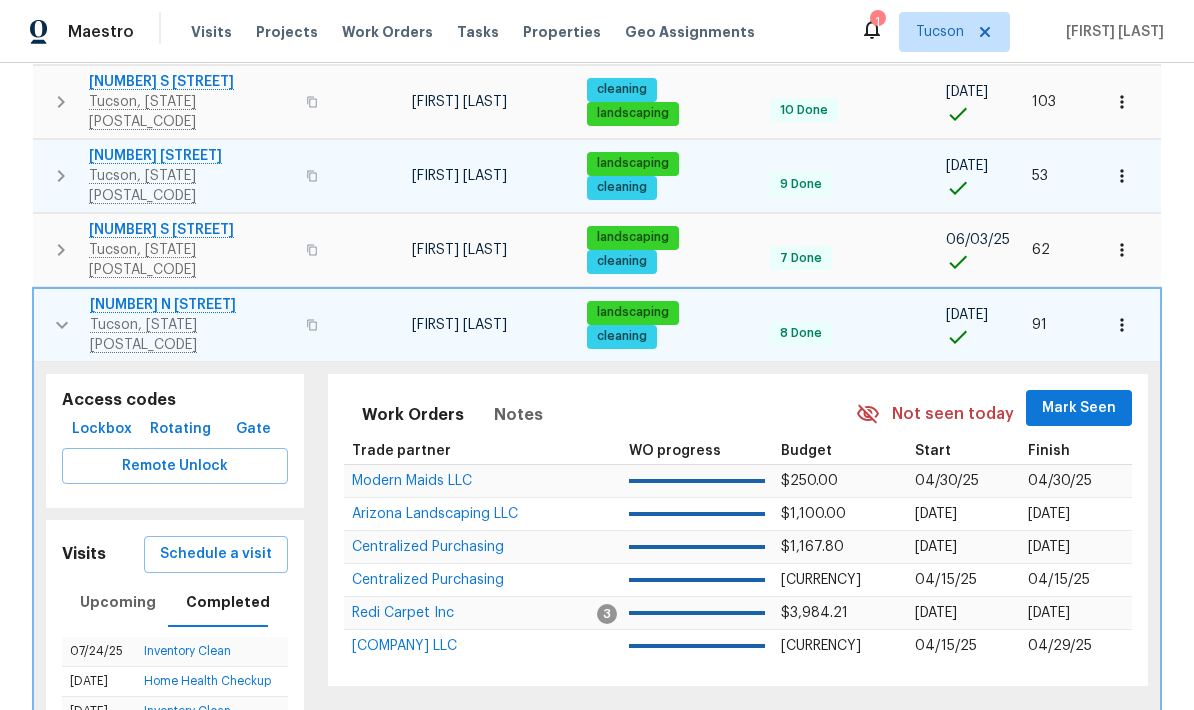 click 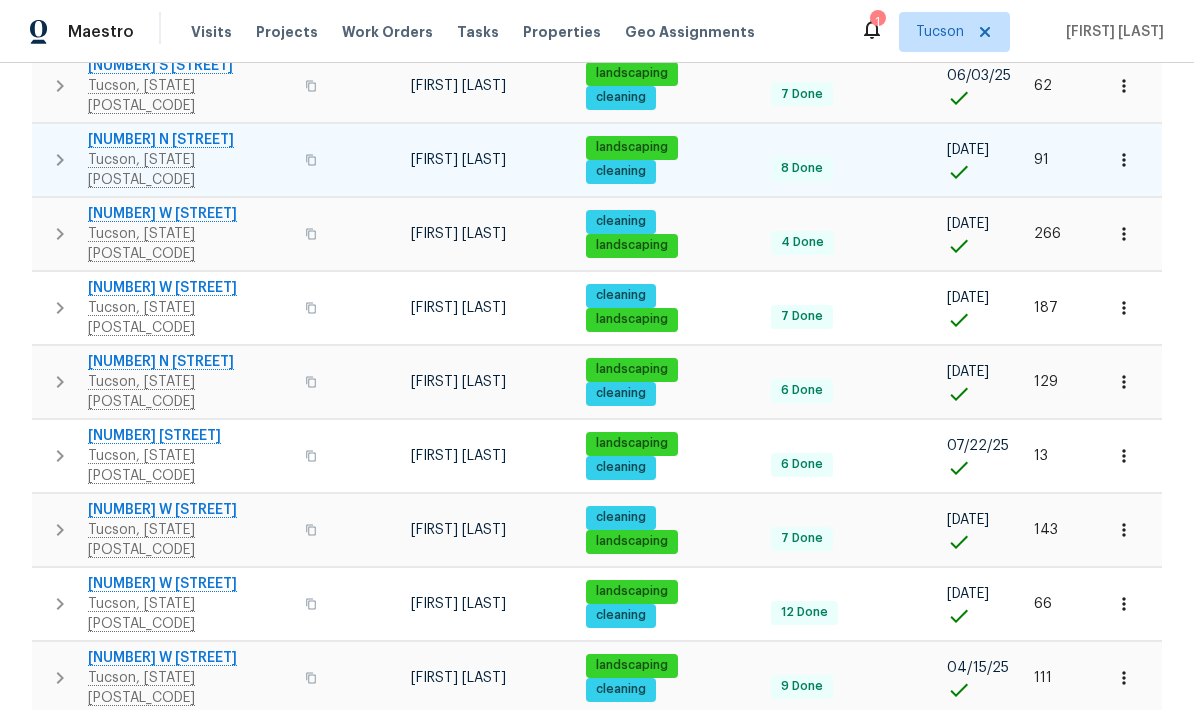 scroll, scrollTop: 583, scrollLeft: 0, axis: vertical 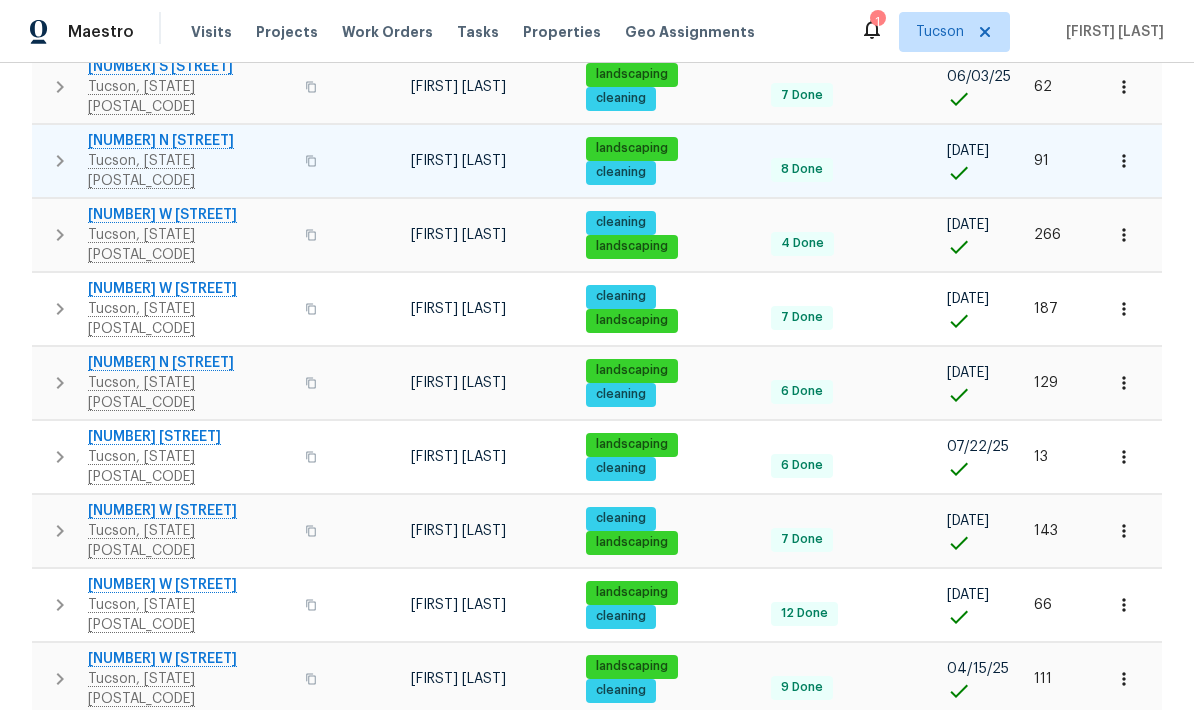 click 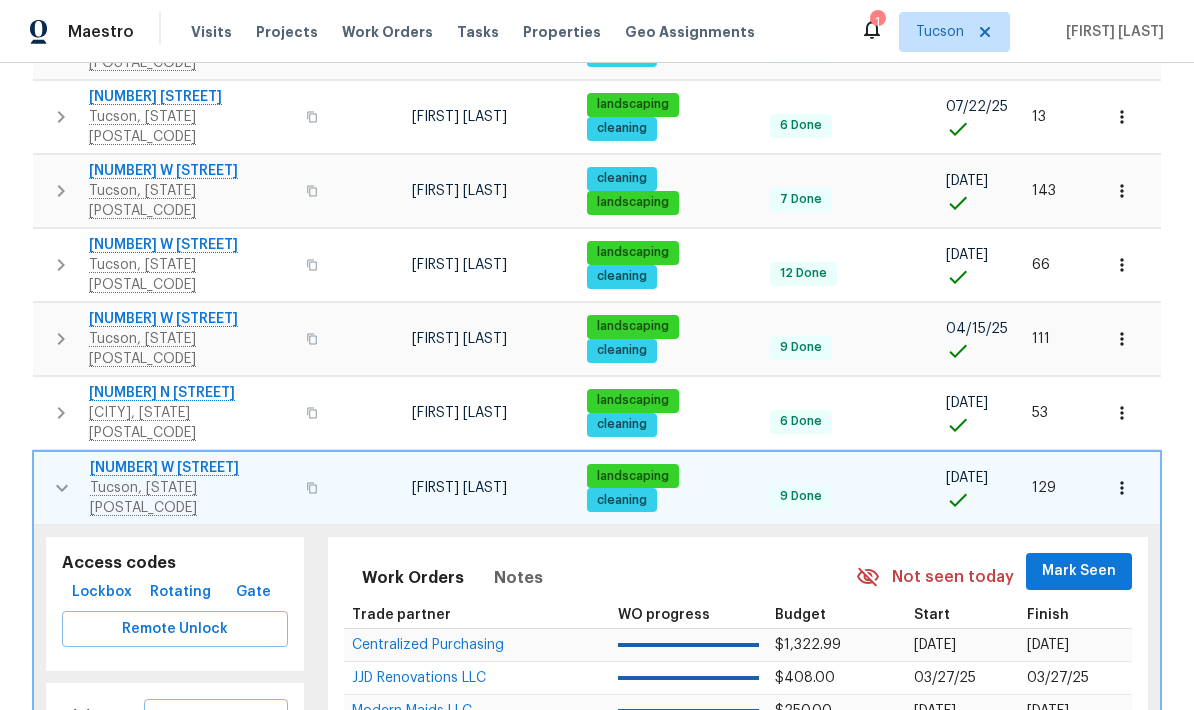 scroll, scrollTop: 934, scrollLeft: 0, axis: vertical 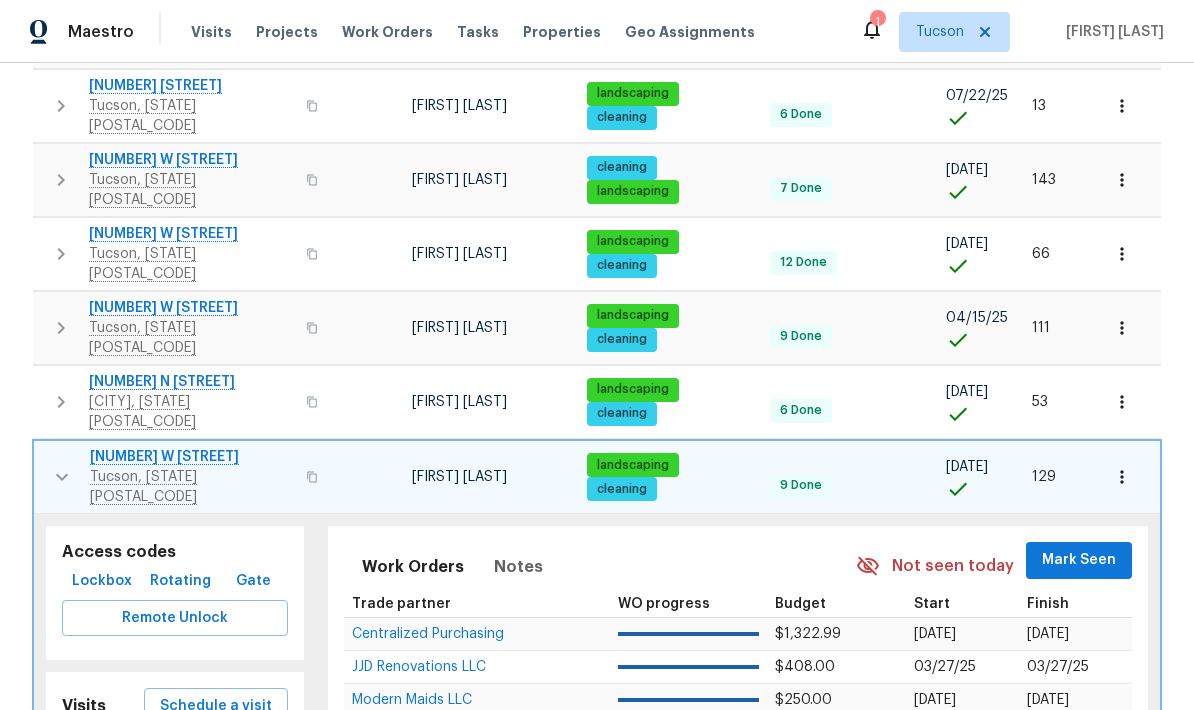 click on "Completed" at bounding box center [228, 755] 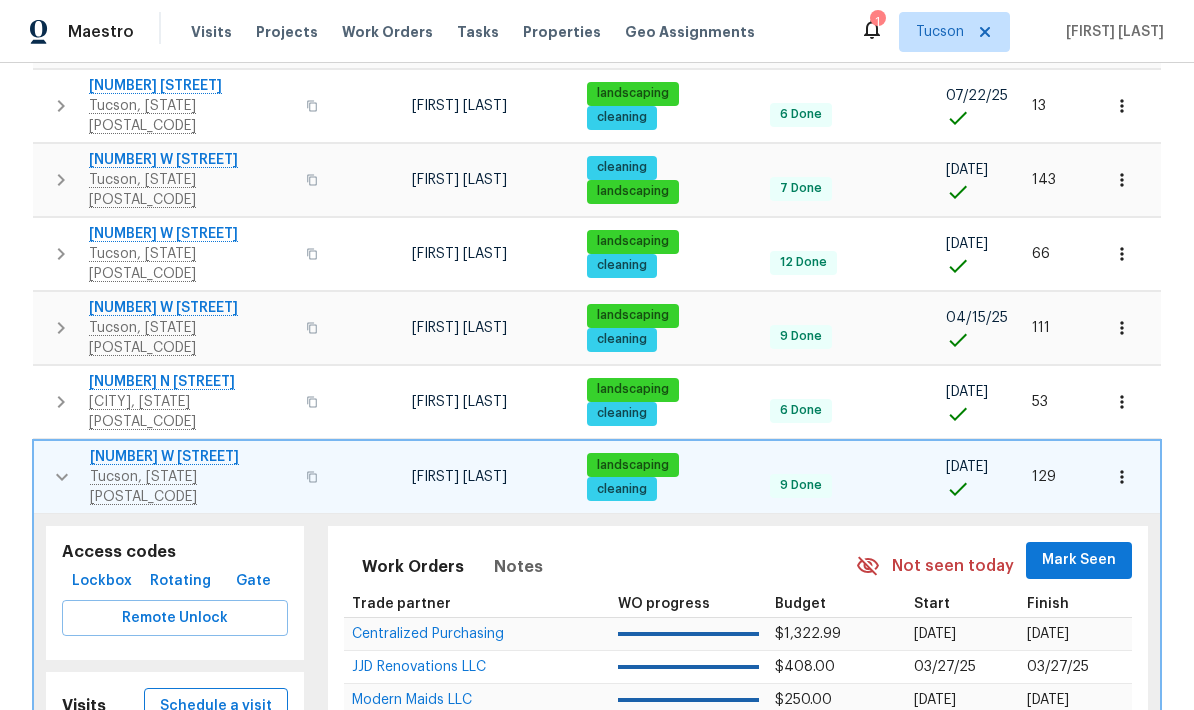 click on "Schedule a visit" at bounding box center [216, 706] 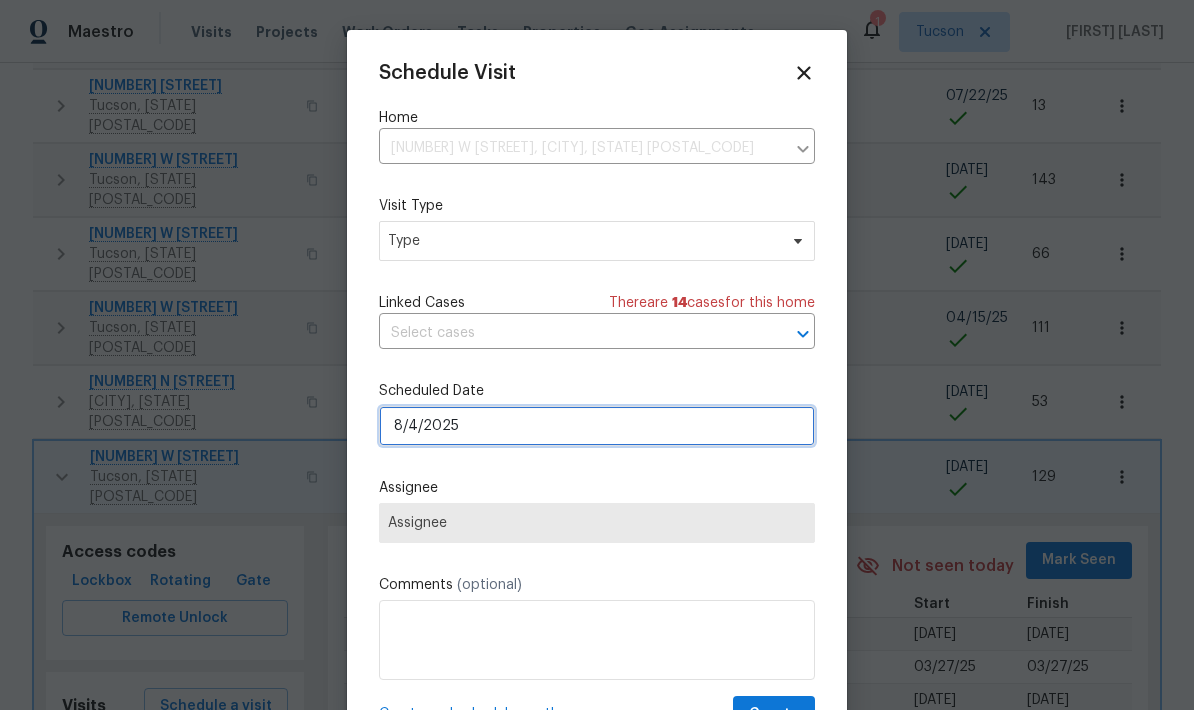click on "8/4/2025" at bounding box center [597, 426] 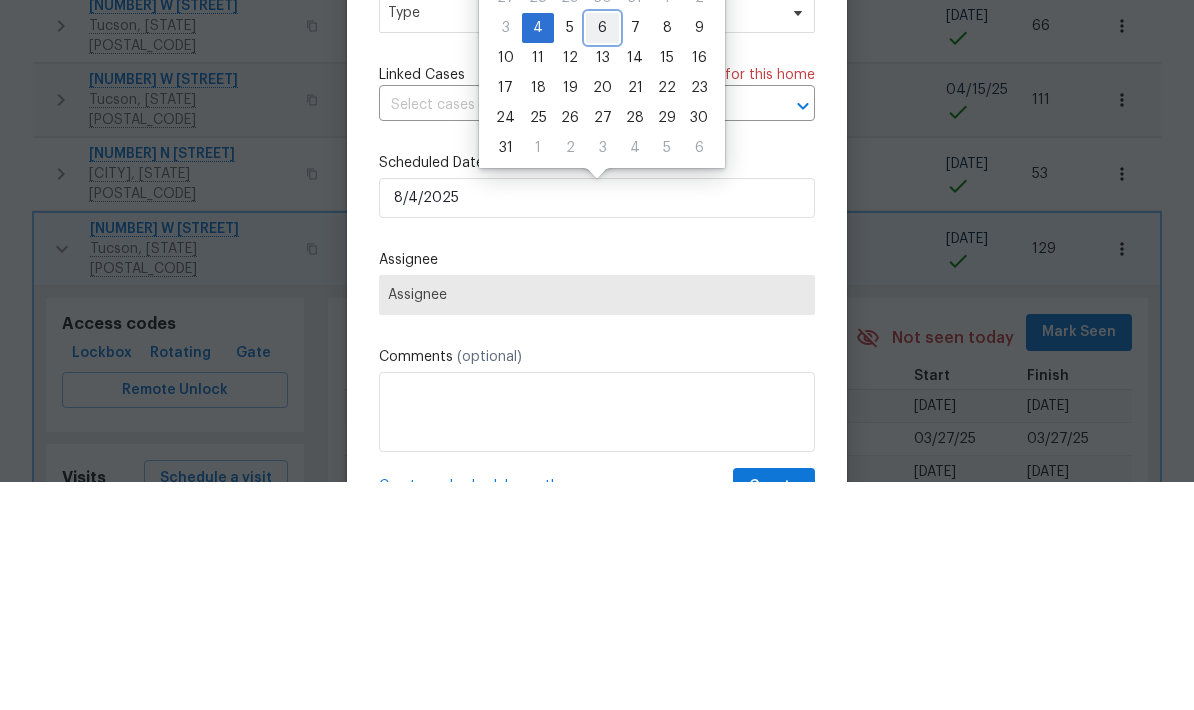 click on "6" at bounding box center (602, 256) 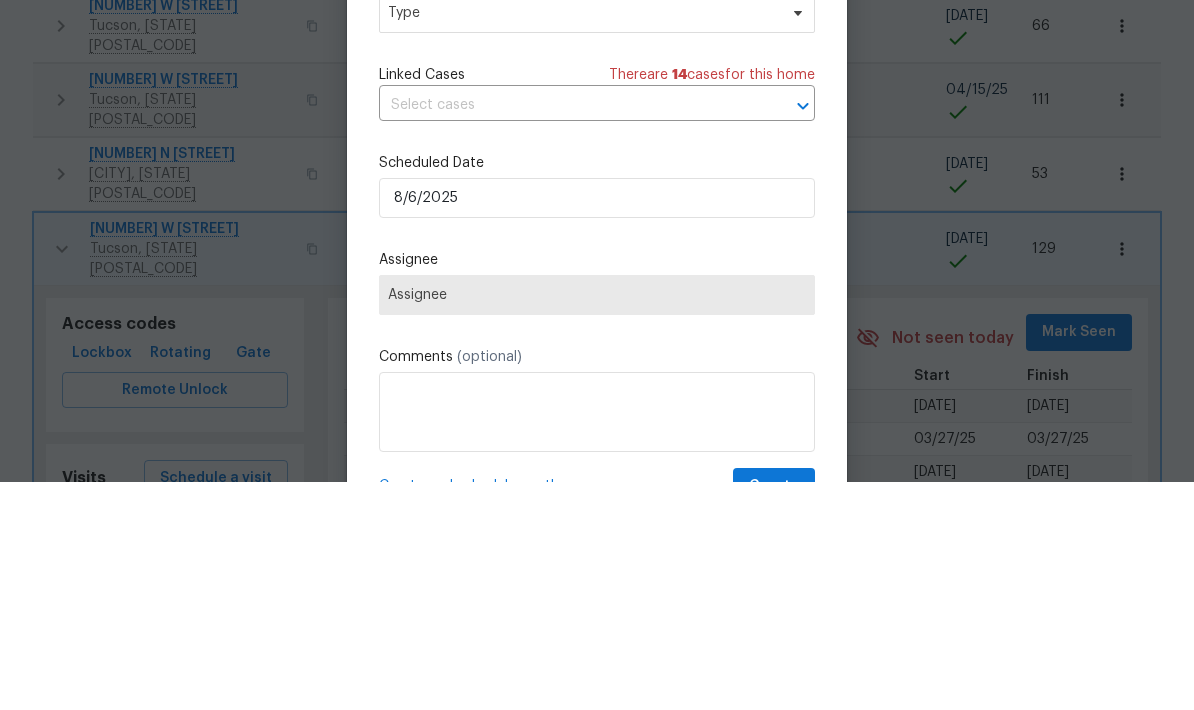 type on "8/6/2025" 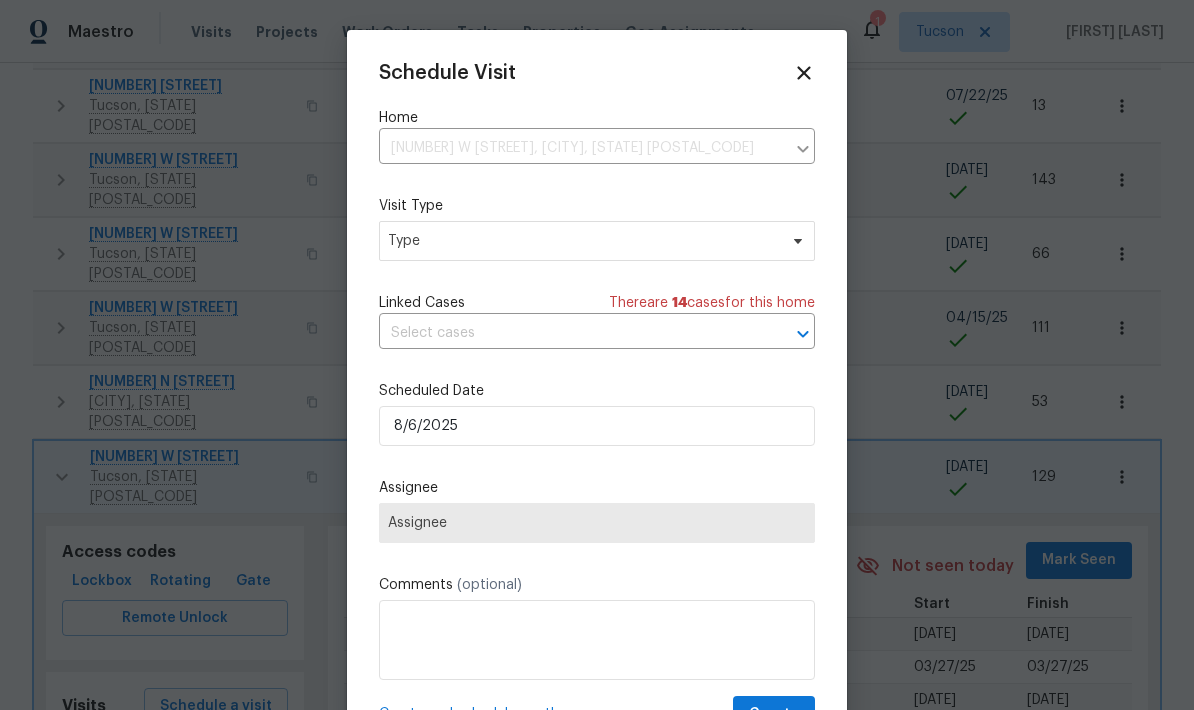 click on "Assignee" at bounding box center [597, 523] 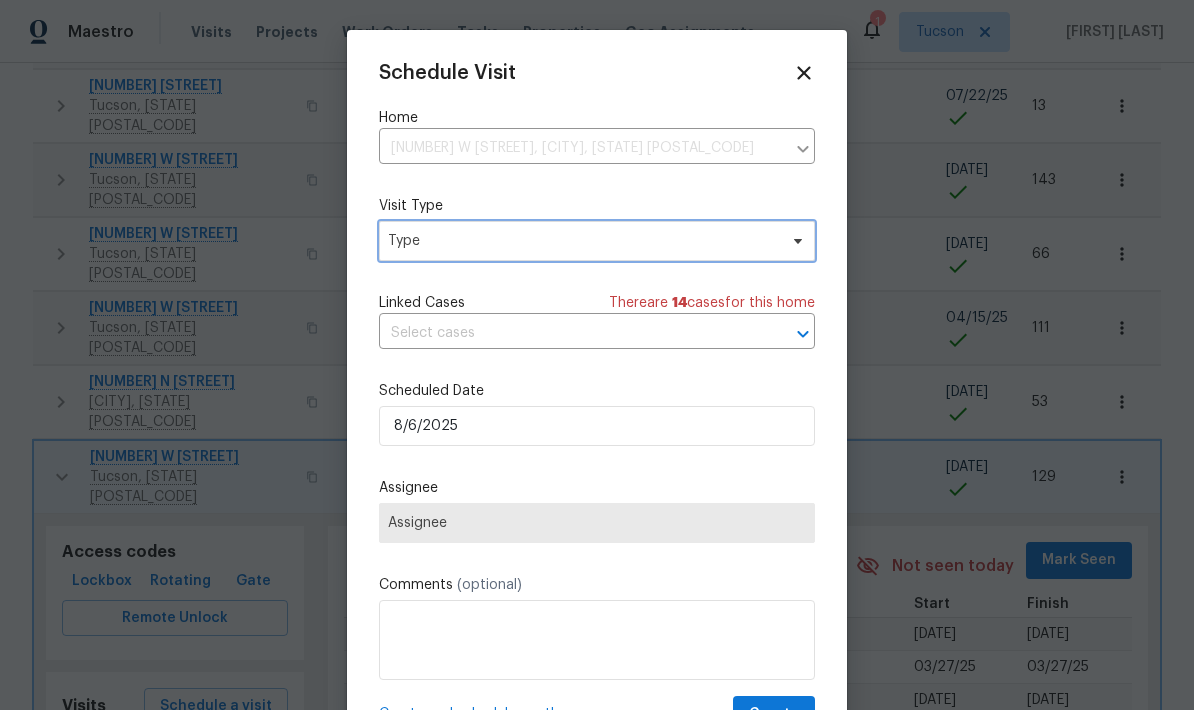 click on "Type" at bounding box center [582, 241] 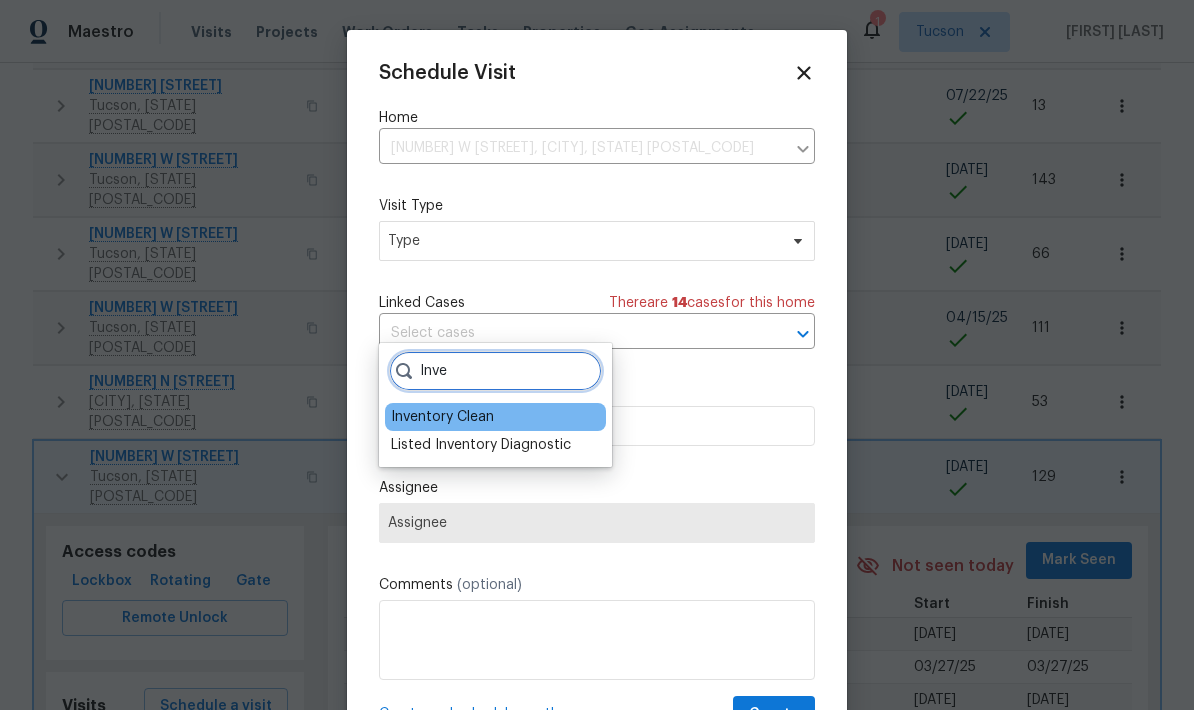 type on "Inve" 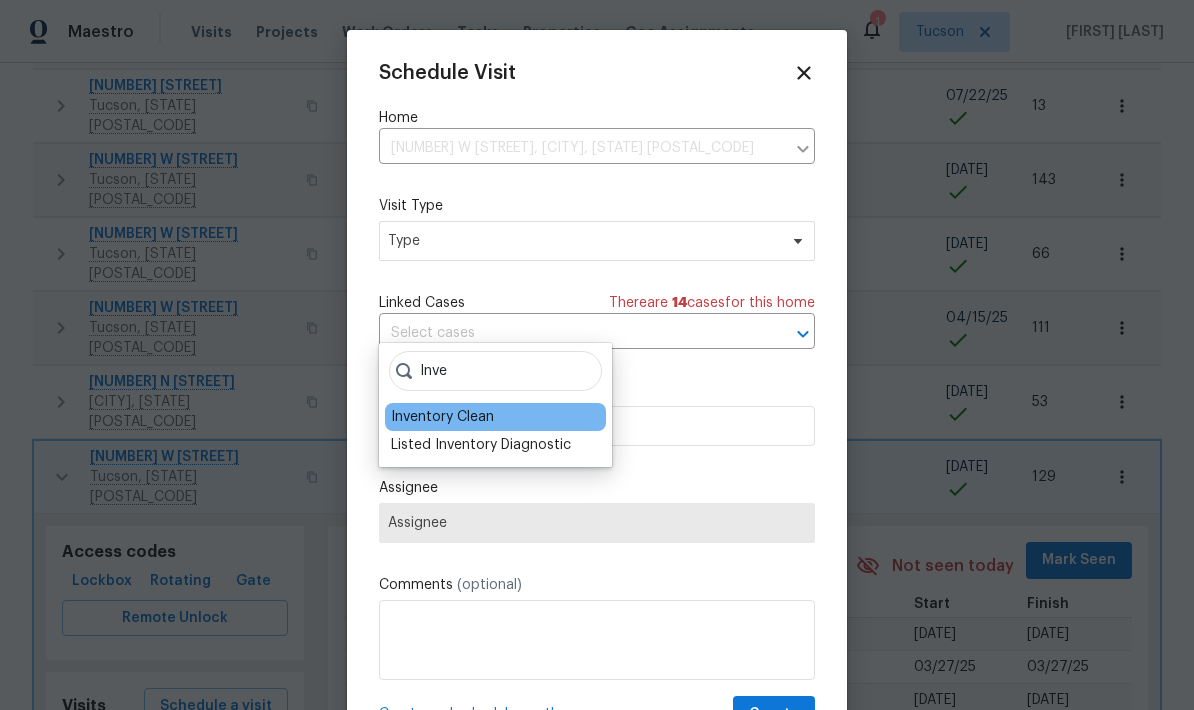 click on "Inventory Clean" at bounding box center [442, 417] 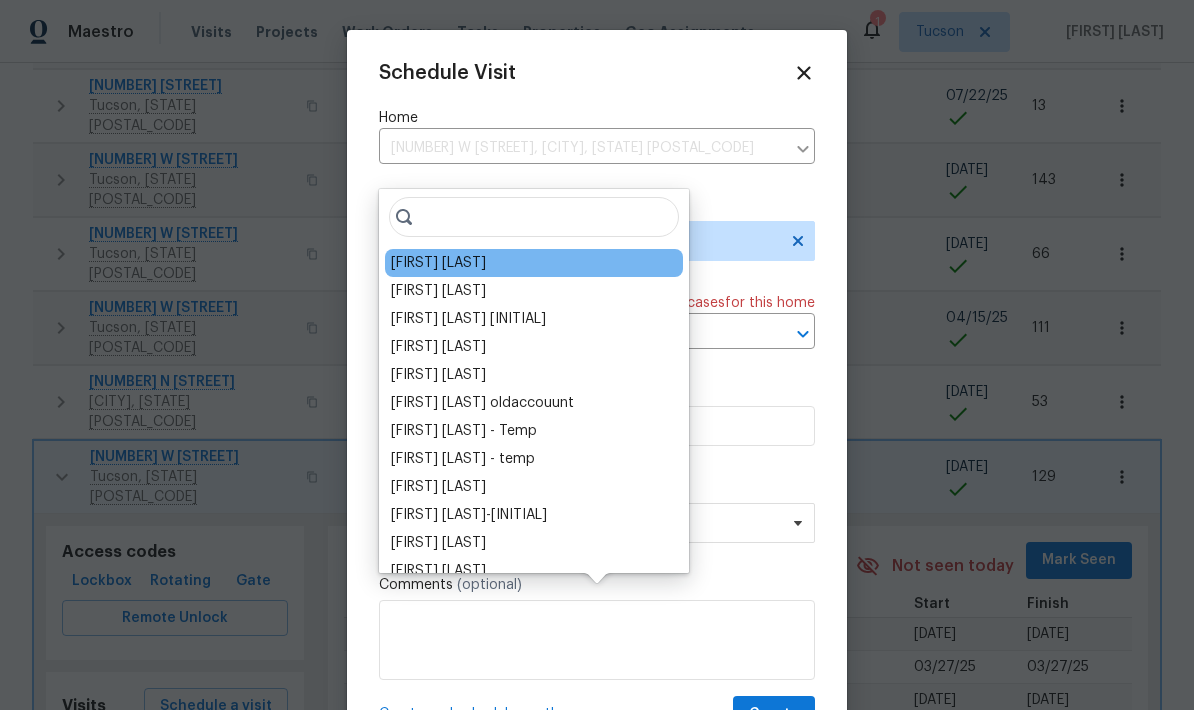 click on "[FIRST] [LAST]" at bounding box center (438, 263) 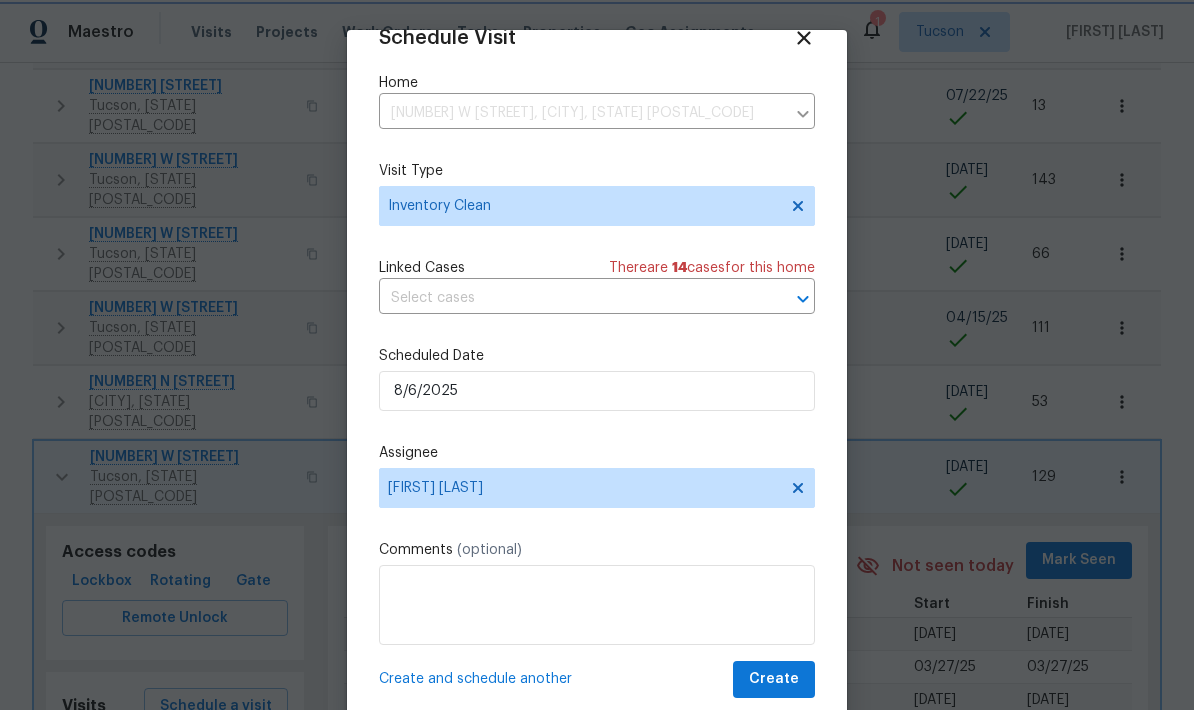 scroll, scrollTop: 39, scrollLeft: 0, axis: vertical 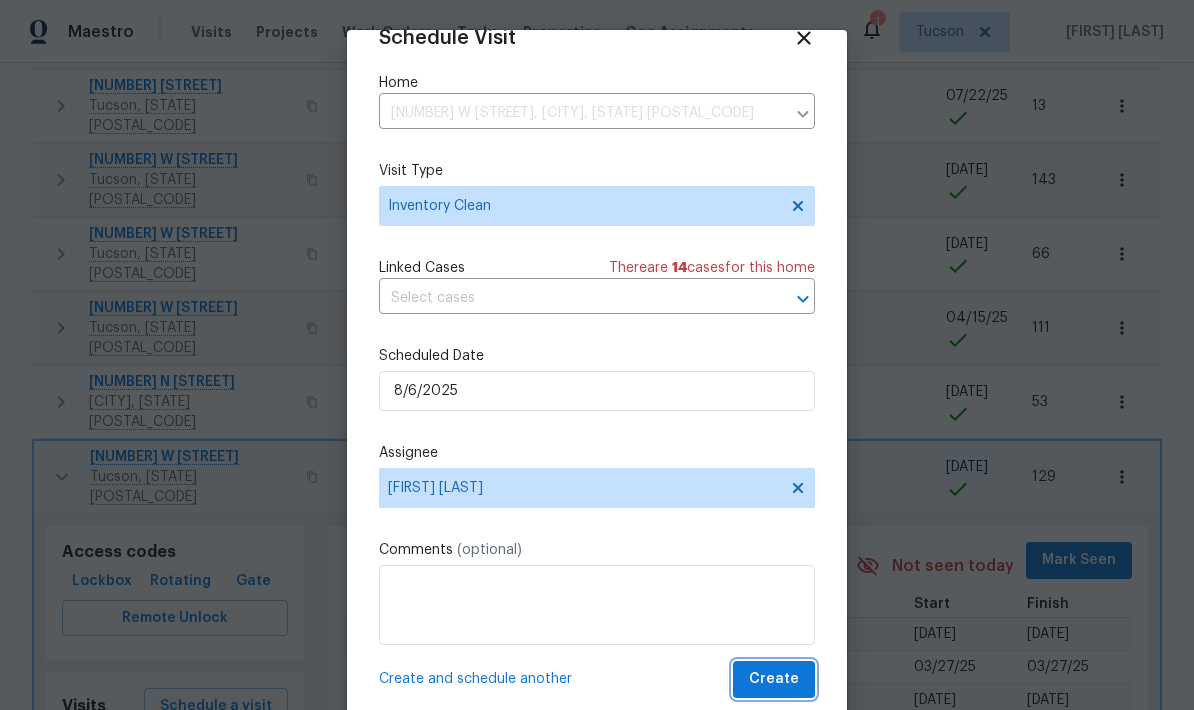 click on "Create" at bounding box center [774, 679] 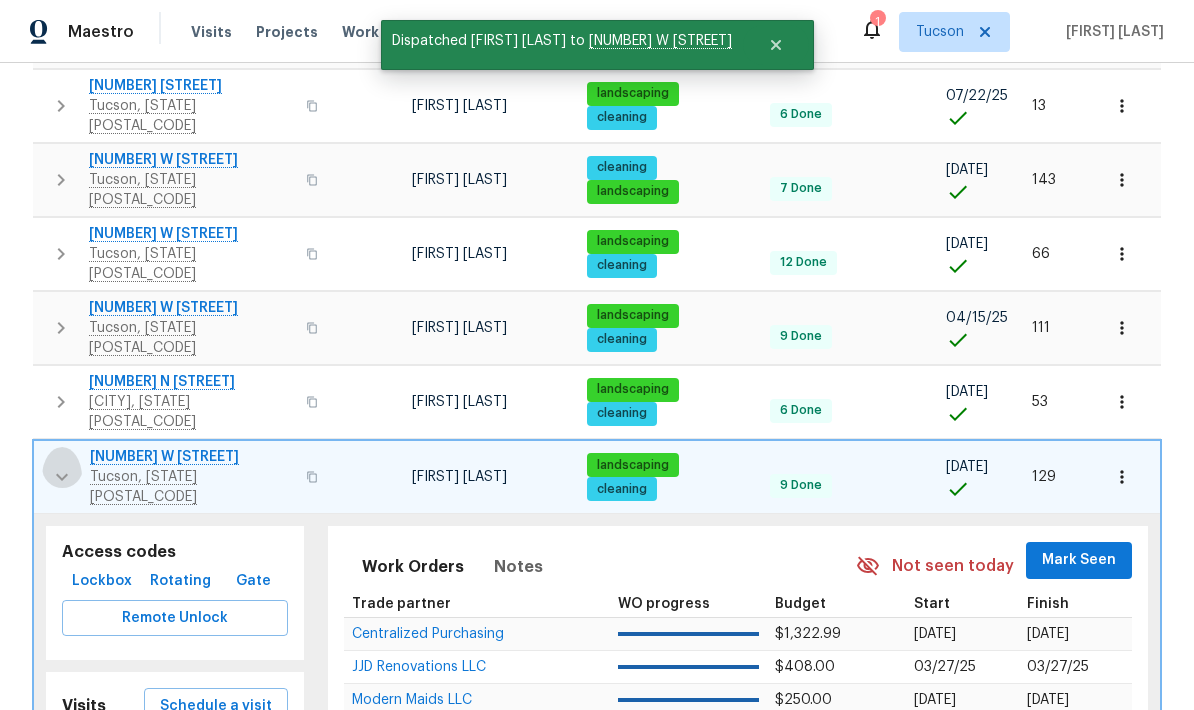 click 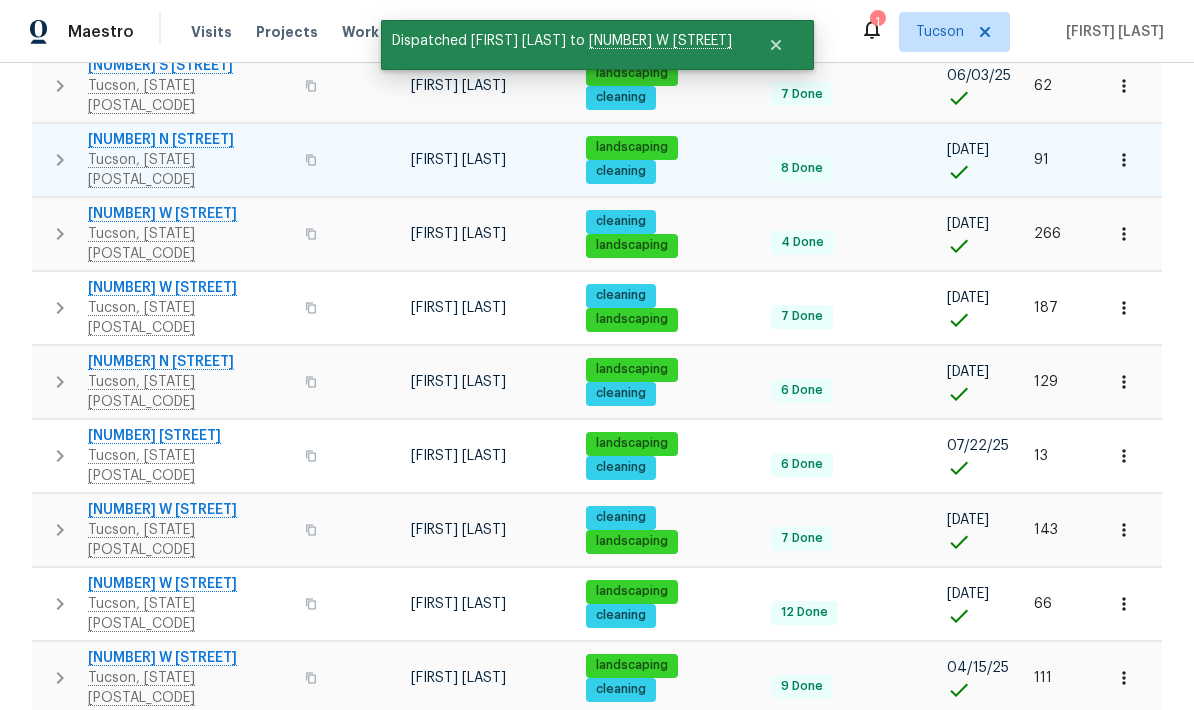 scroll, scrollTop: 583, scrollLeft: 0, axis: vertical 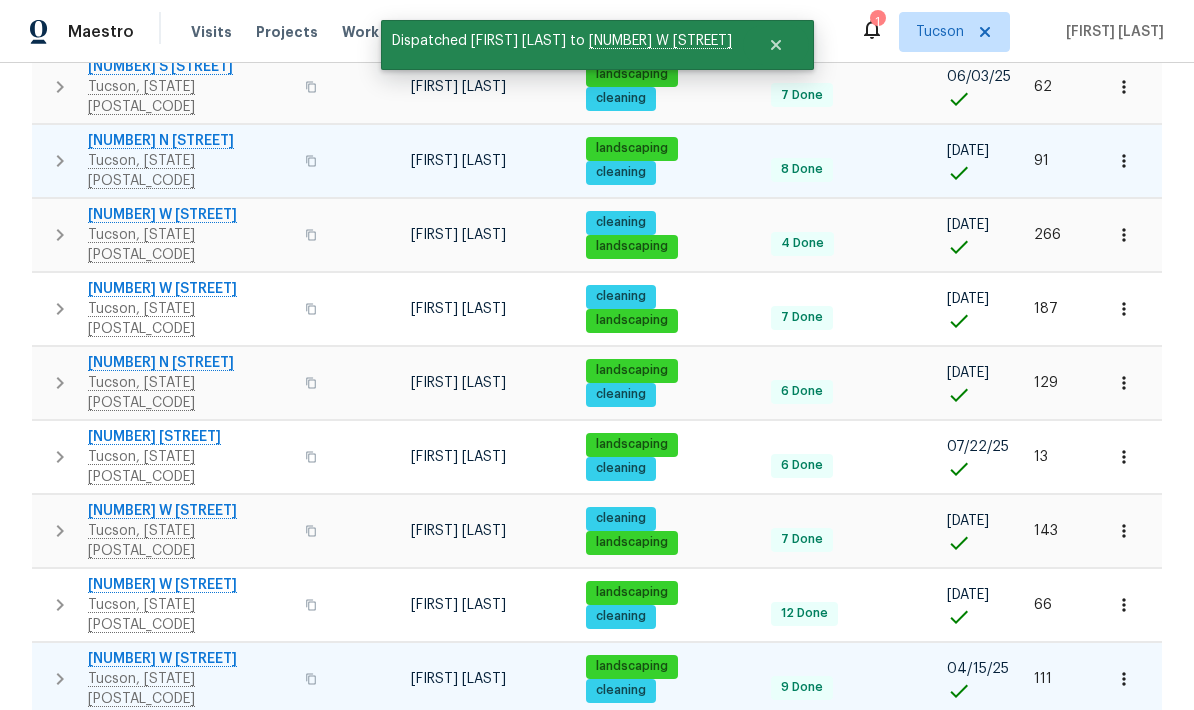 click 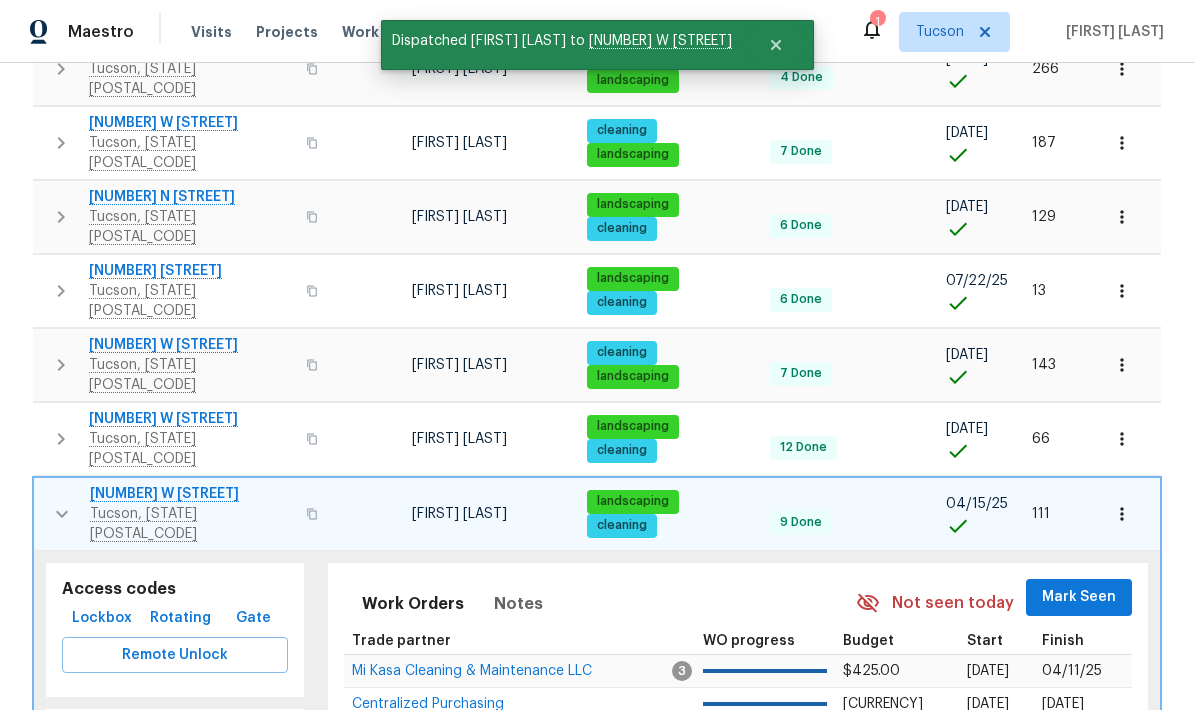 scroll, scrollTop: 780, scrollLeft: 0, axis: vertical 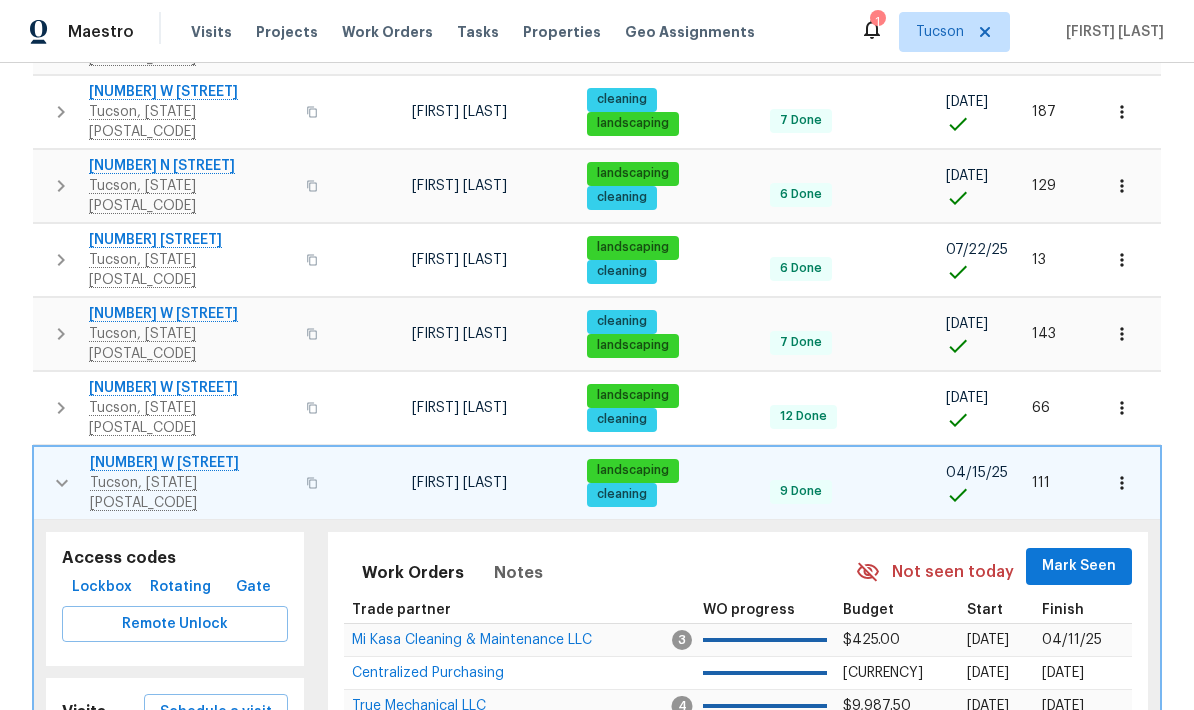 click on "Completed" at bounding box center (228, 761) 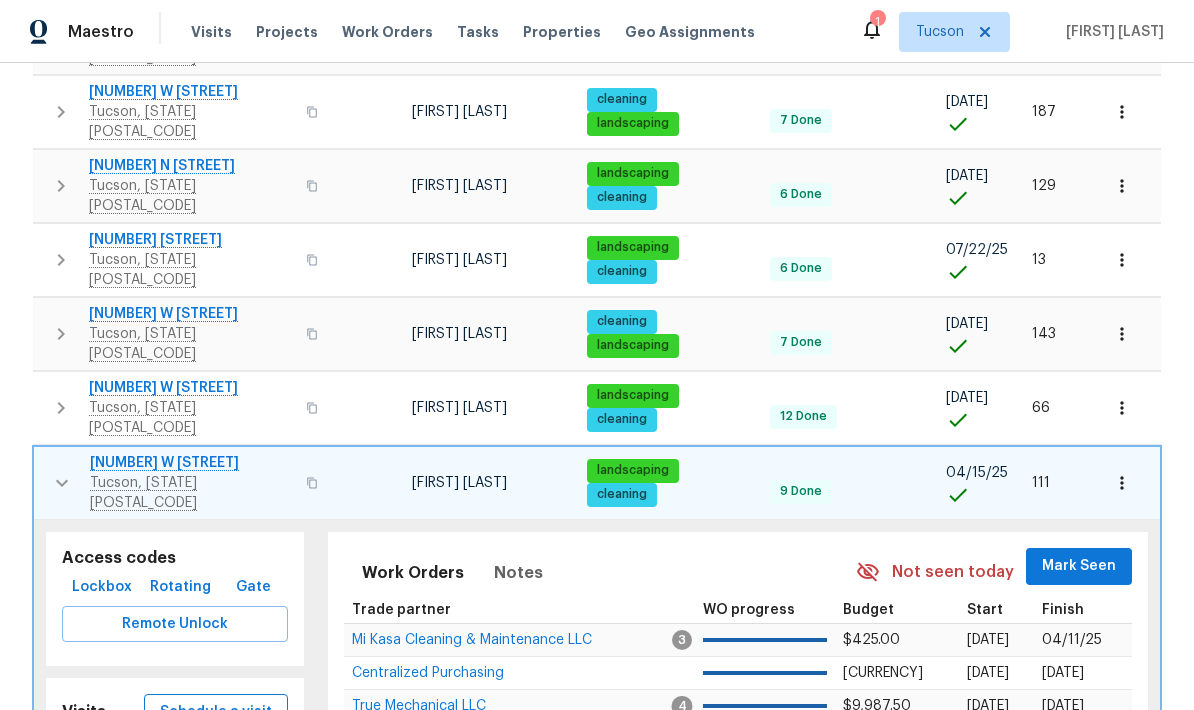 click on "Schedule a visit" at bounding box center (216, 712) 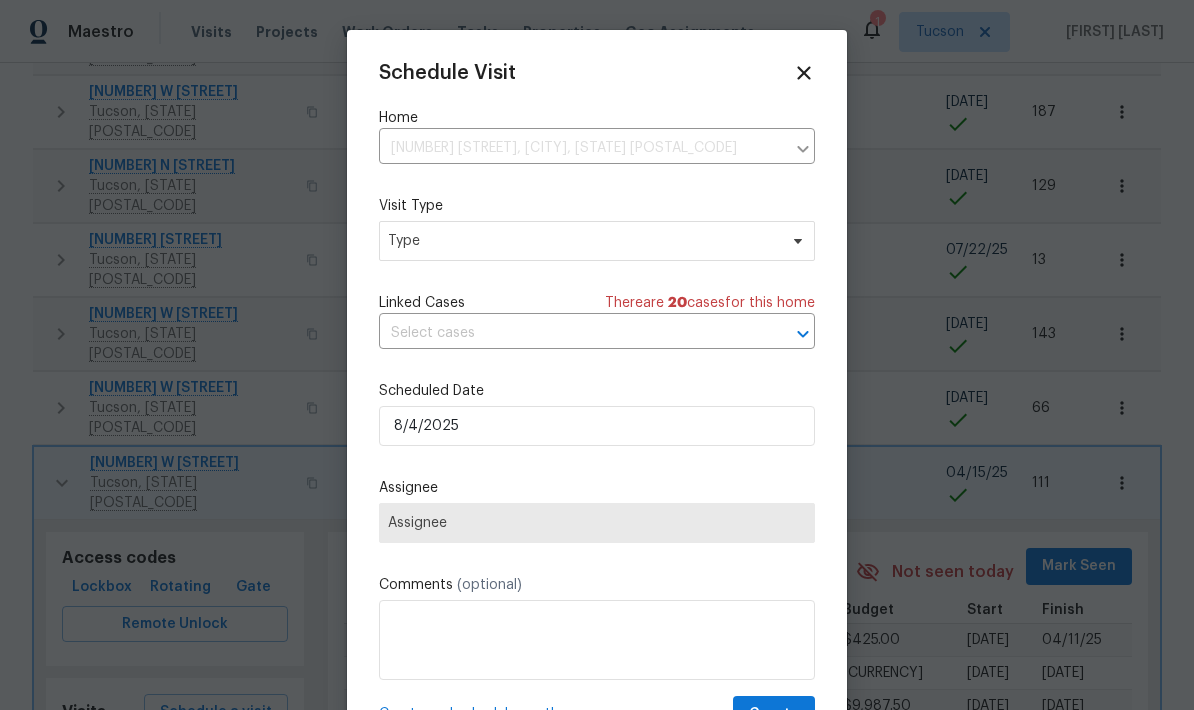 click on "Type" at bounding box center [582, 241] 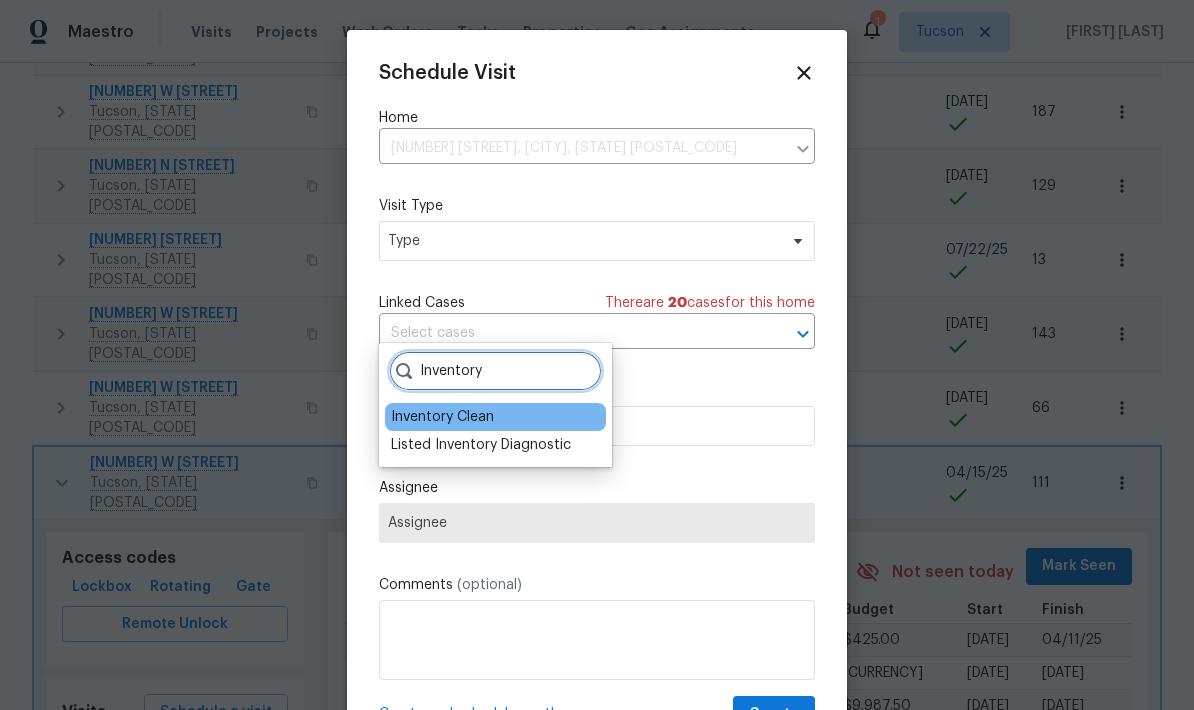 type on "Inventory" 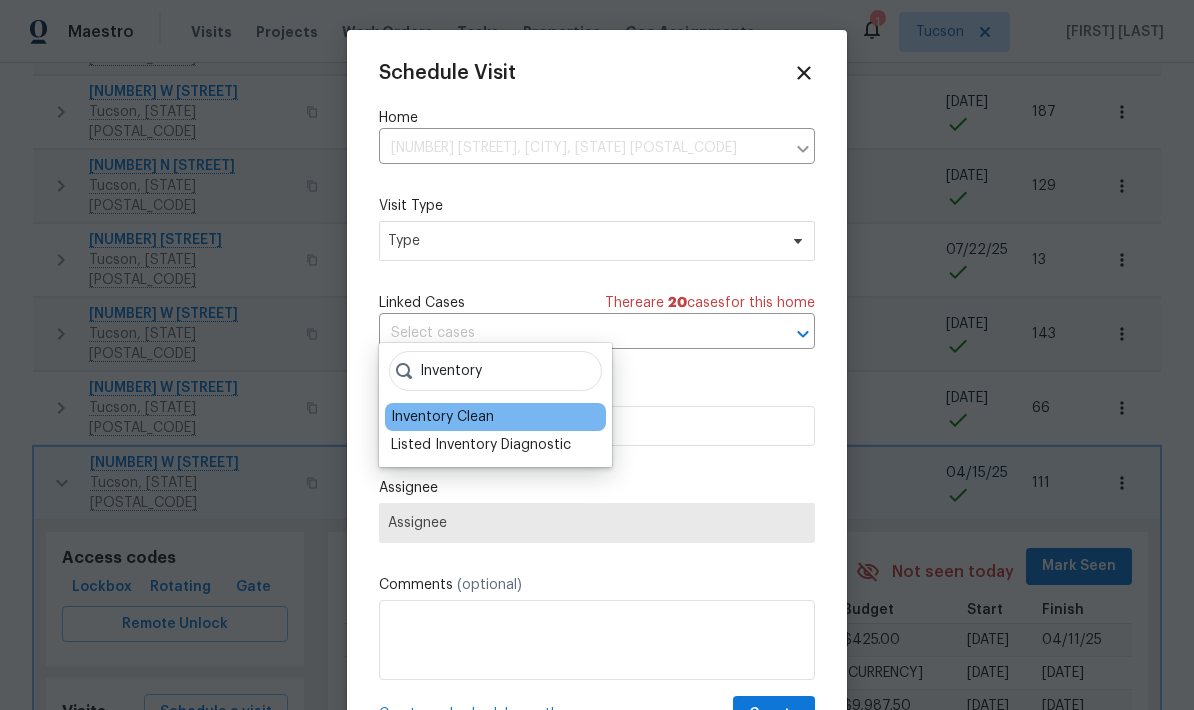 click on "Inventory Clean" at bounding box center (442, 417) 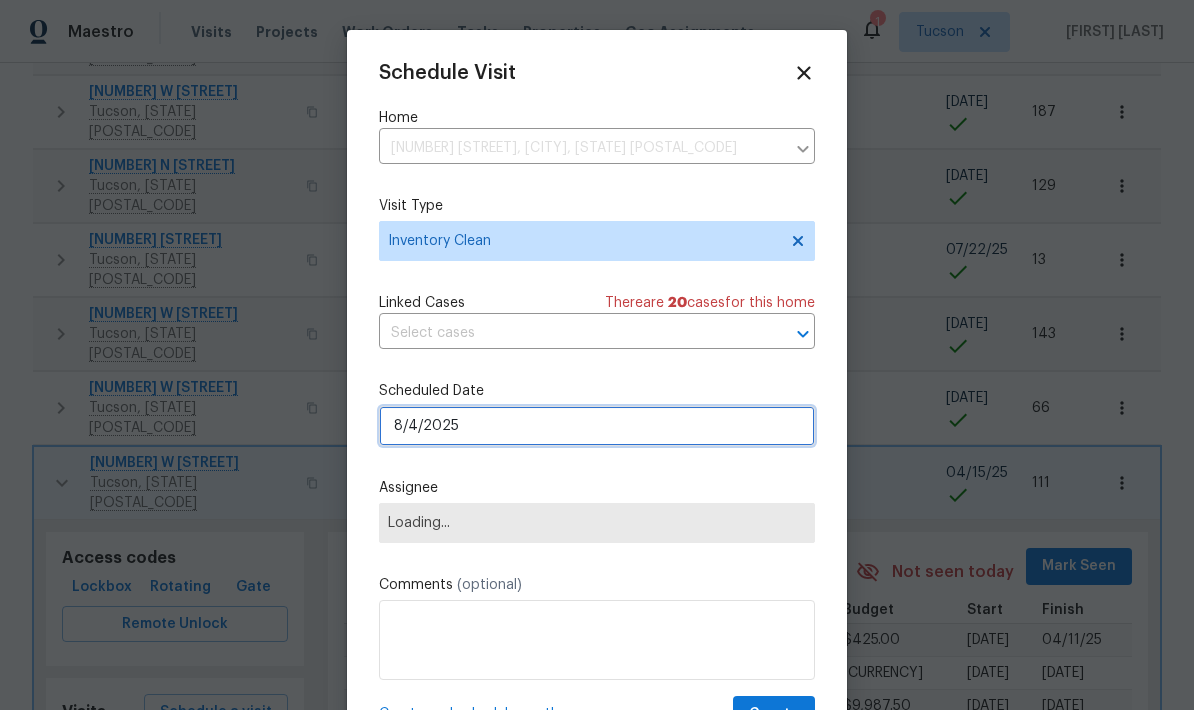 click on "8/4/2025" at bounding box center (597, 426) 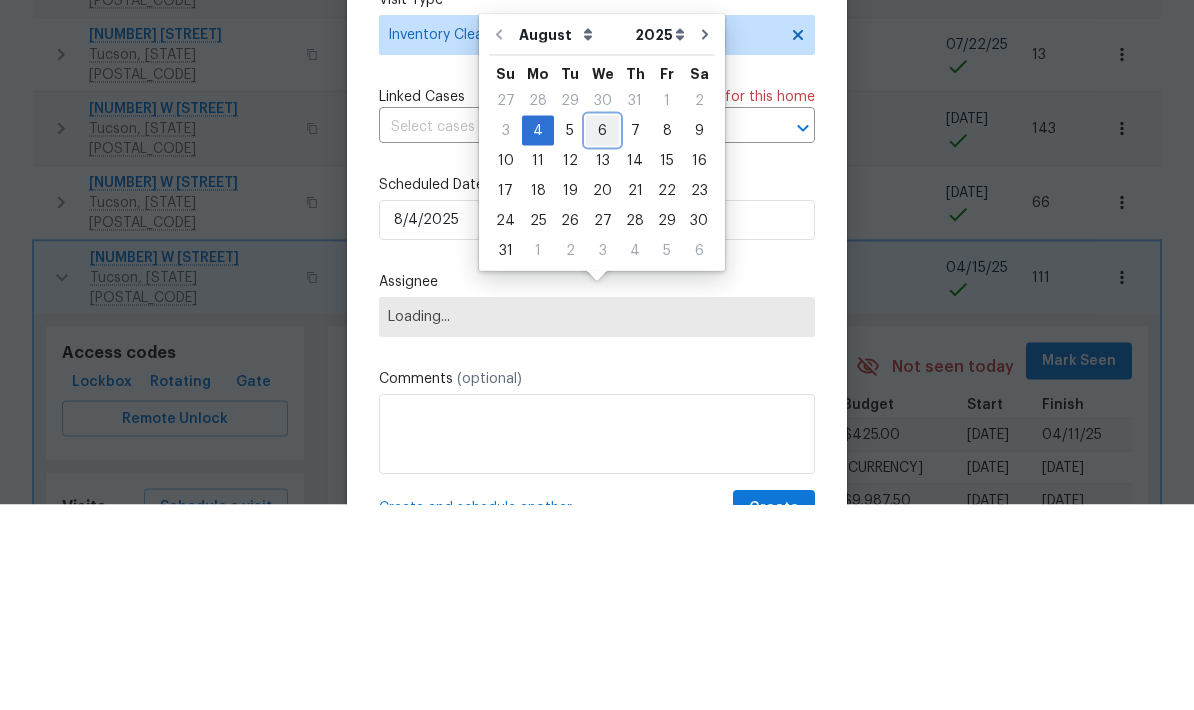 click on "6" at bounding box center [602, 336] 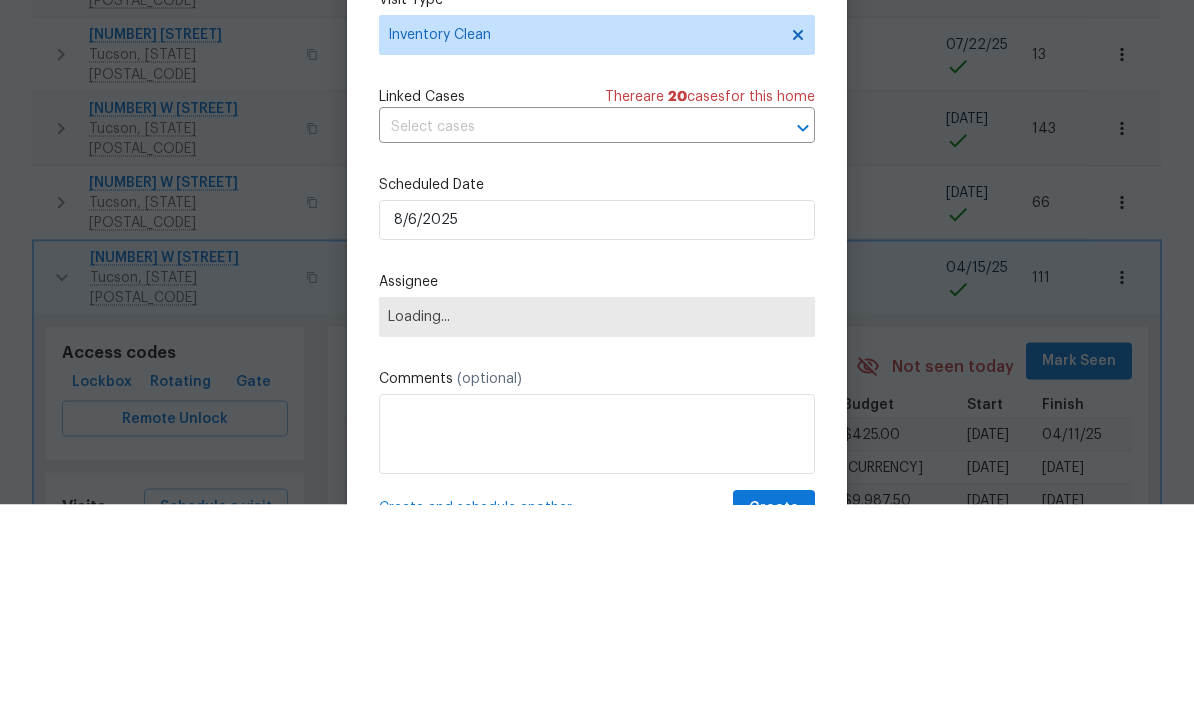 type on "8/6/2025" 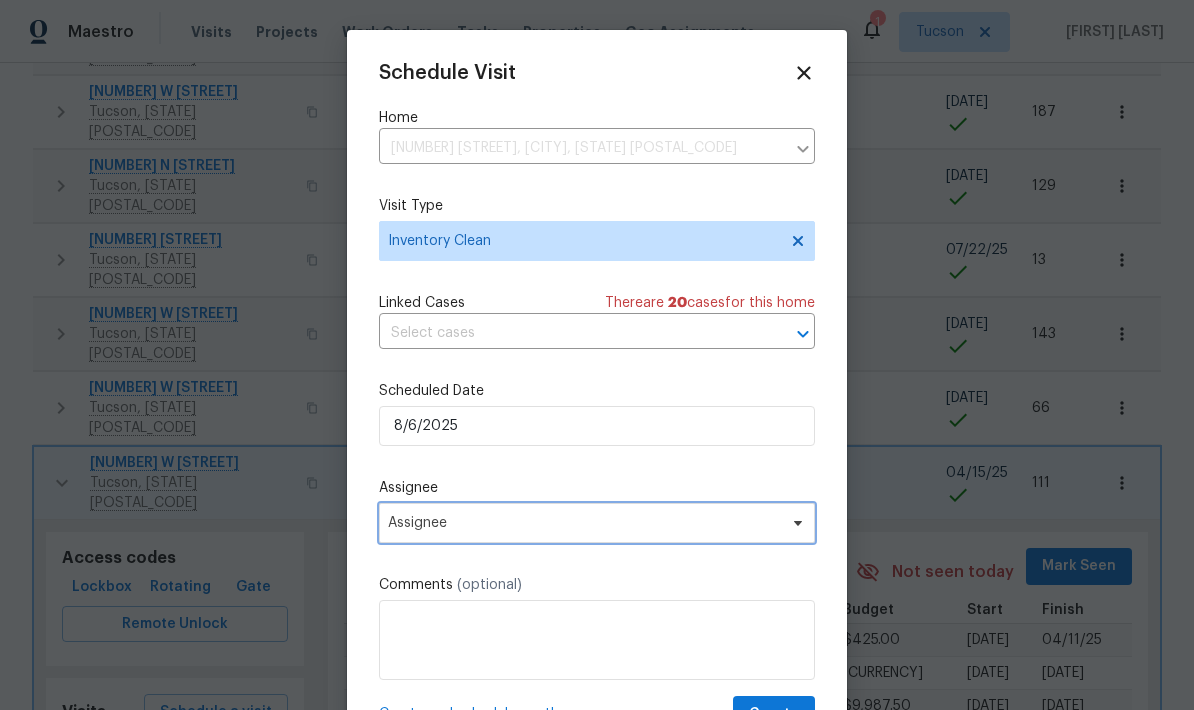 click on "Assignee" at bounding box center [584, 523] 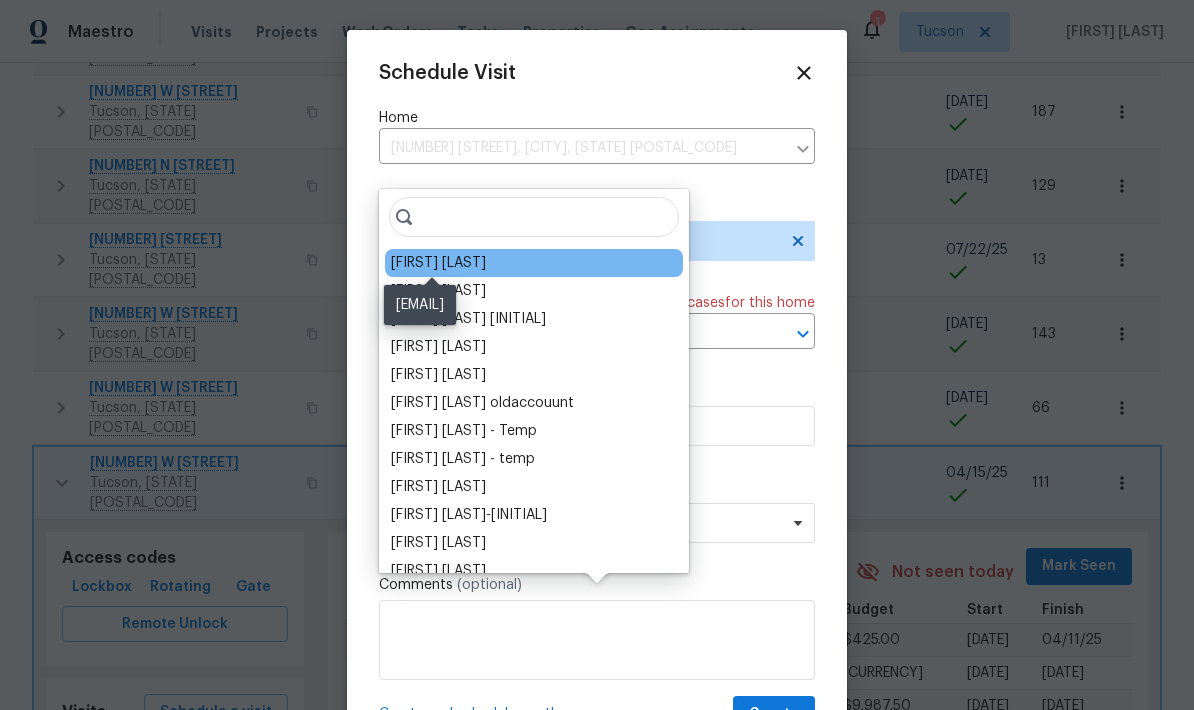 click on "[FIRST] [LAST]" at bounding box center (438, 263) 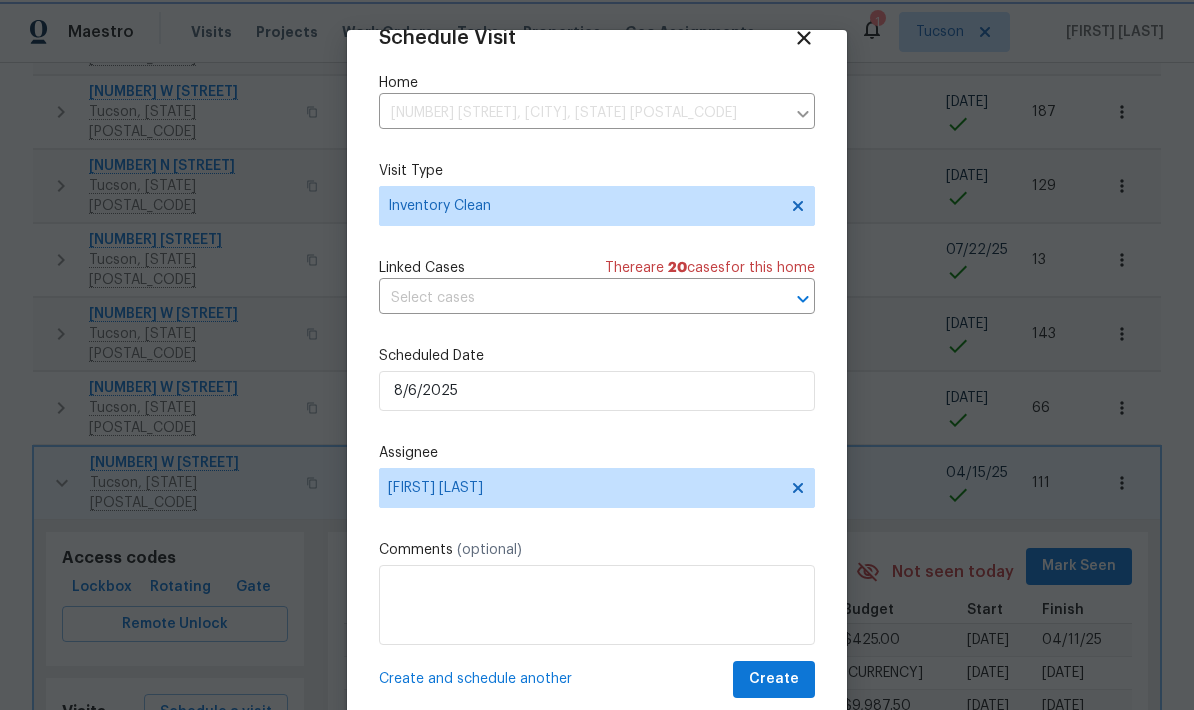 scroll, scrollTop: 39, scrollLeft: 0, axis: vertical 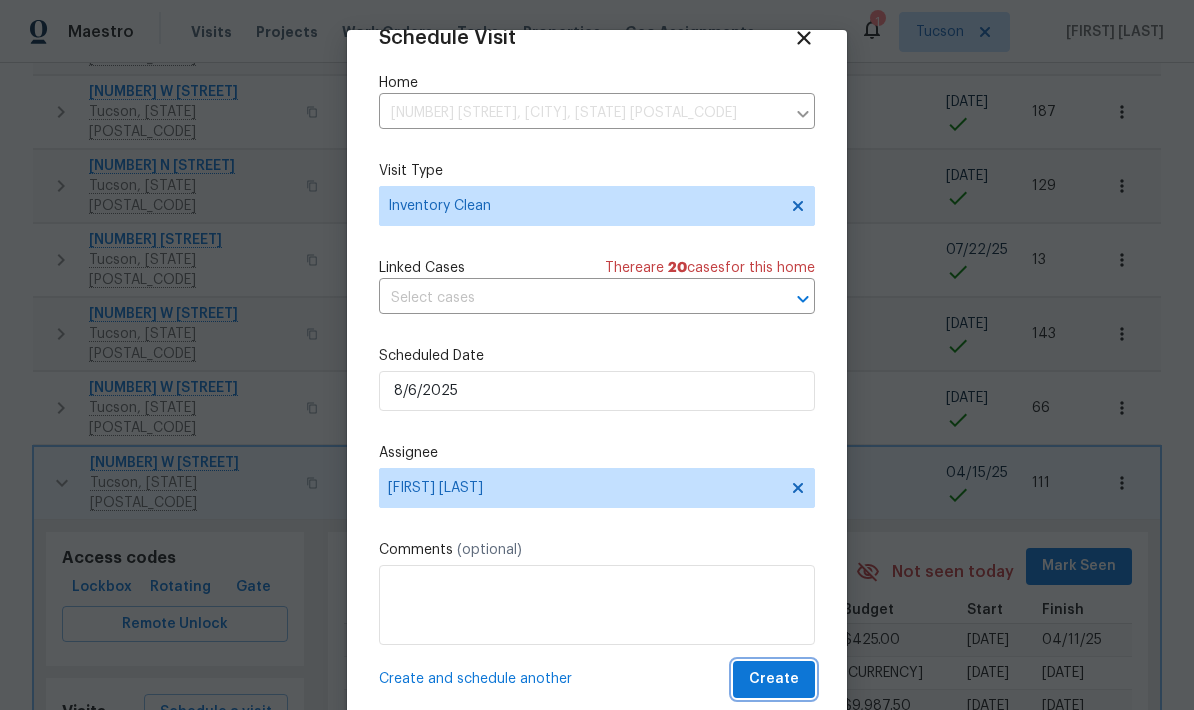 click on "Create" at bounding box center (774, 679) 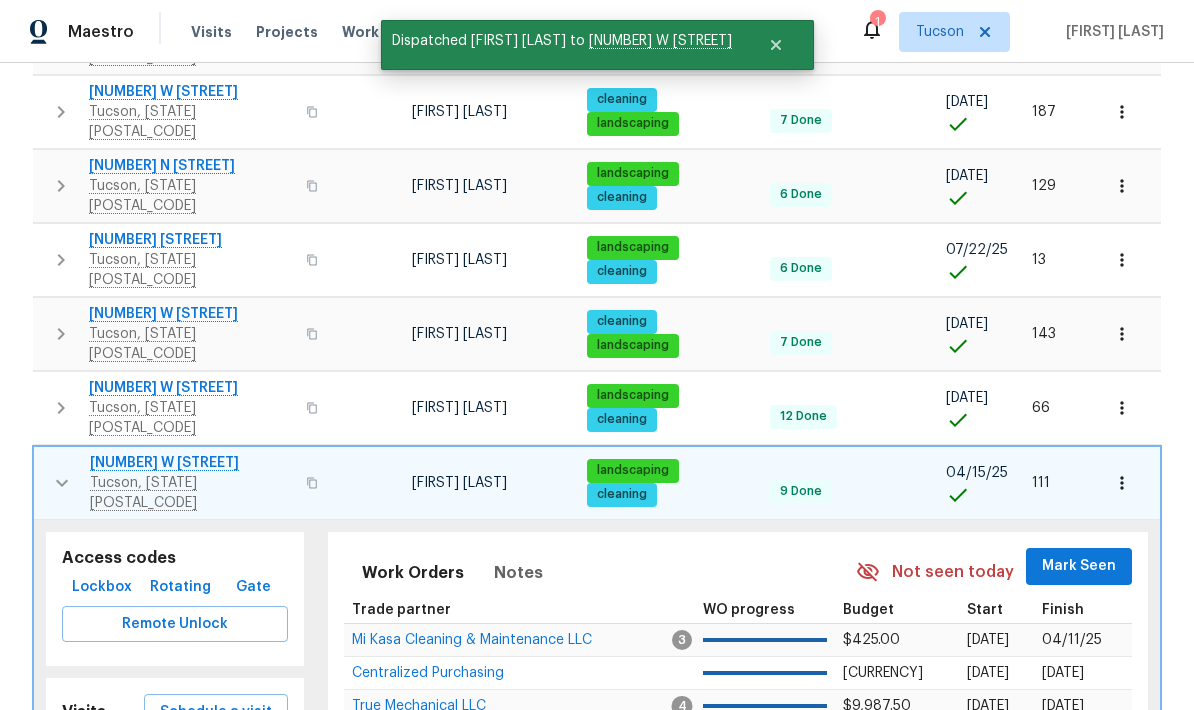 click 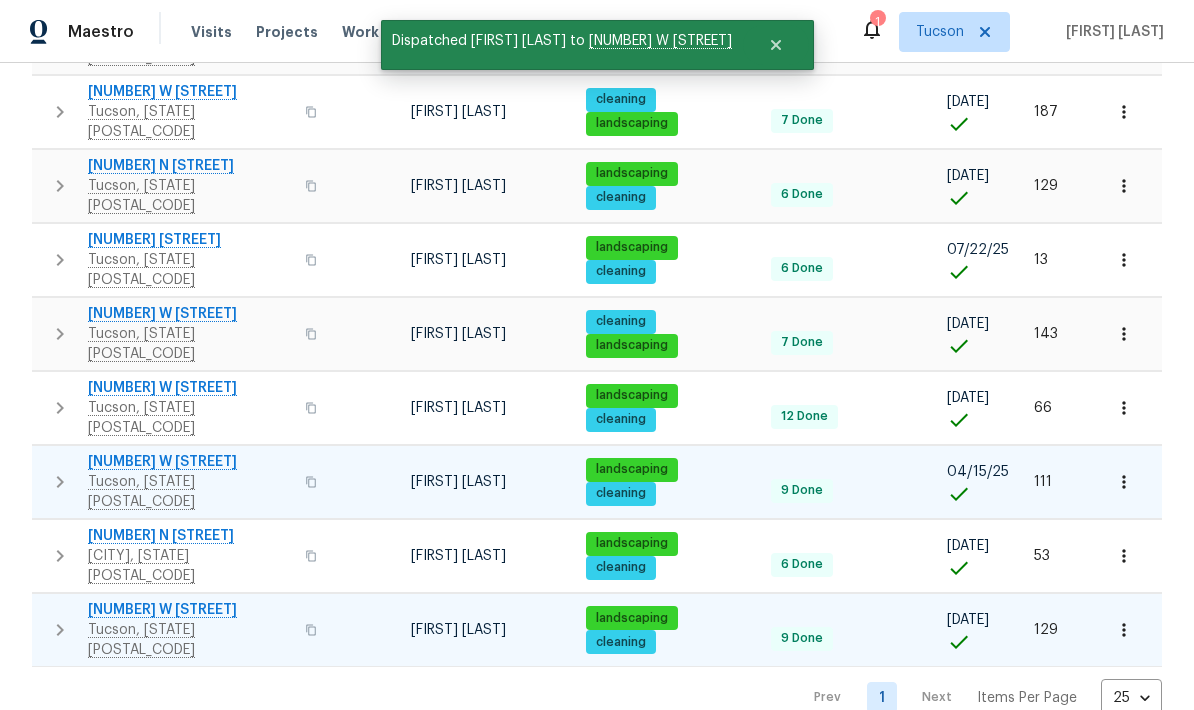scroll, scrollTop: 583, scrollLeft: 0, axis: vertical 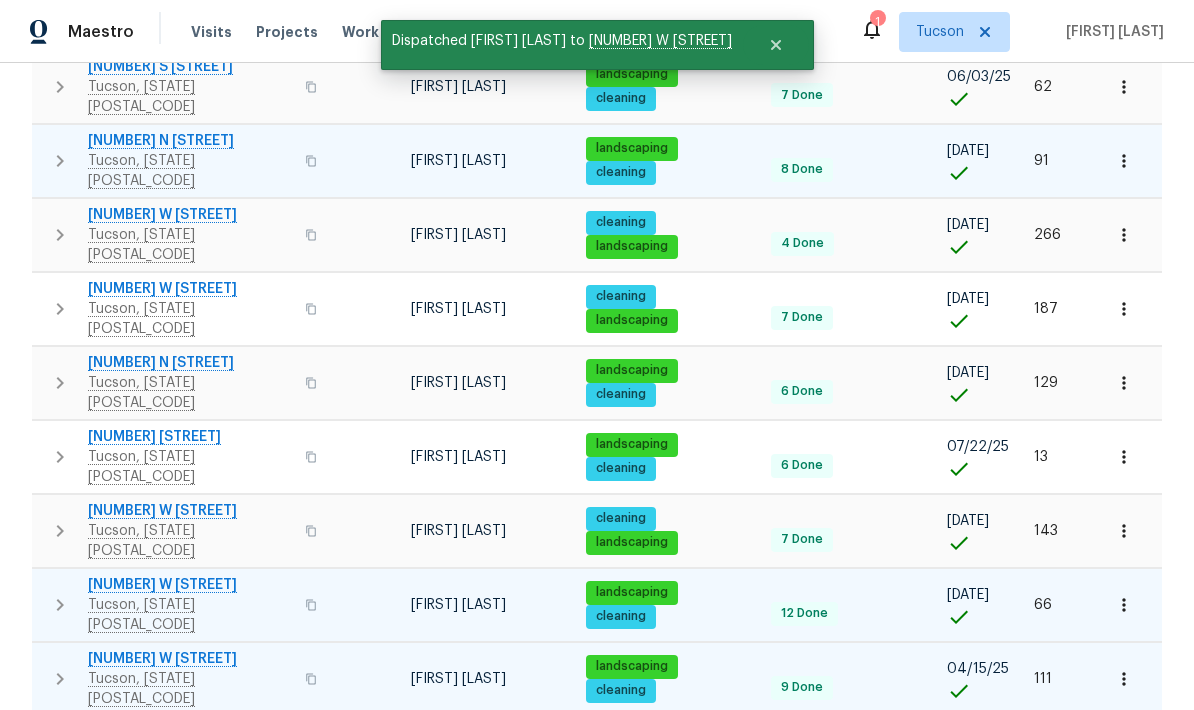 click 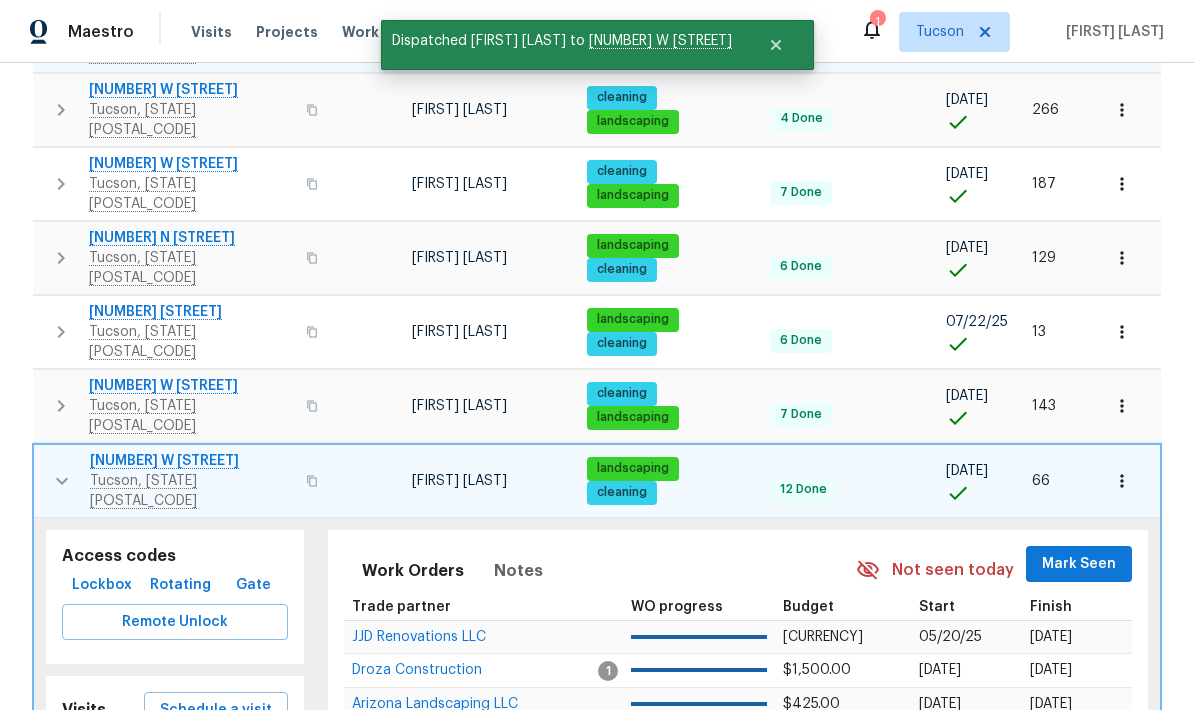 scroll, scrollTop: 729, scrollLeft: 0, axis: vertical 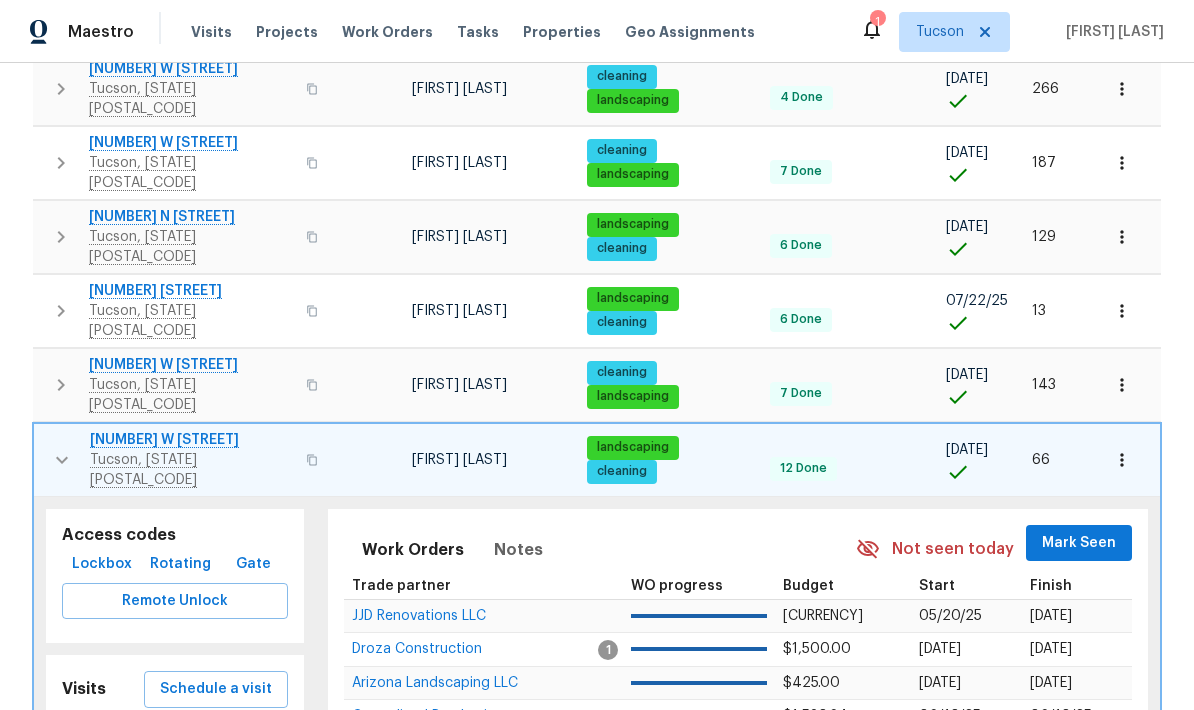 click on "Completed" at bounding box center (228, 738) 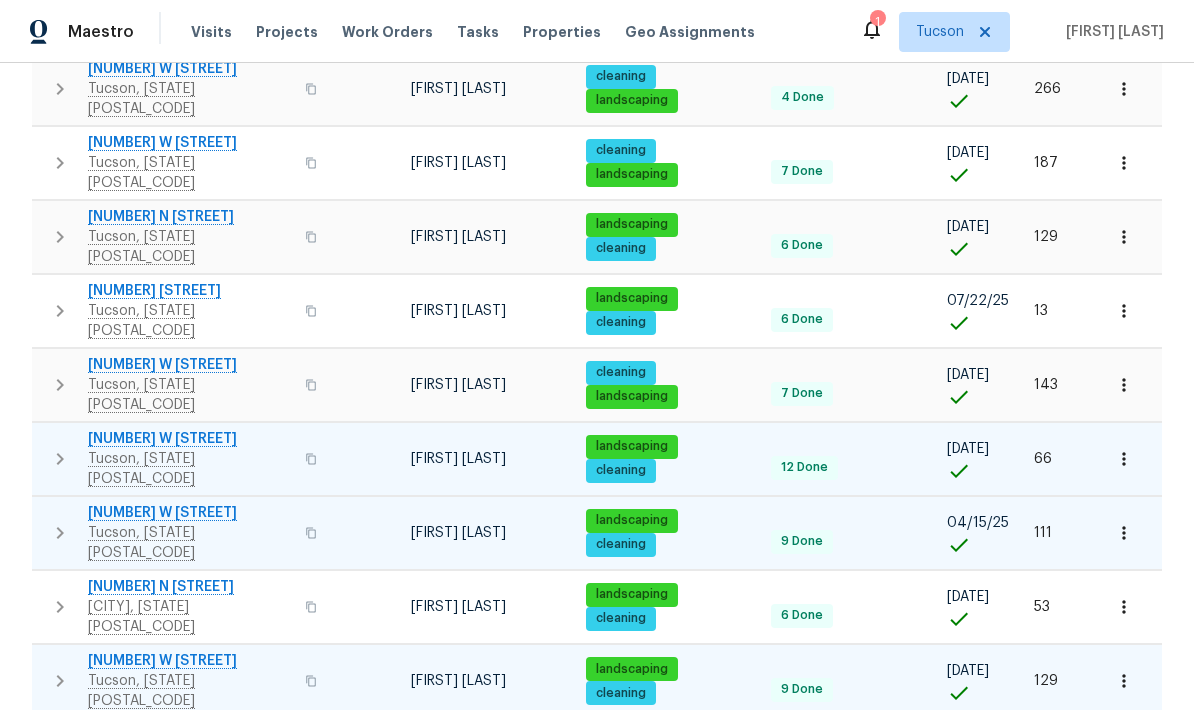scroll, scrollTop: 583, scrollLeft: 0, axis: vertical 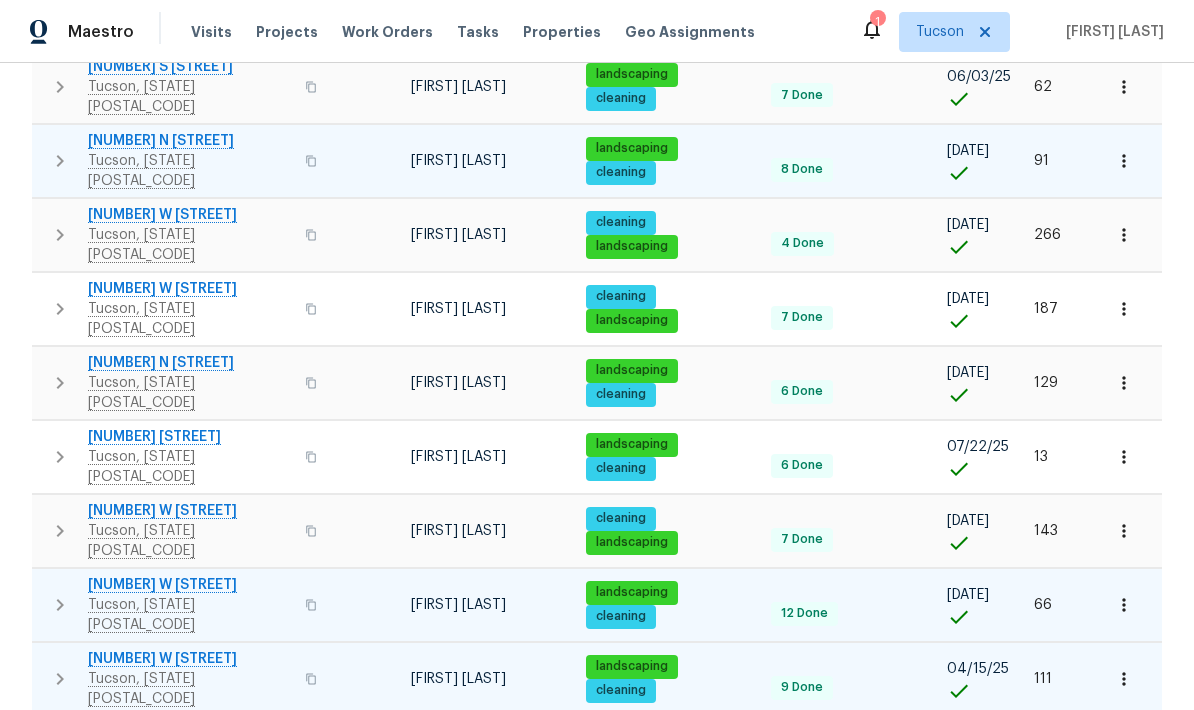 click at bounding box center (60, 605) 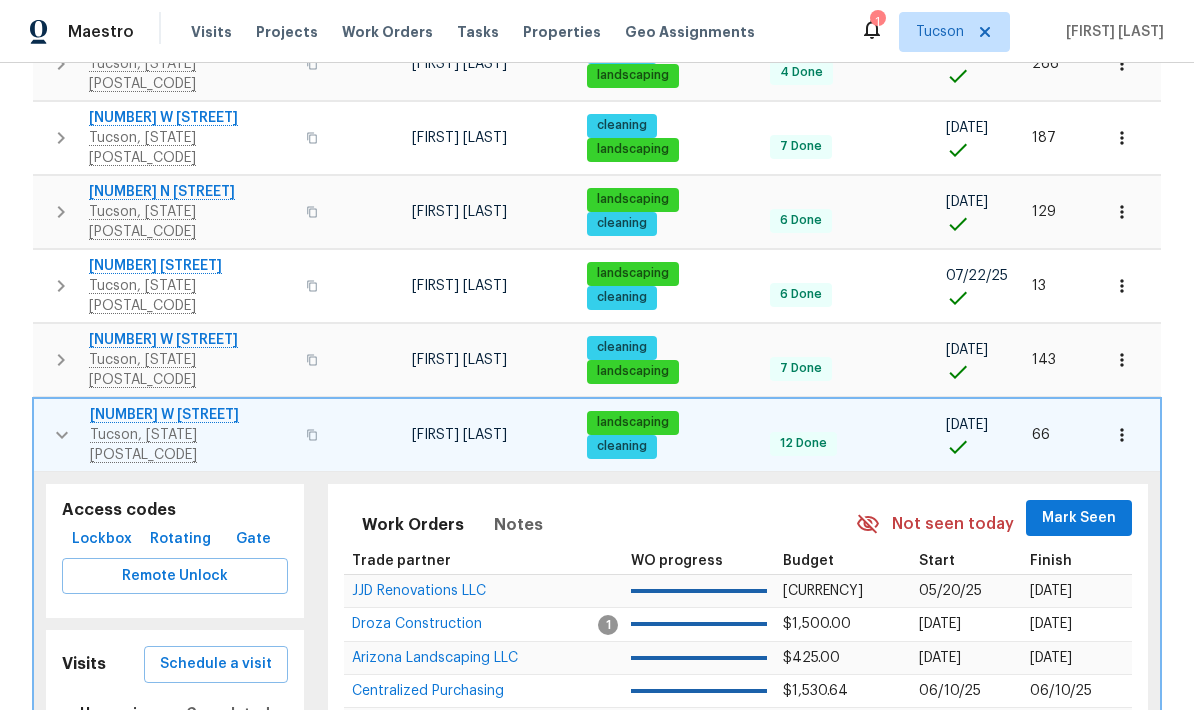 scroll, scrollTop: 758, scrollLeft: 0, axis: vertical 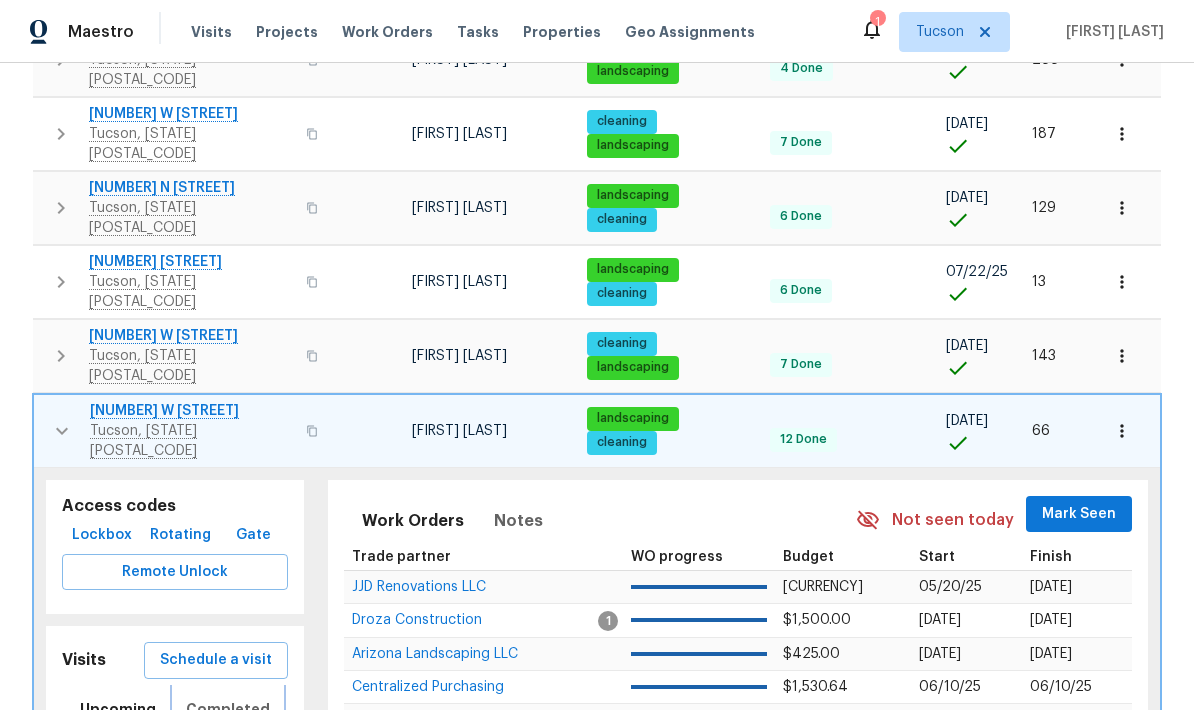 click on "Completed" at bounding box center (228, 709) 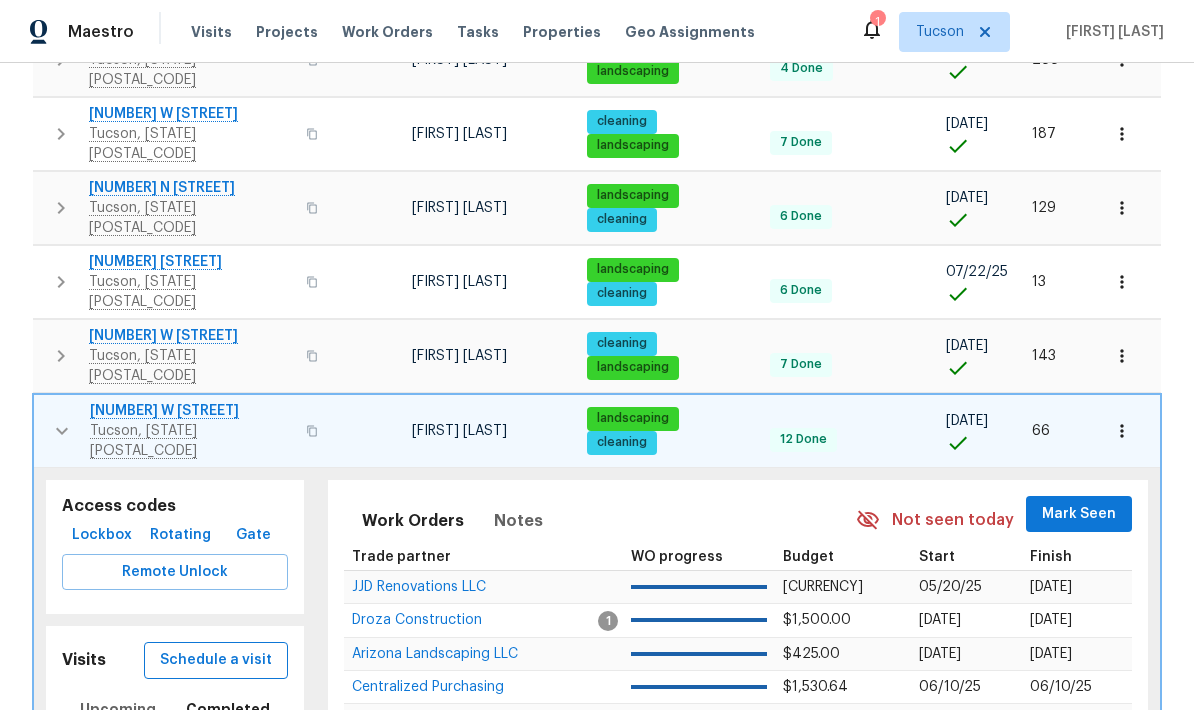 click on "Schedule a visit" at bounding box center (216, 660) 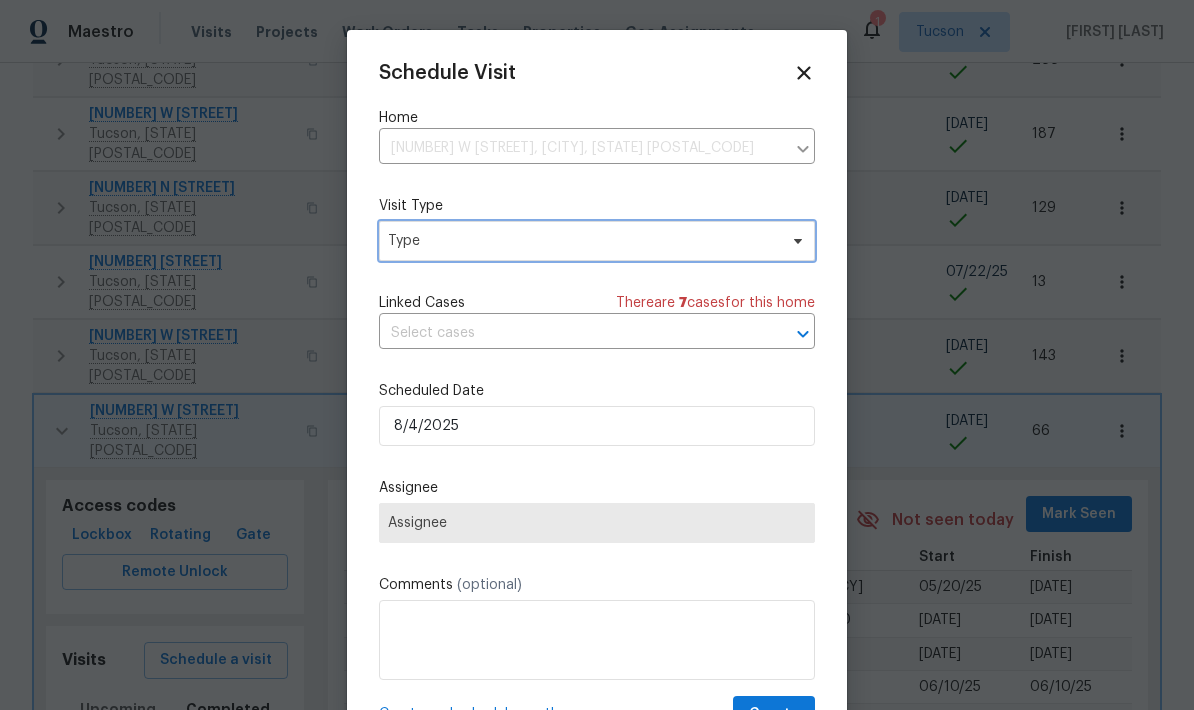 click on "Type" at bounding box center (597, 241) 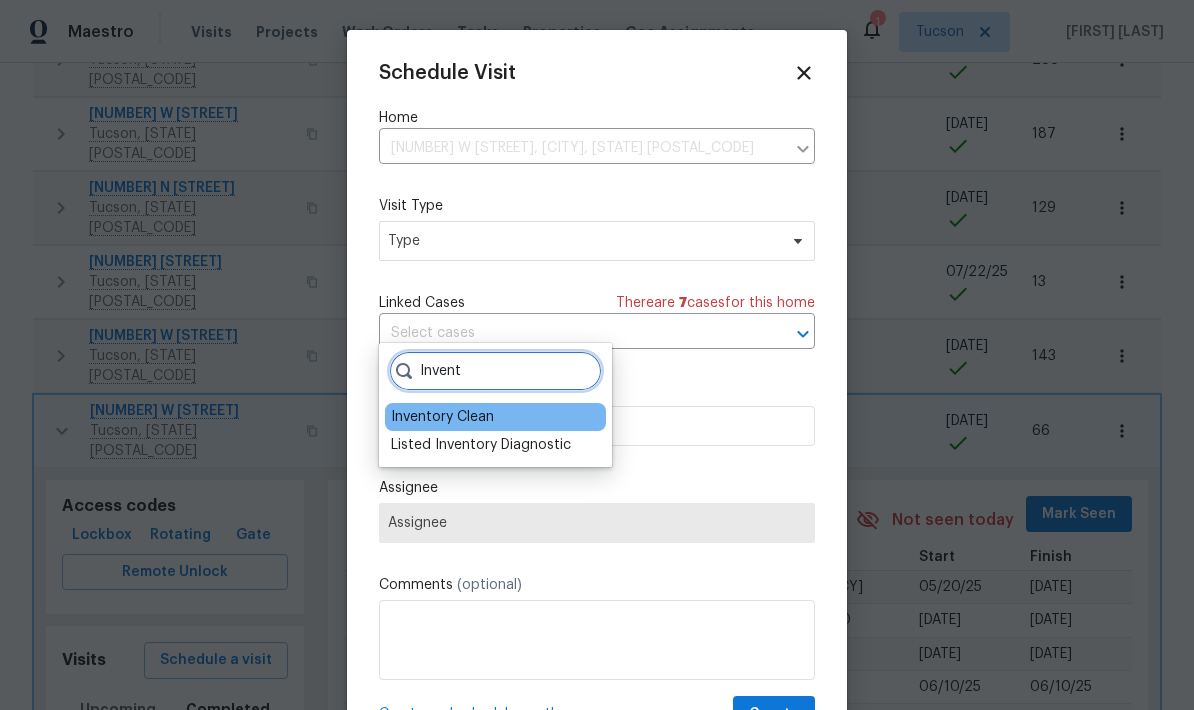 type on "Invent" 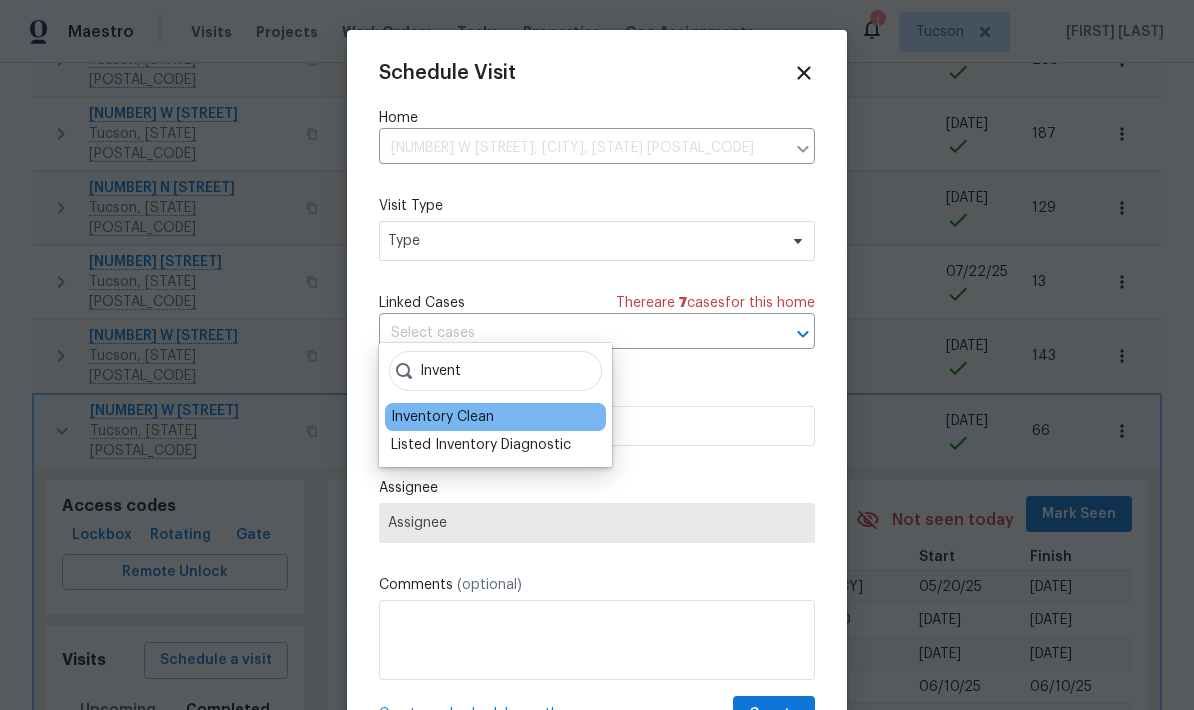 click on "Inventory Clean" at bounding box center (442, 417) 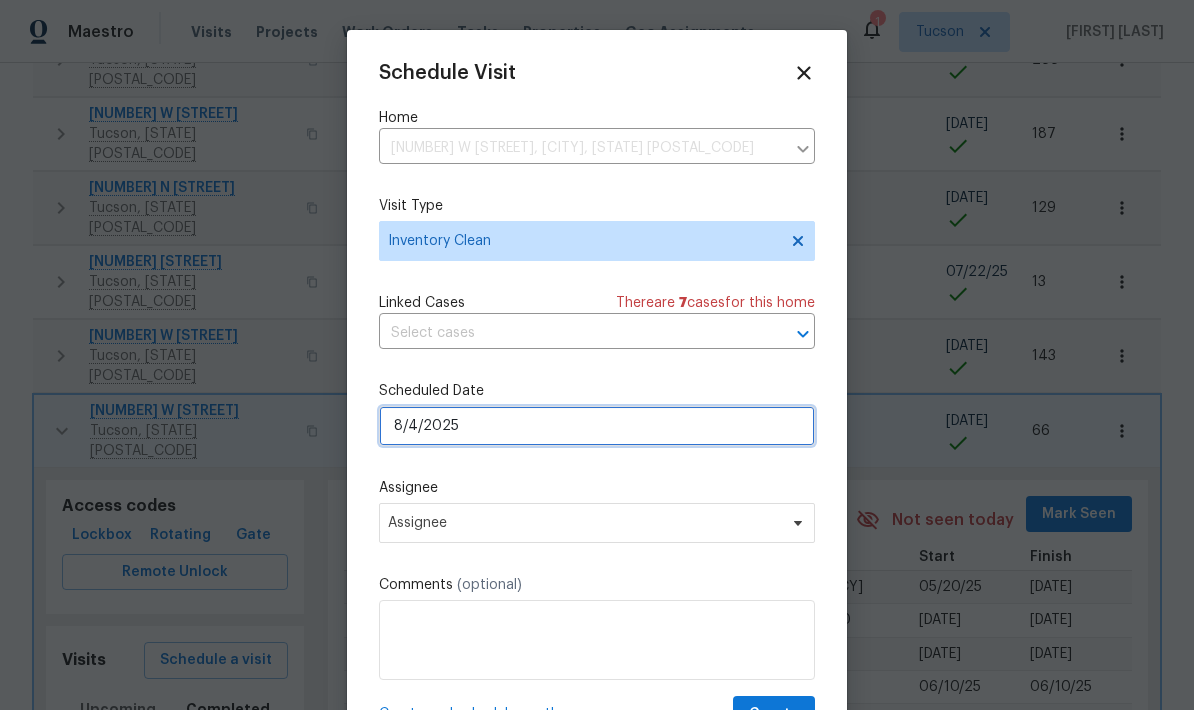 click on "8/4/2025" at bounding box center (597, 426) 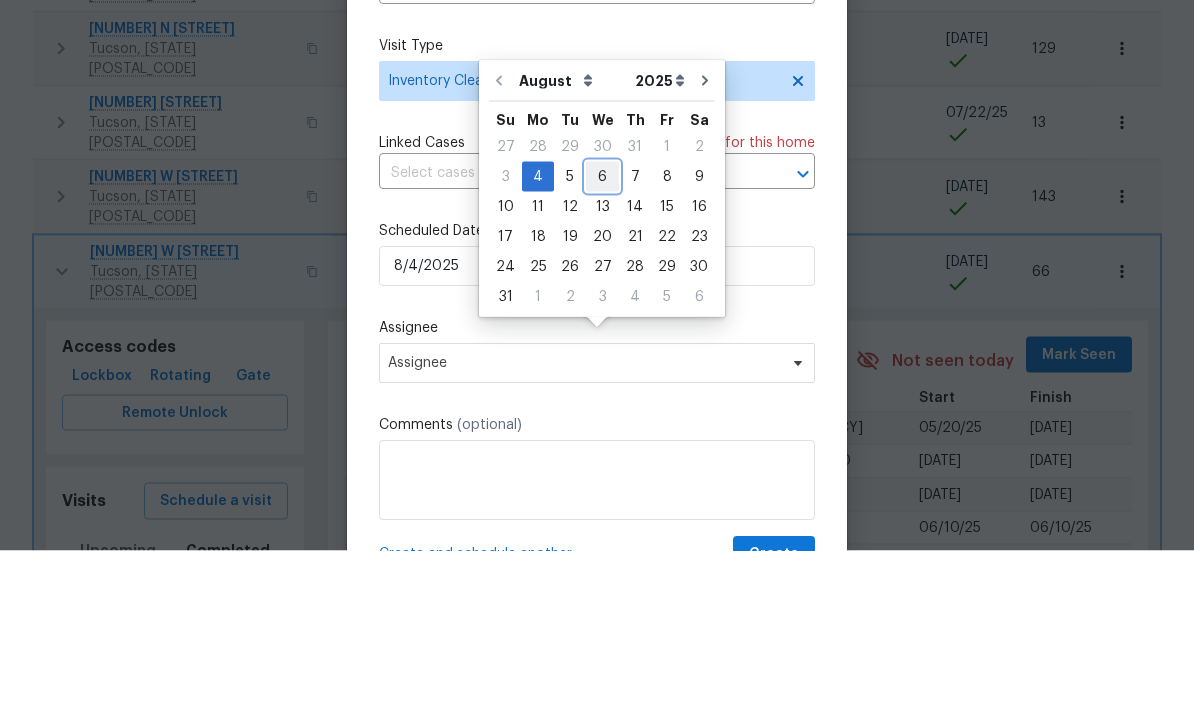 click on "6" at bounding box center (602, 336) 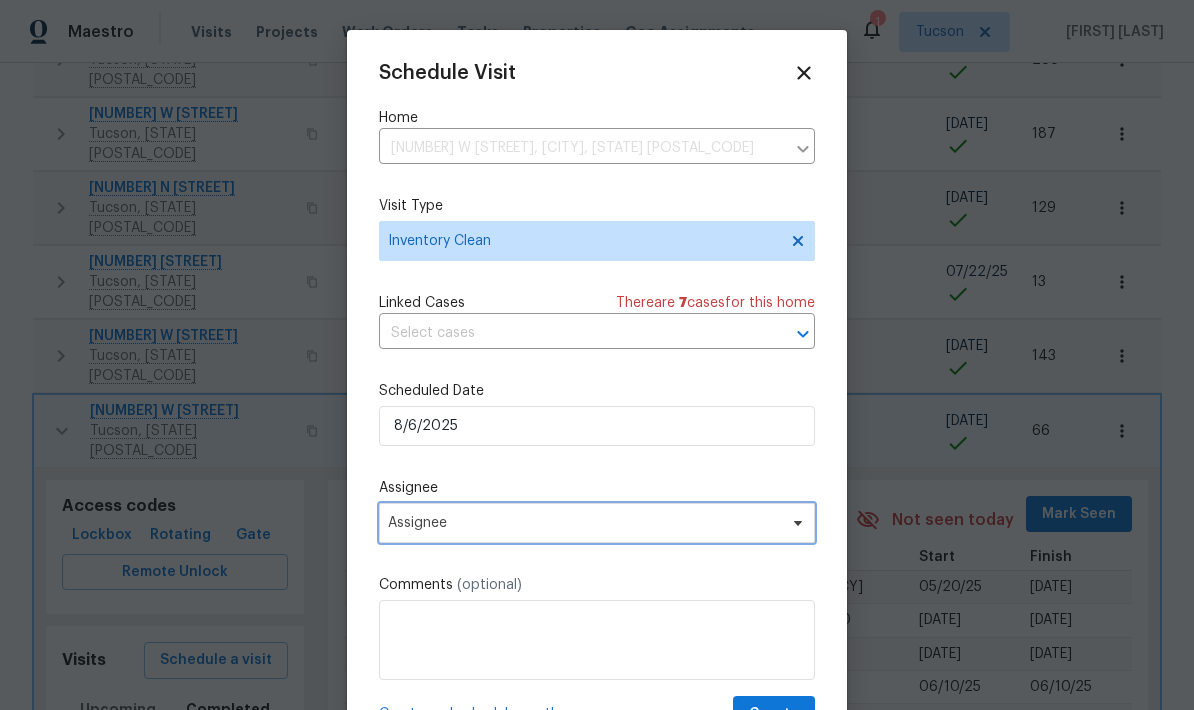 click on "Assignee" at bounding box center [584, 523] 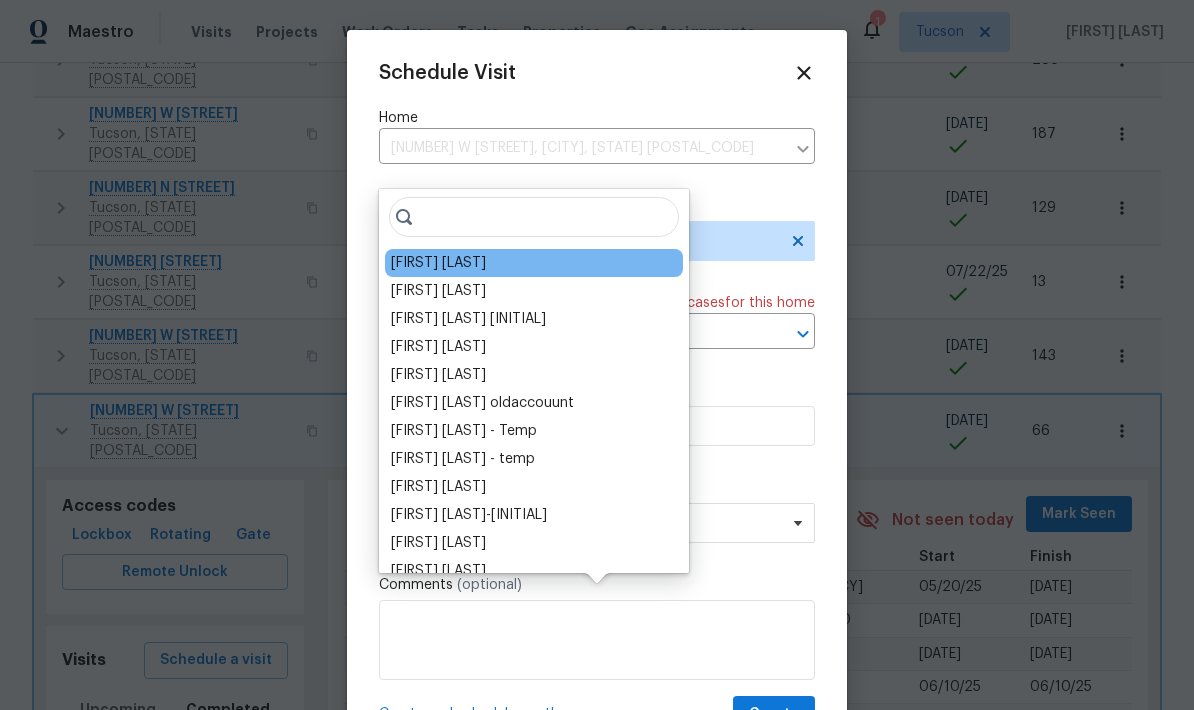 click on "[FIRST] [LAST]" at bounding box center [534, 263] 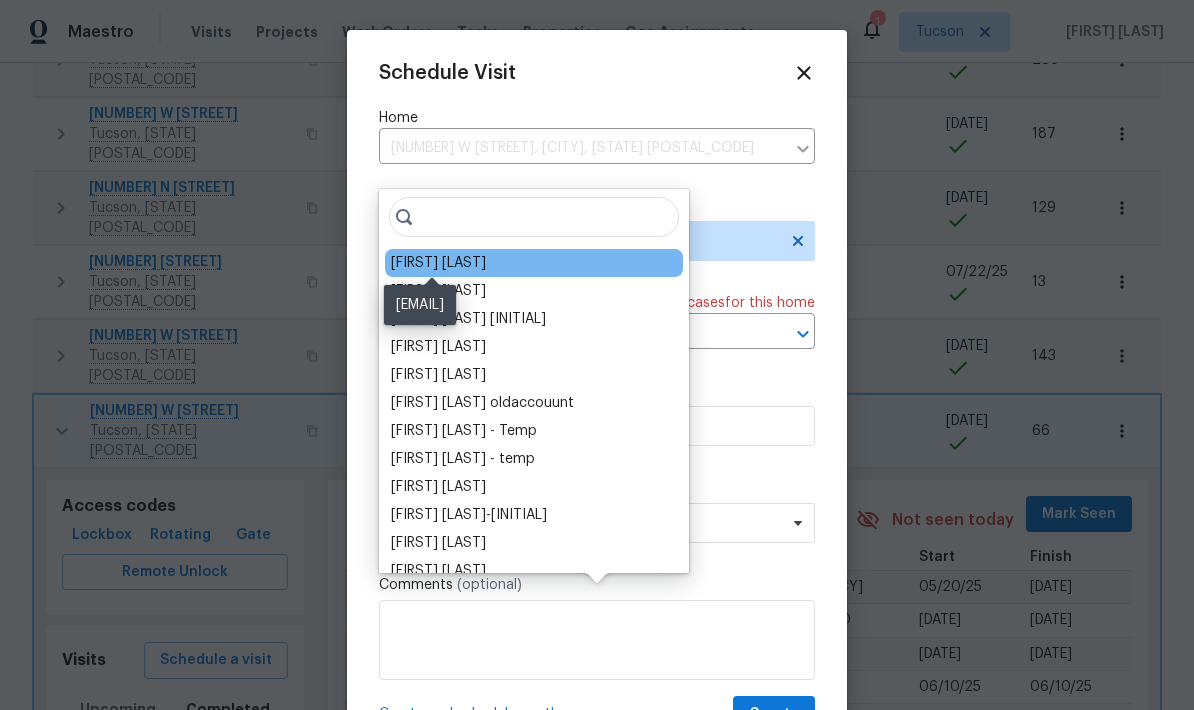 click on "[FIRST] [LAST]" at bounding box center [438, 263] 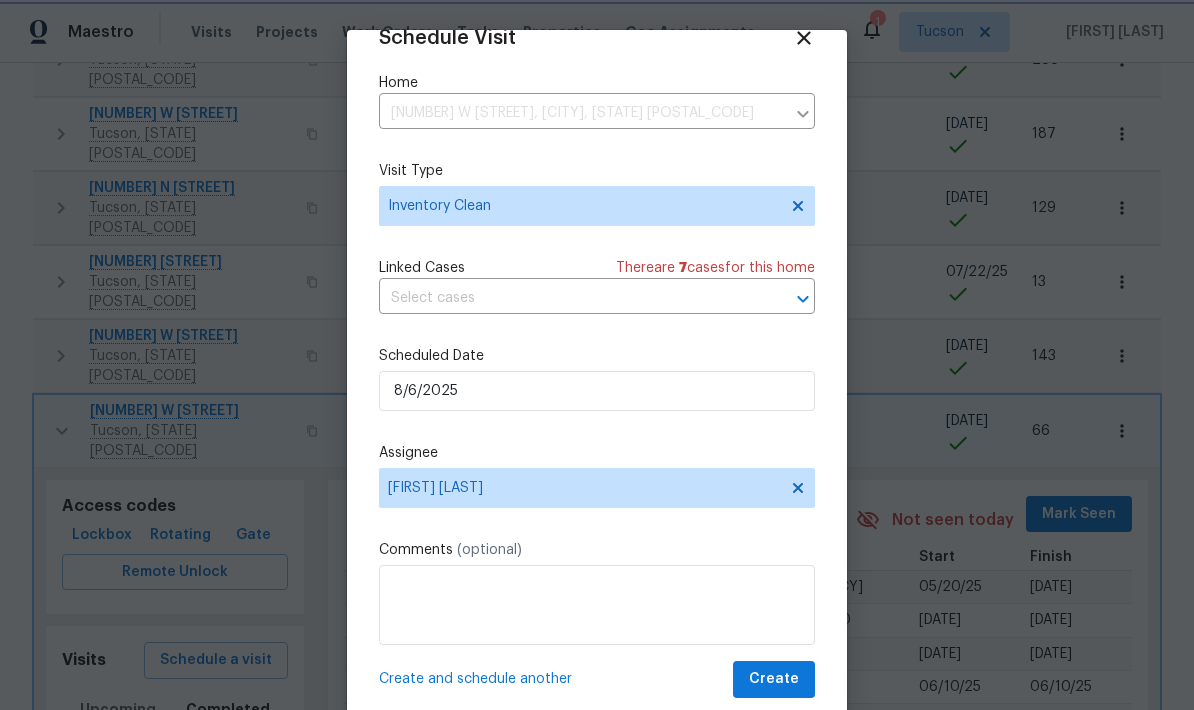 scroll, scrollTop: 39, scrollLeft: 0, axis: vertical 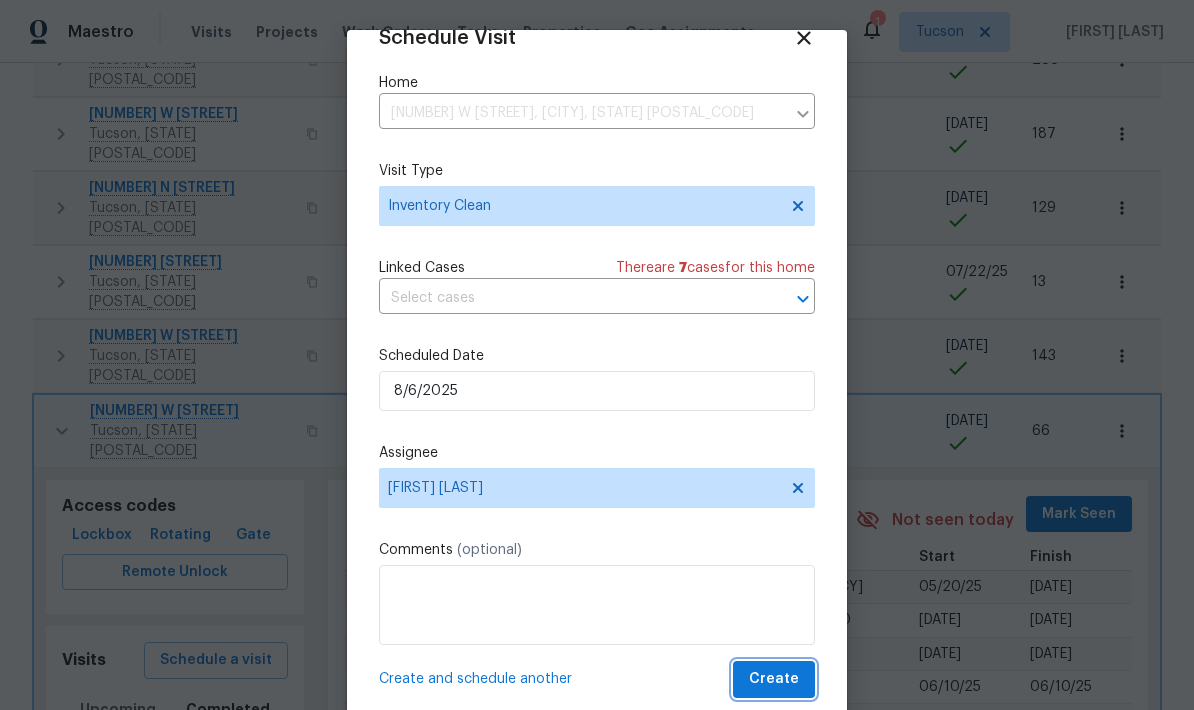 click on "Create" at bounding box center [774, 679] 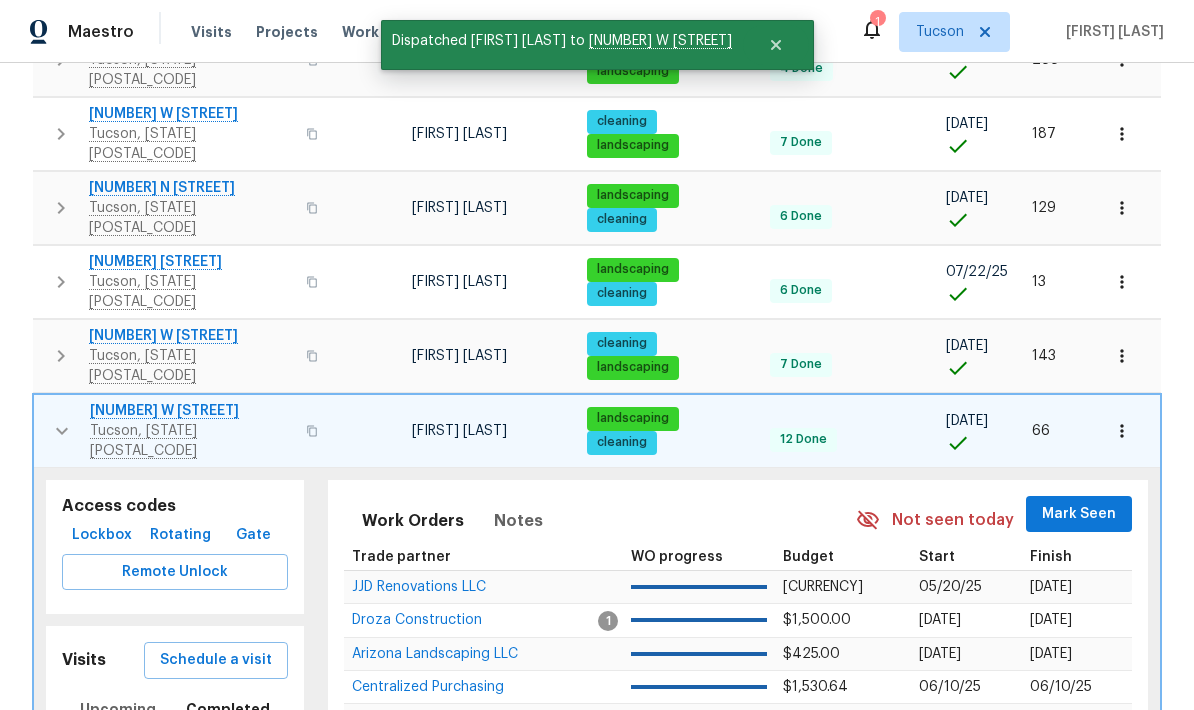 click at bounding box center [62, 431] 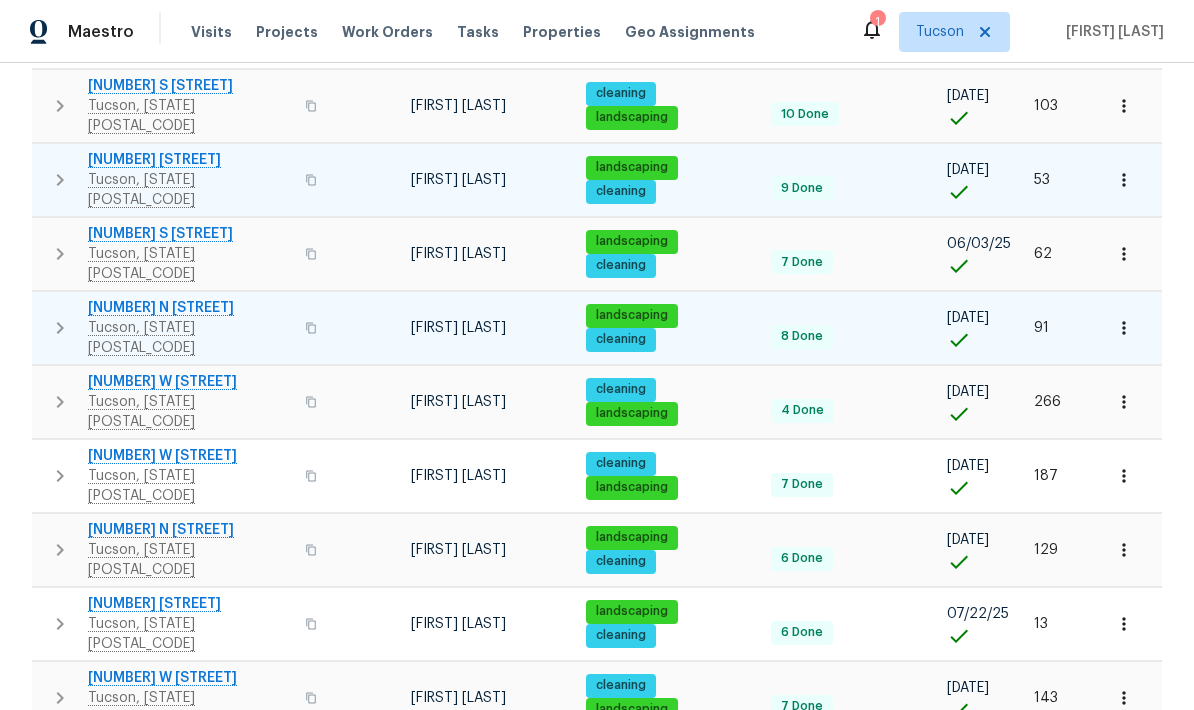 scroll, scrollTop: 411, scrollLeft: 0, axis: vertical 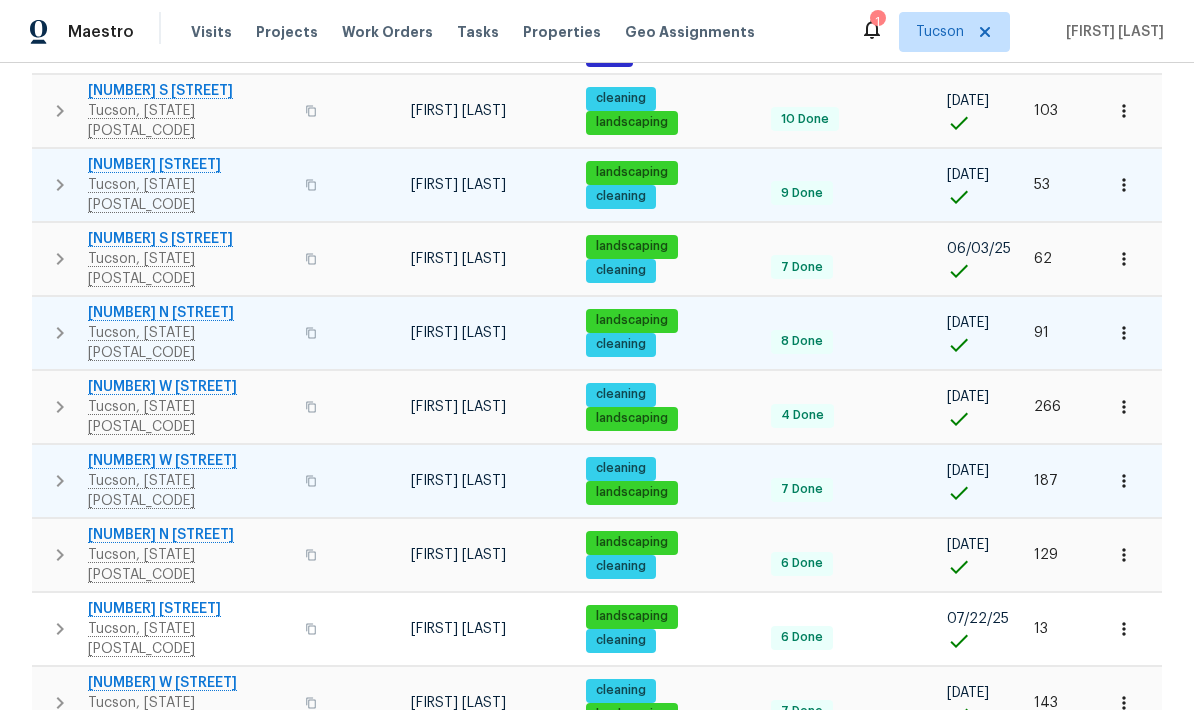 click 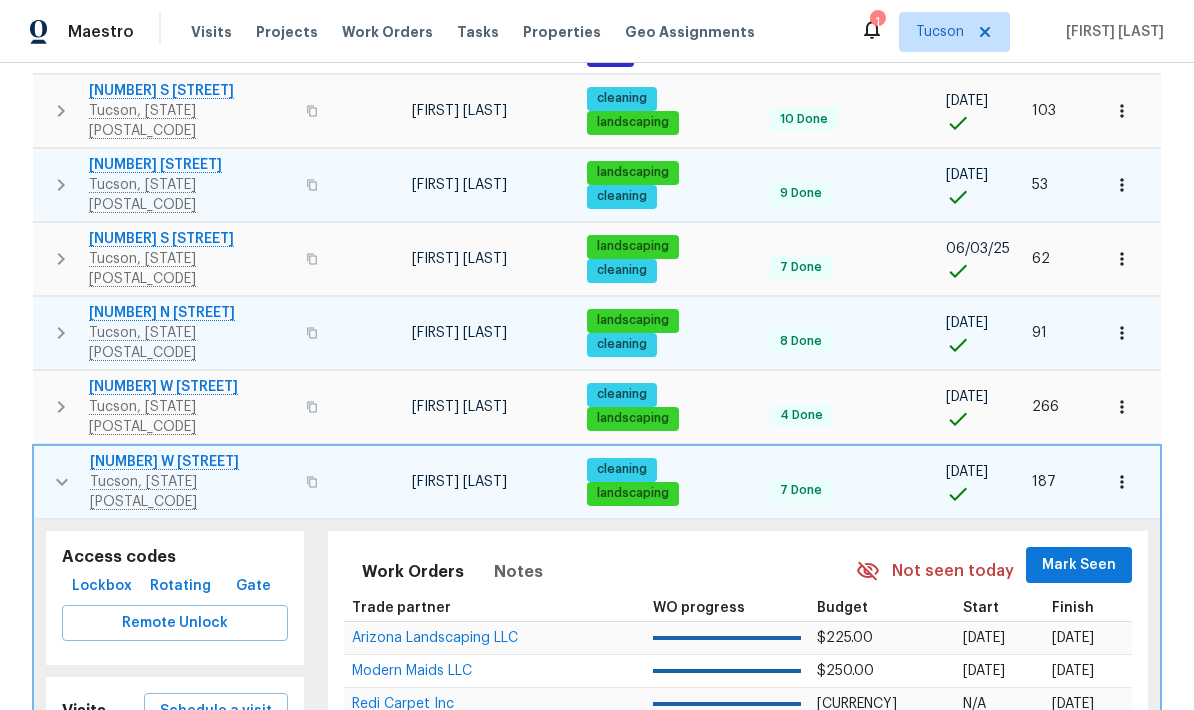 click on "Completed" at bounding box center (228, 760) 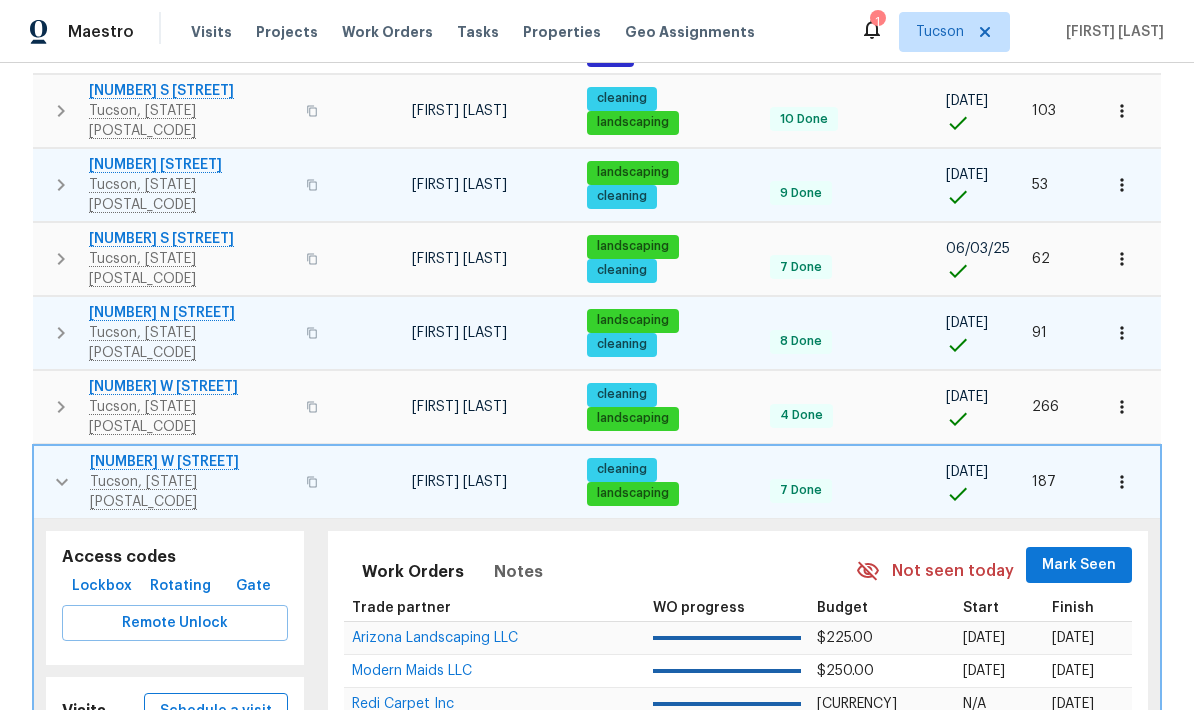 click on "Schedule a visit" at bounding box center [216, 711] 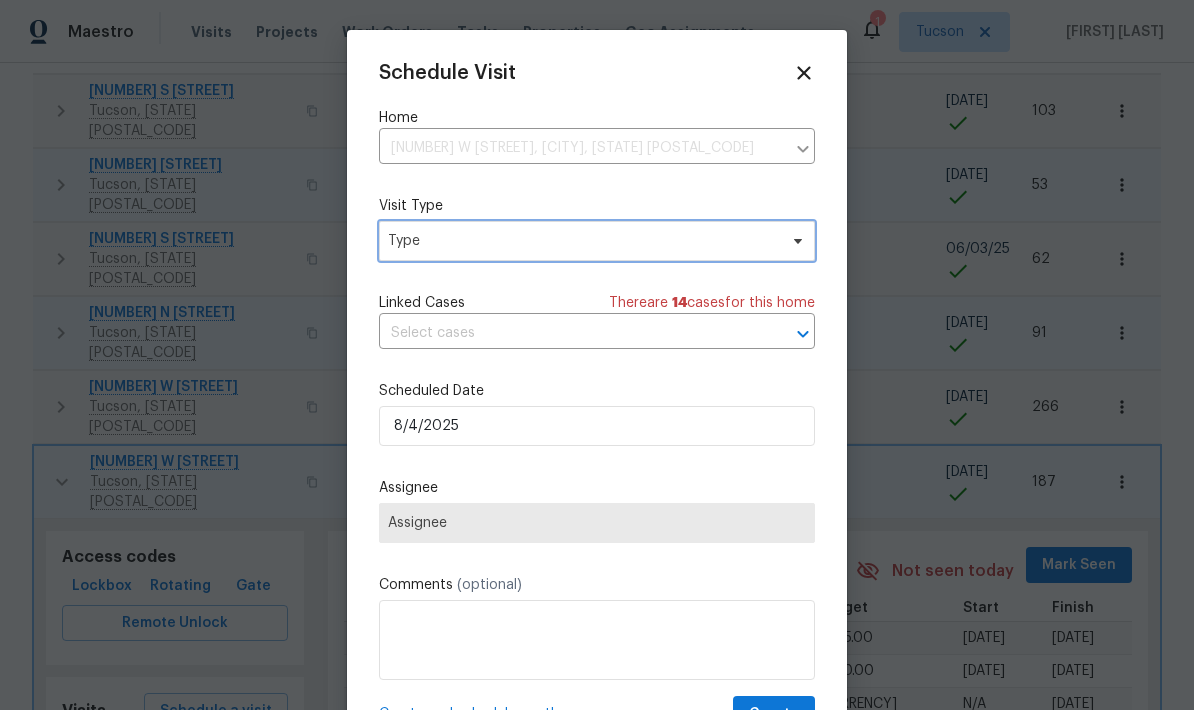 click on "Type" at bounding box center [597, 241] 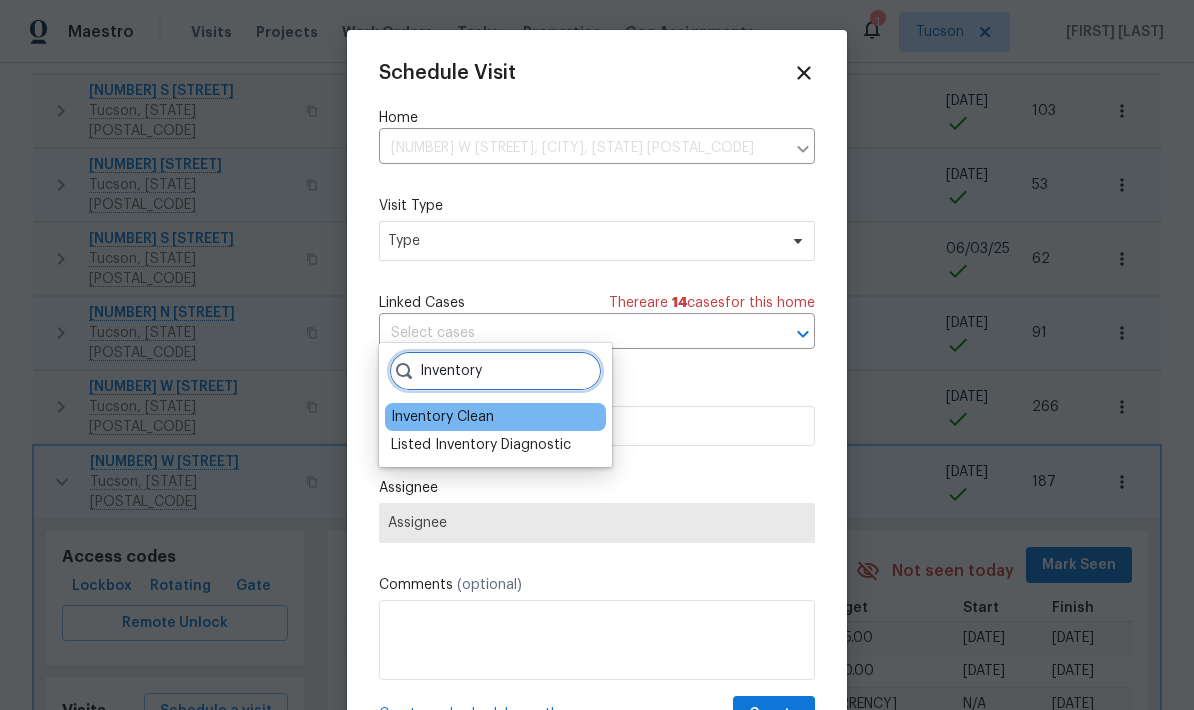 type on "Inventory" 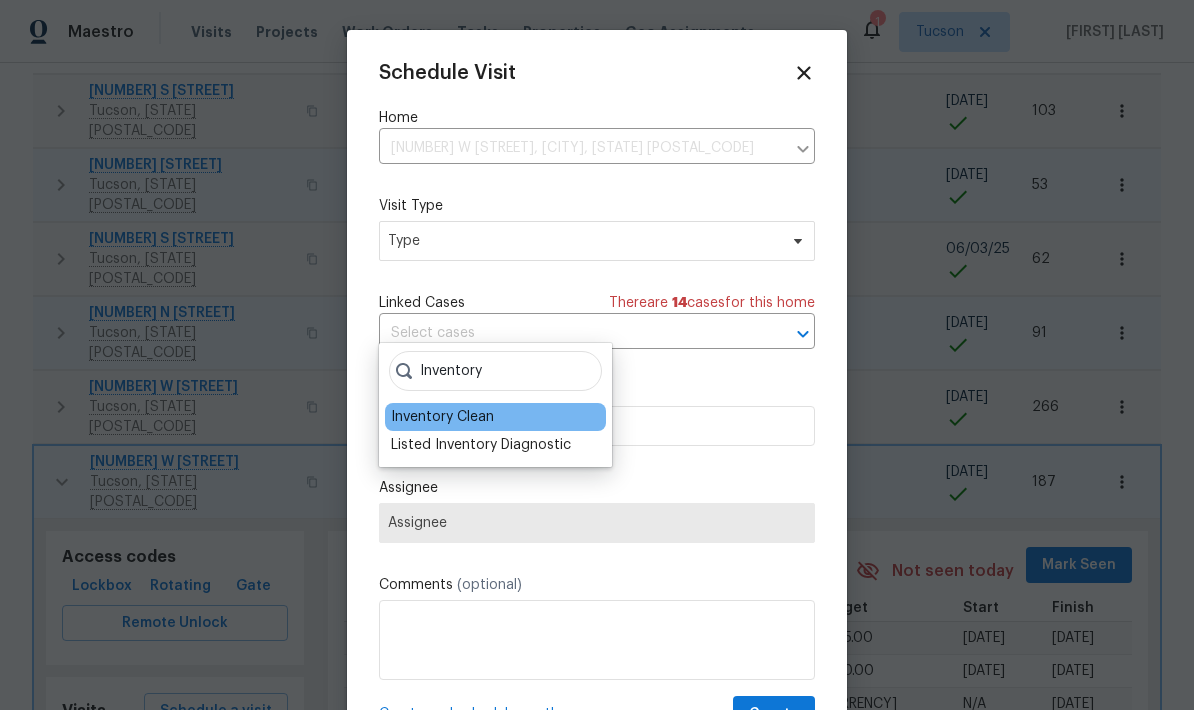 click on "Inventory Clean" at bounding box center (442, 417) 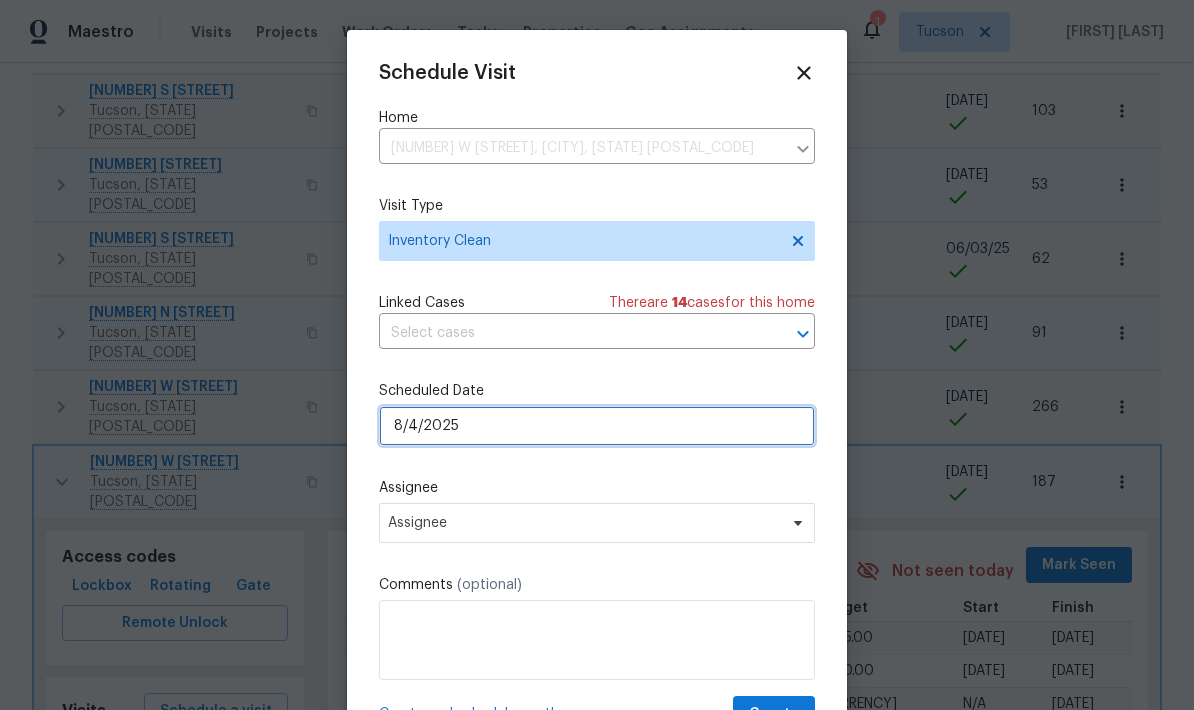 click on "8/4/2025" at bounding box center [597, 426] 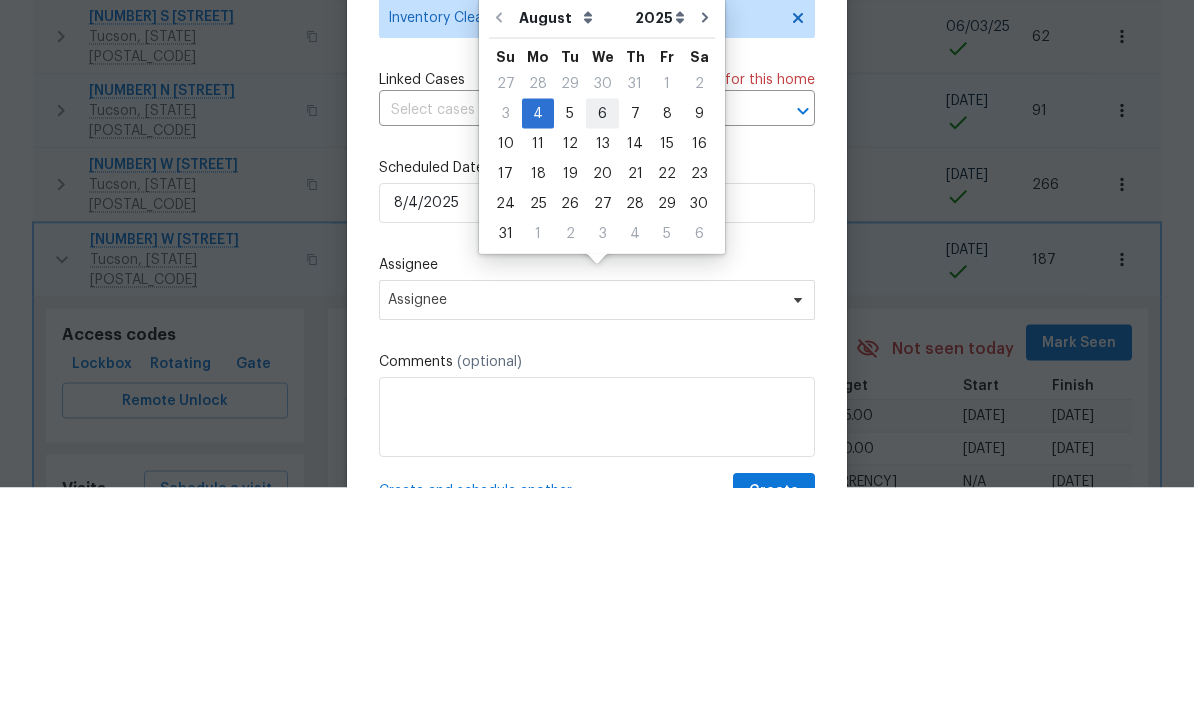 click on "6" at bounding box center (602, 336) 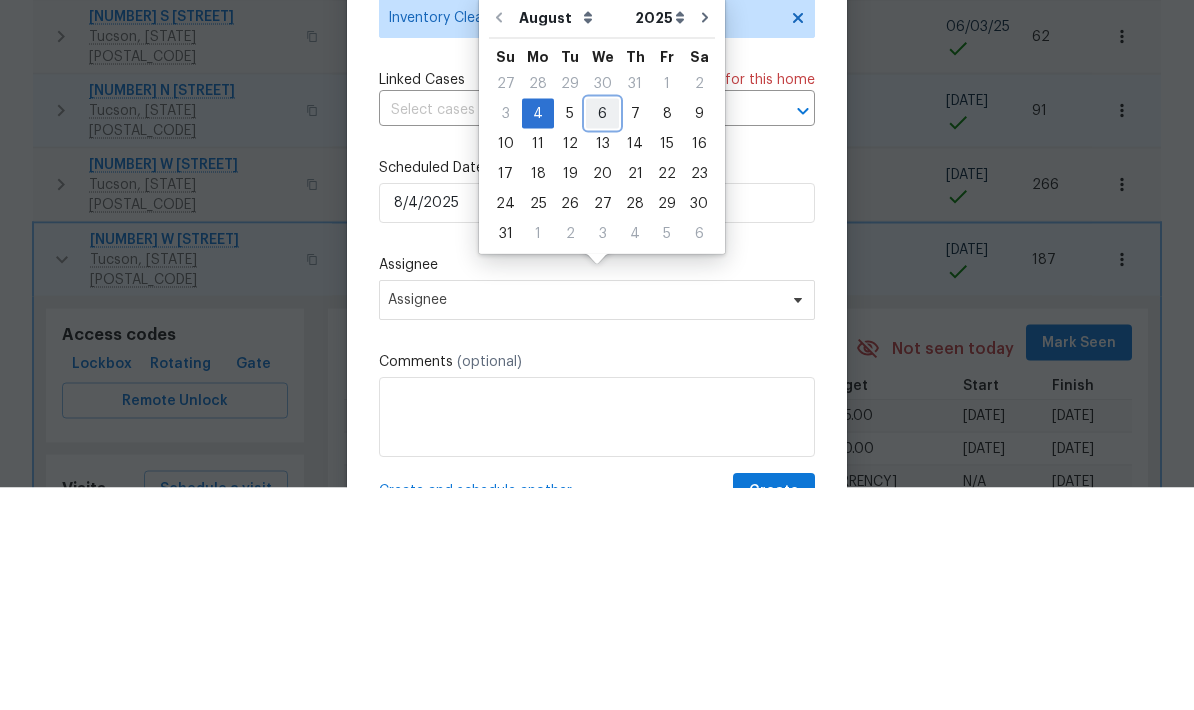 type on "8/6/2025" 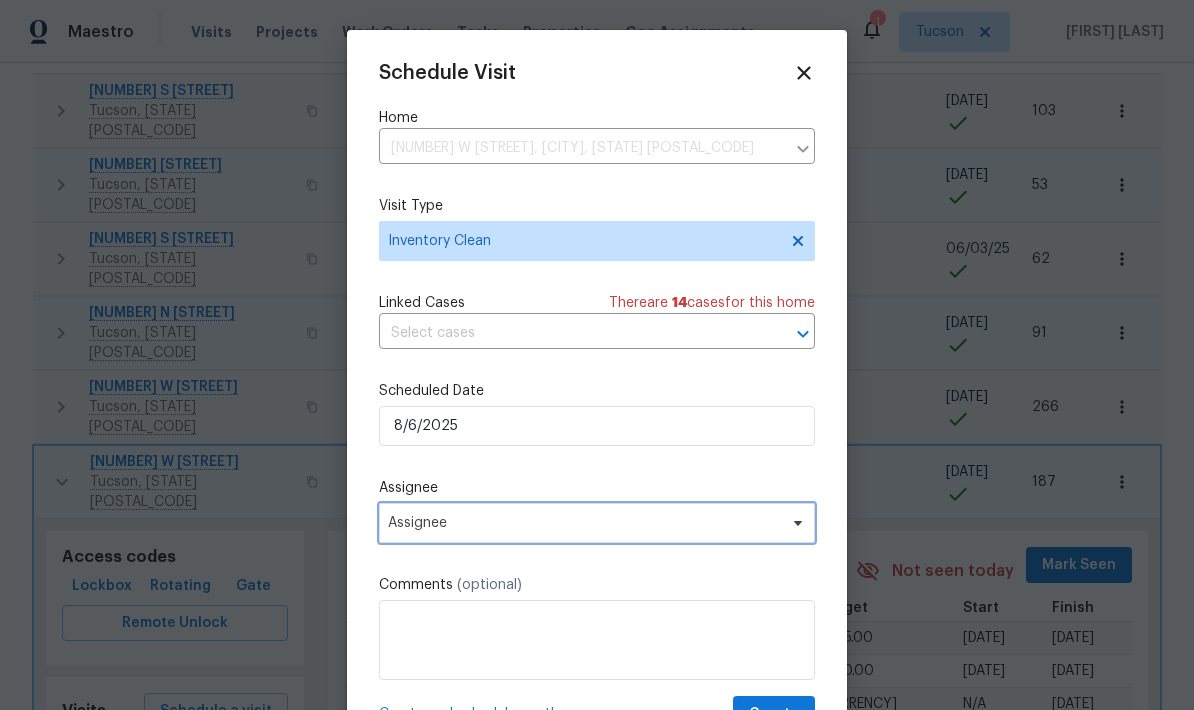 click on "Assignee" at bounding box center [597, 523] 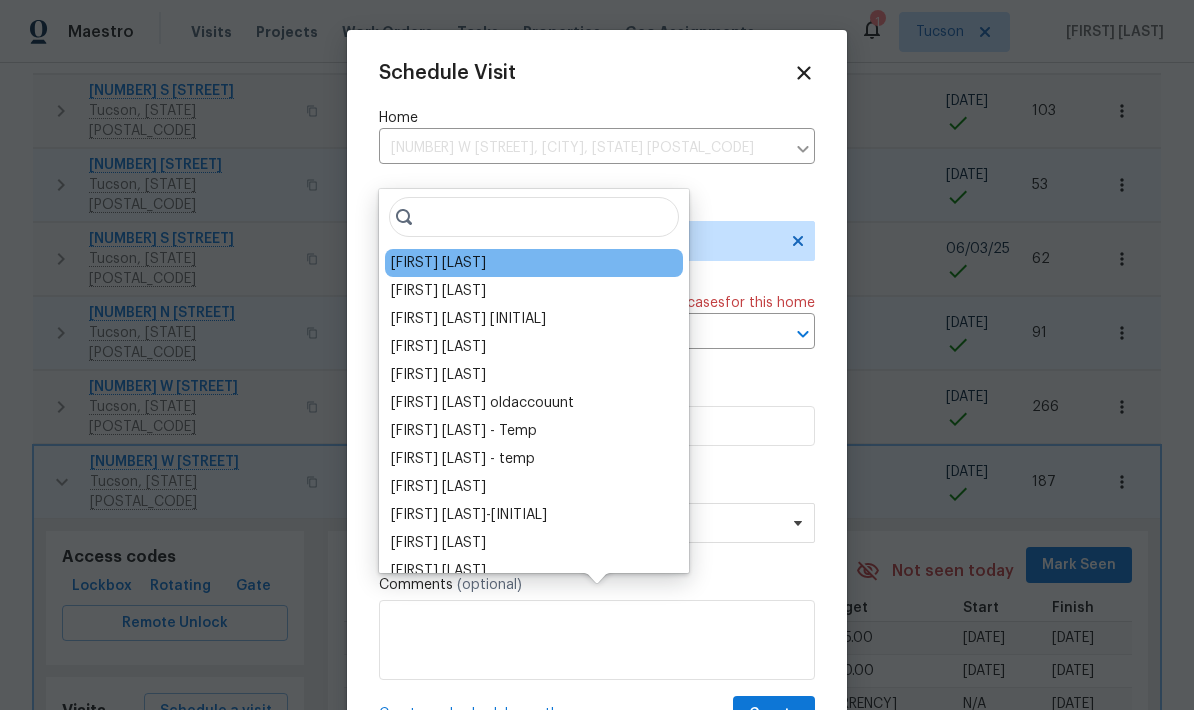 click on "[FIRST] [LAST]" at bounding box center [438, 263] 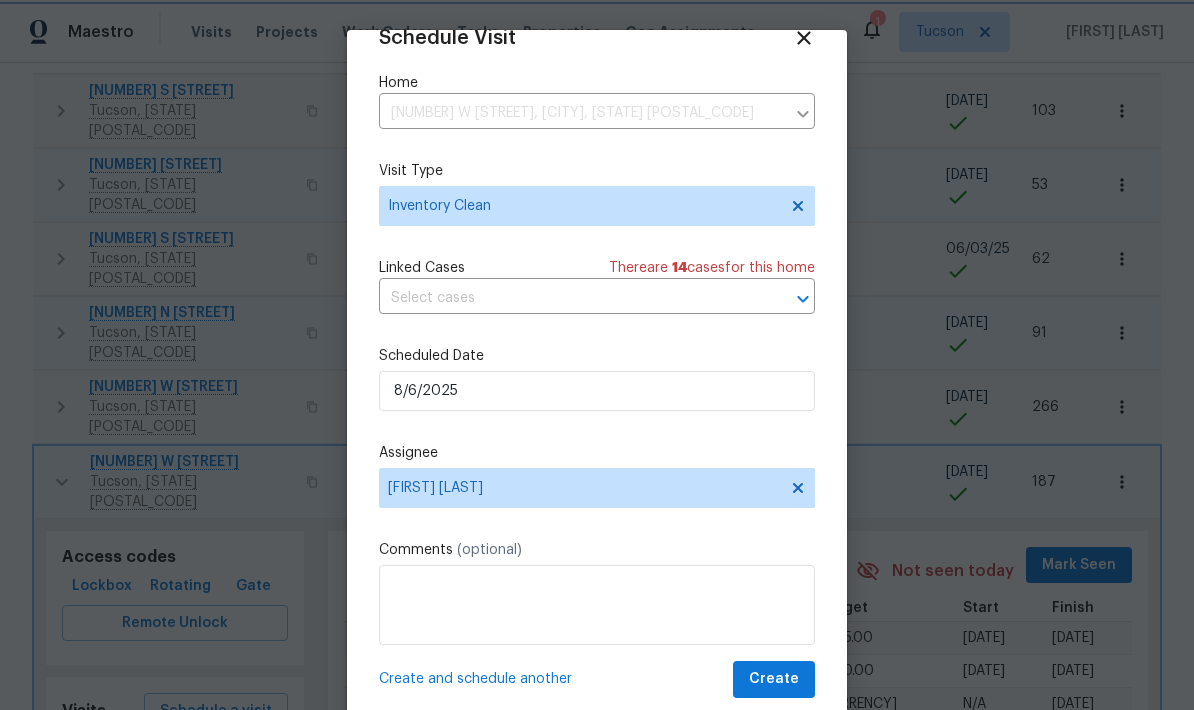 scroll, scrollTop: 39, scrollLeft: 0, axis: vertical 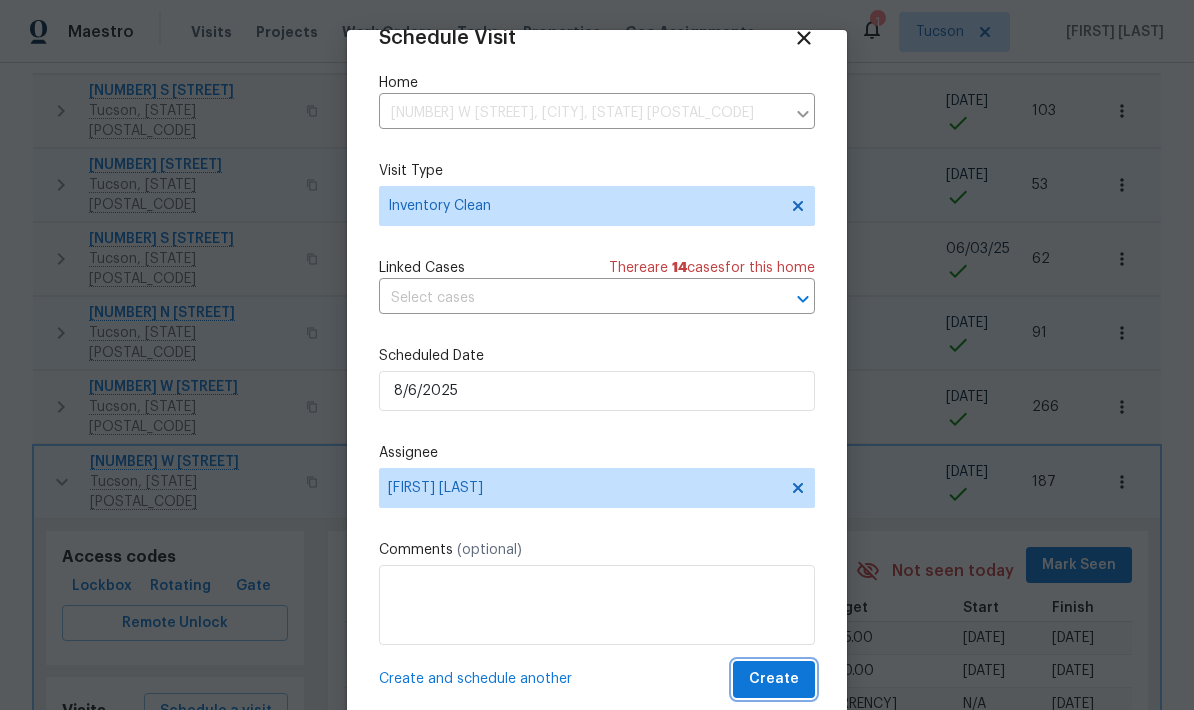 click on "Create" at bounding box center (774, 679) 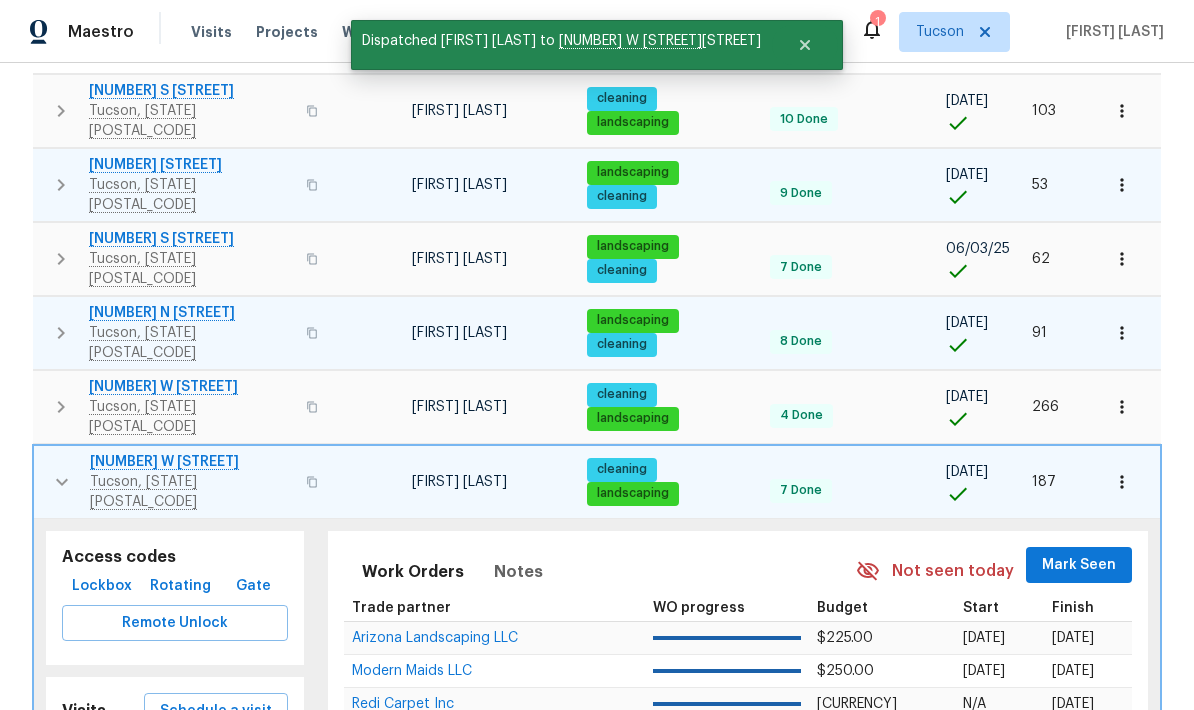 click at bounding box center [62, 482] 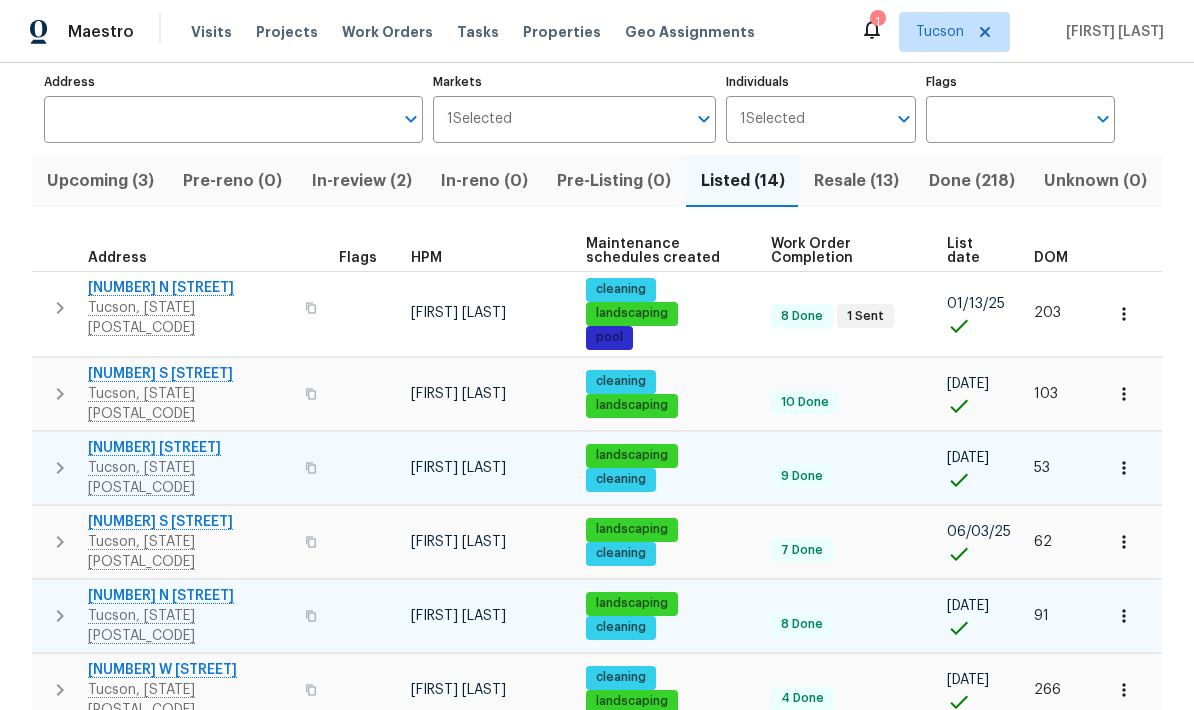 scroll, scrollTop: 124, scrollLeft: 0, axis: vertical 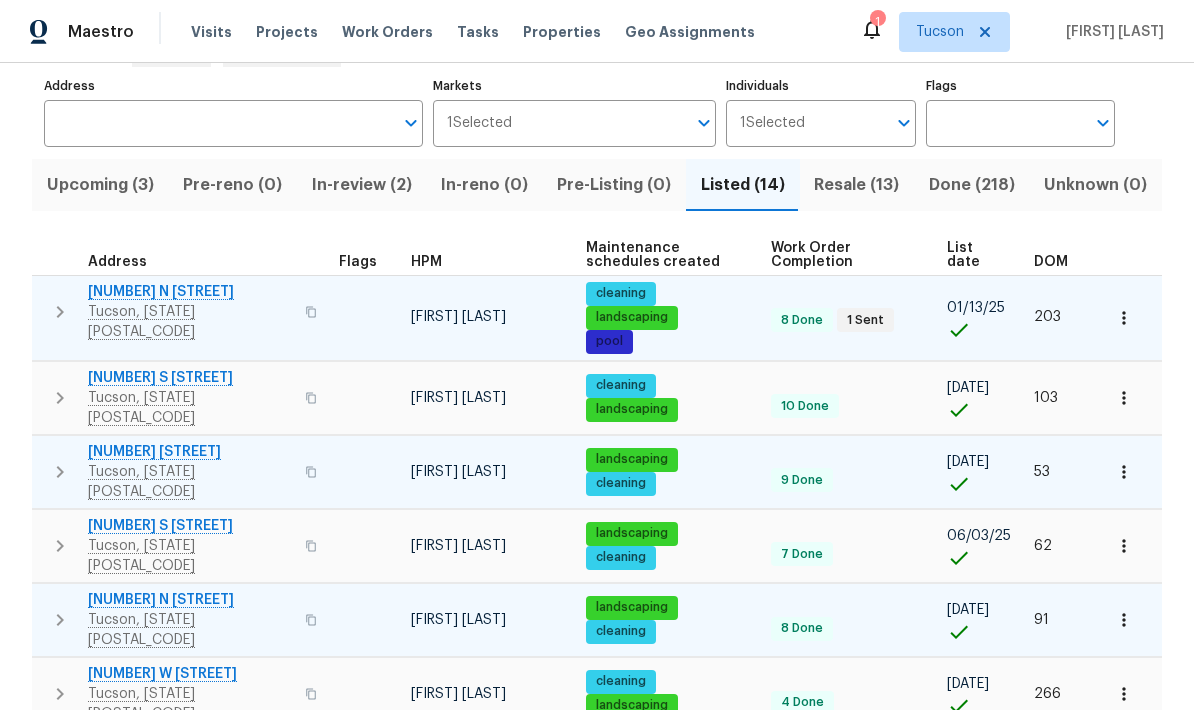 click 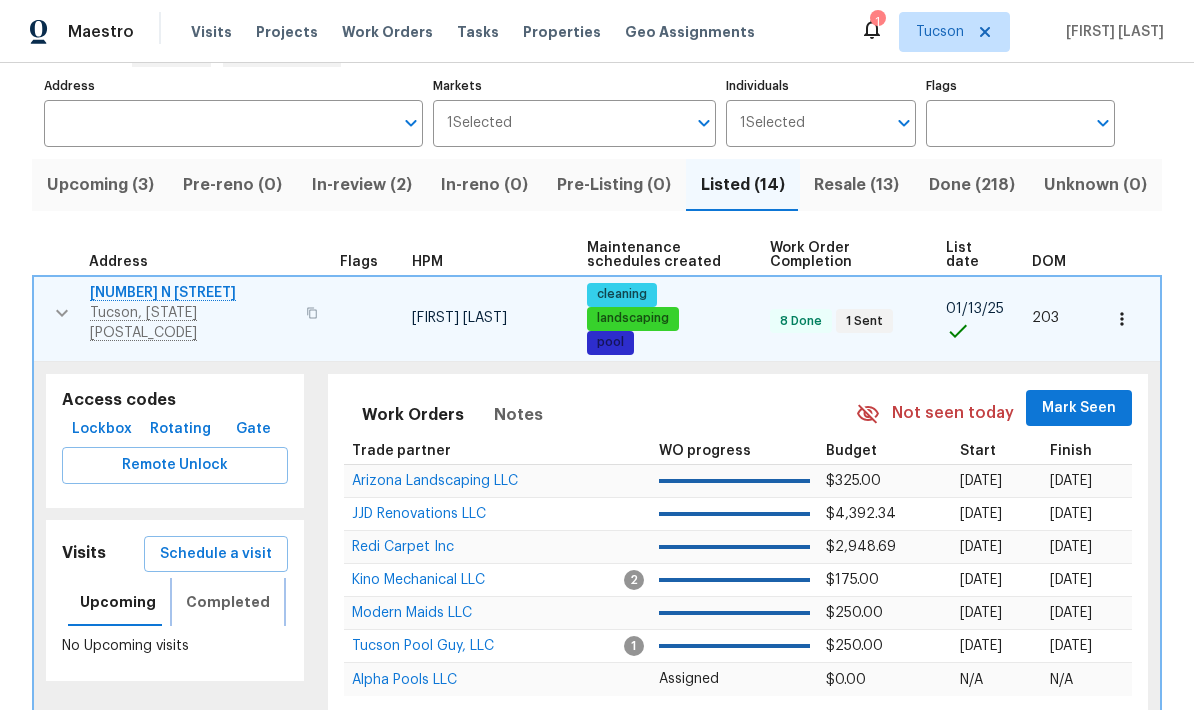 click on "Completed" at bounding box center (228, 602) 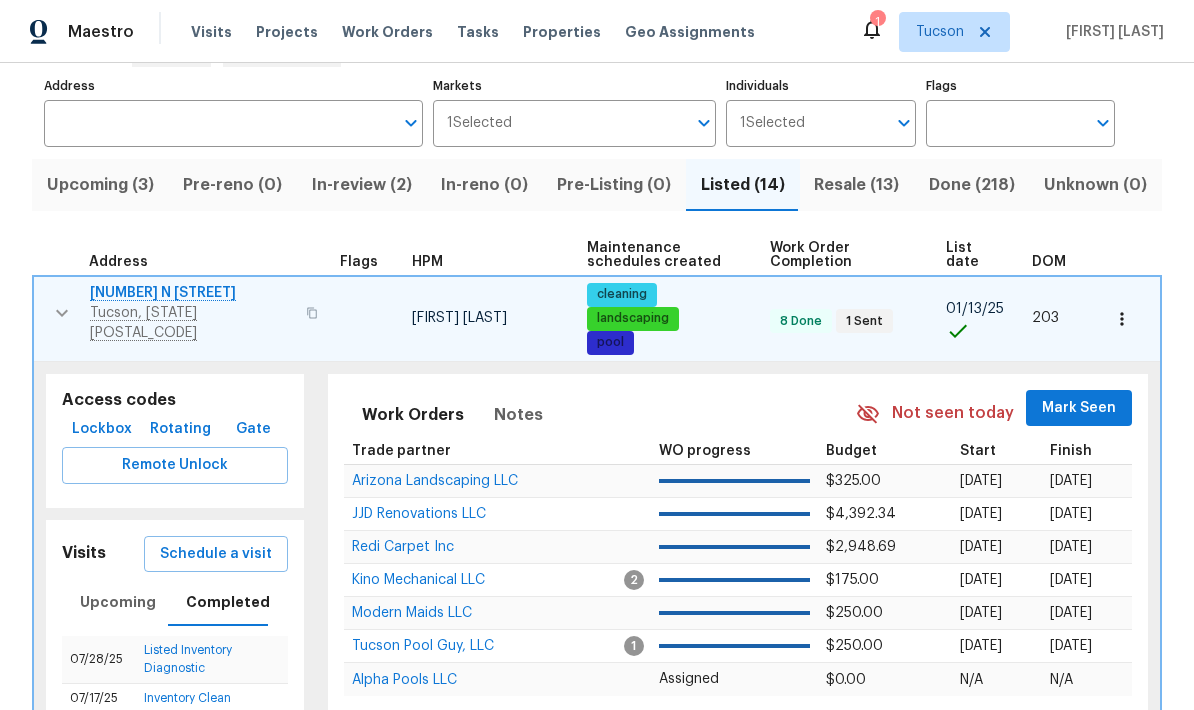 click 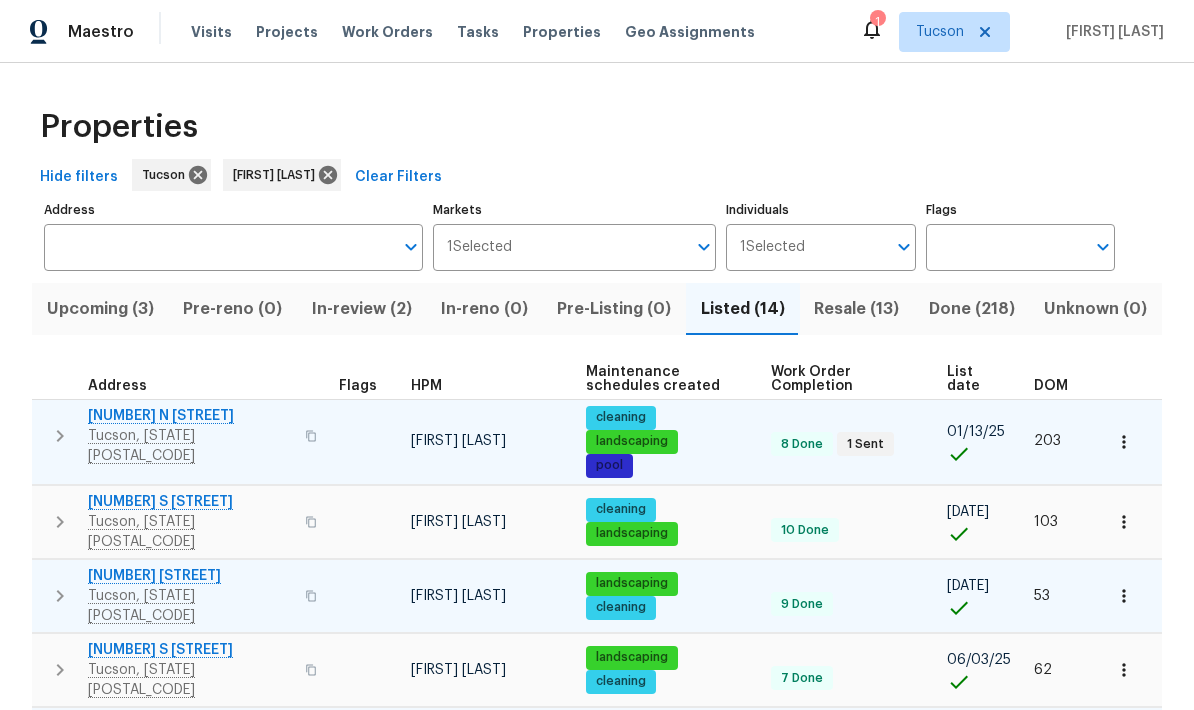 scroll, scrollTop: 0, scrollLeft: 0, axis: both 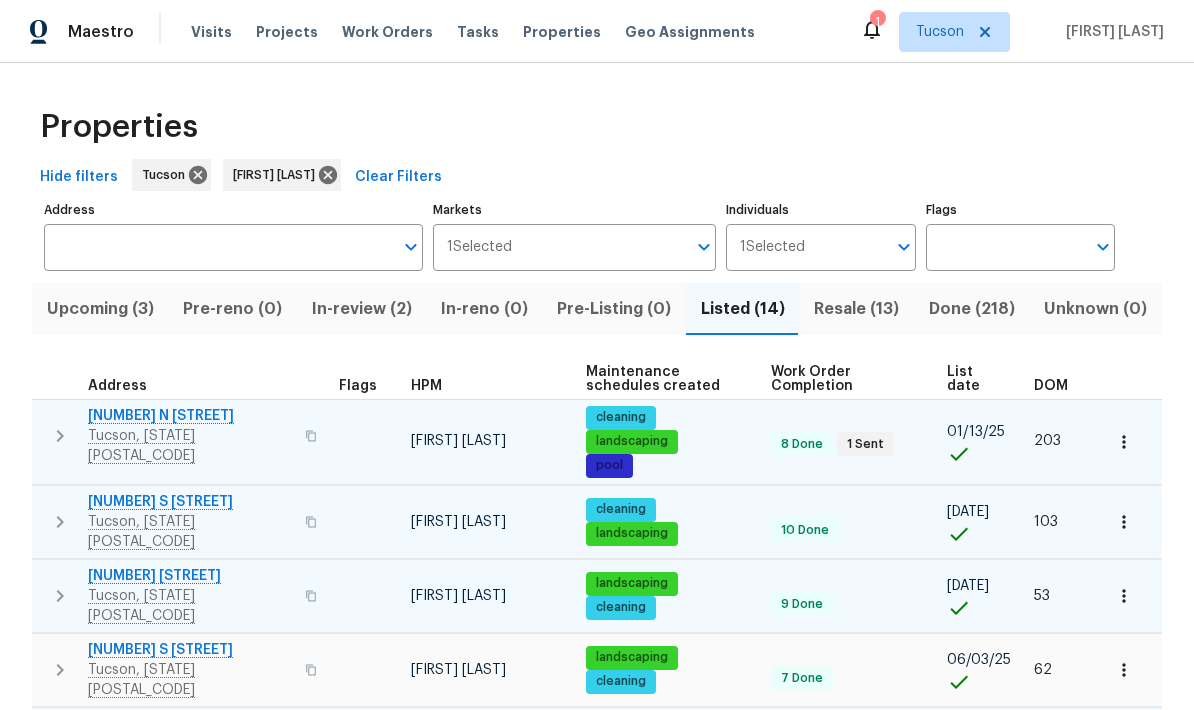 click 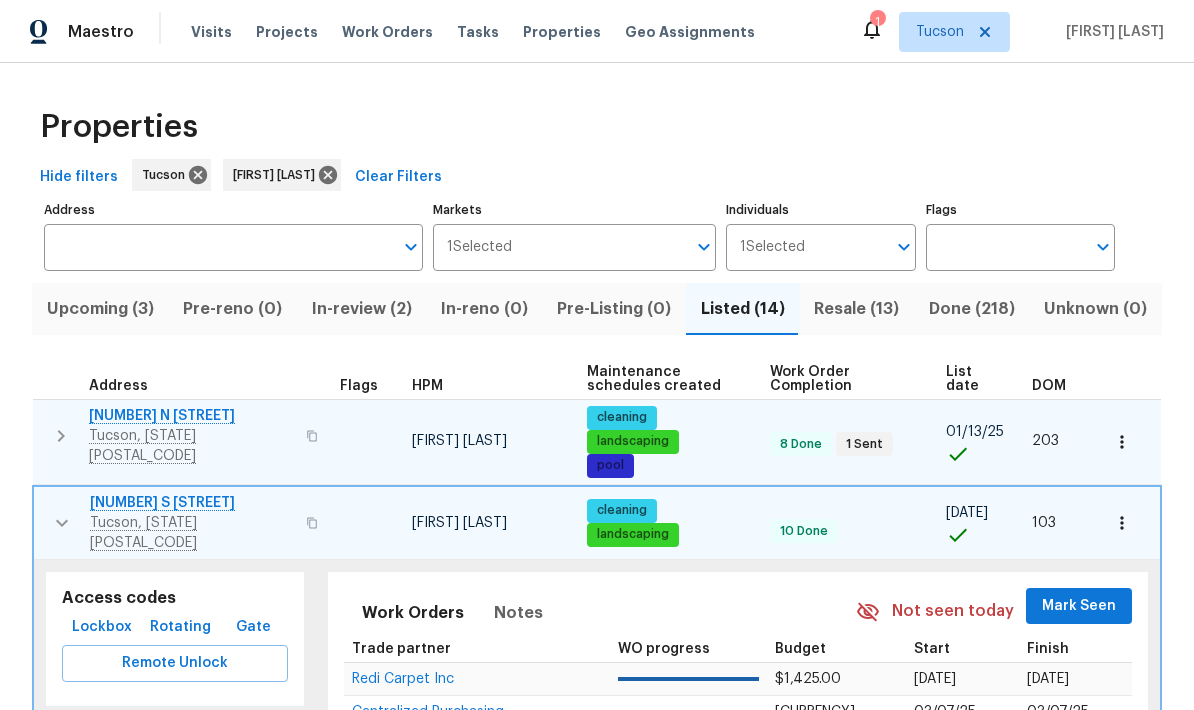 click on "Mark Seen" at bounding box center (1079, 606) 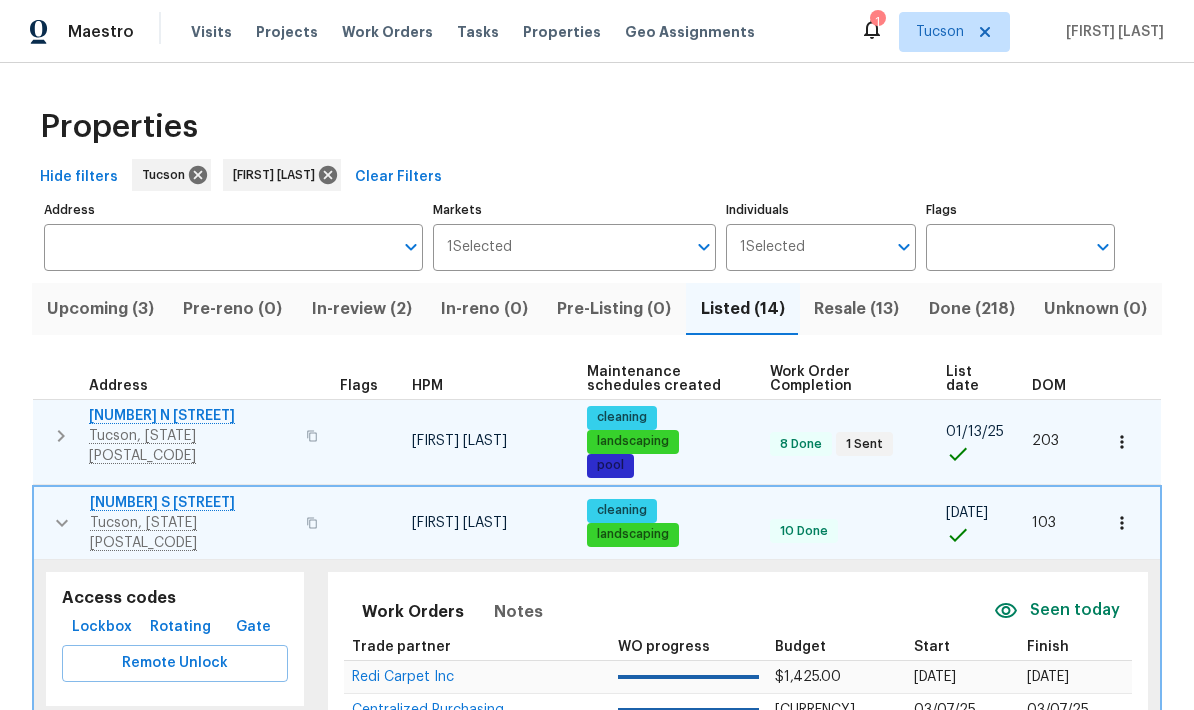 click at bounding box center (62, 523) 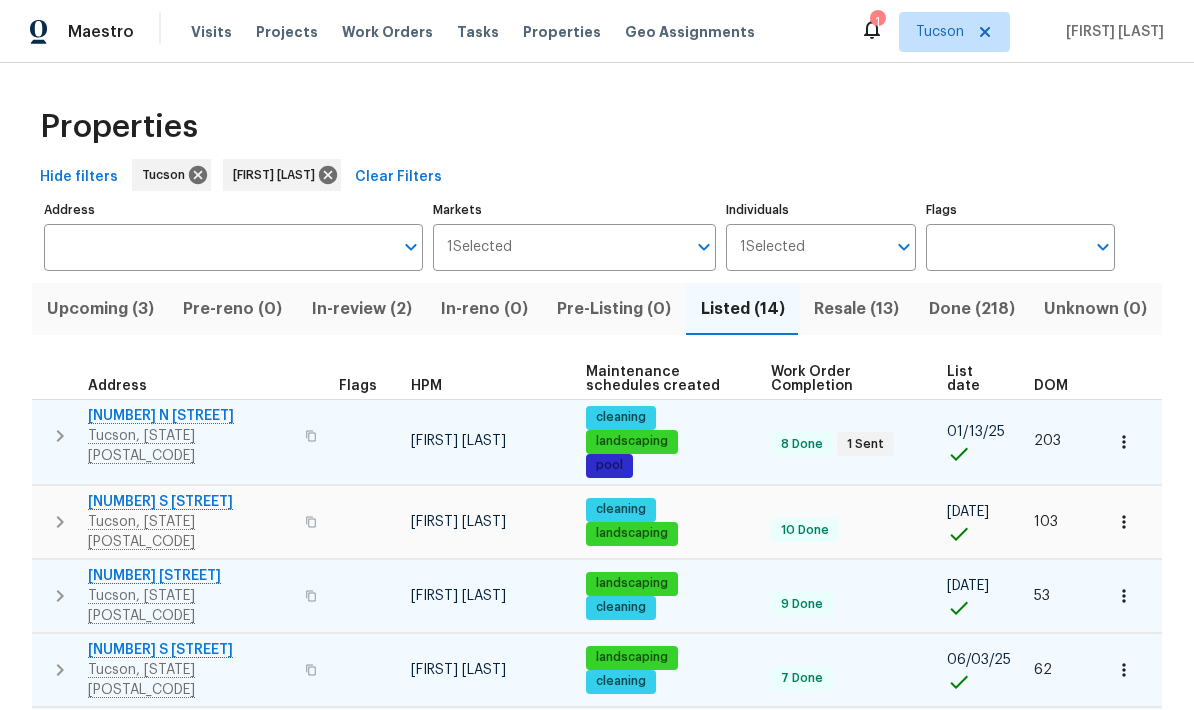 click 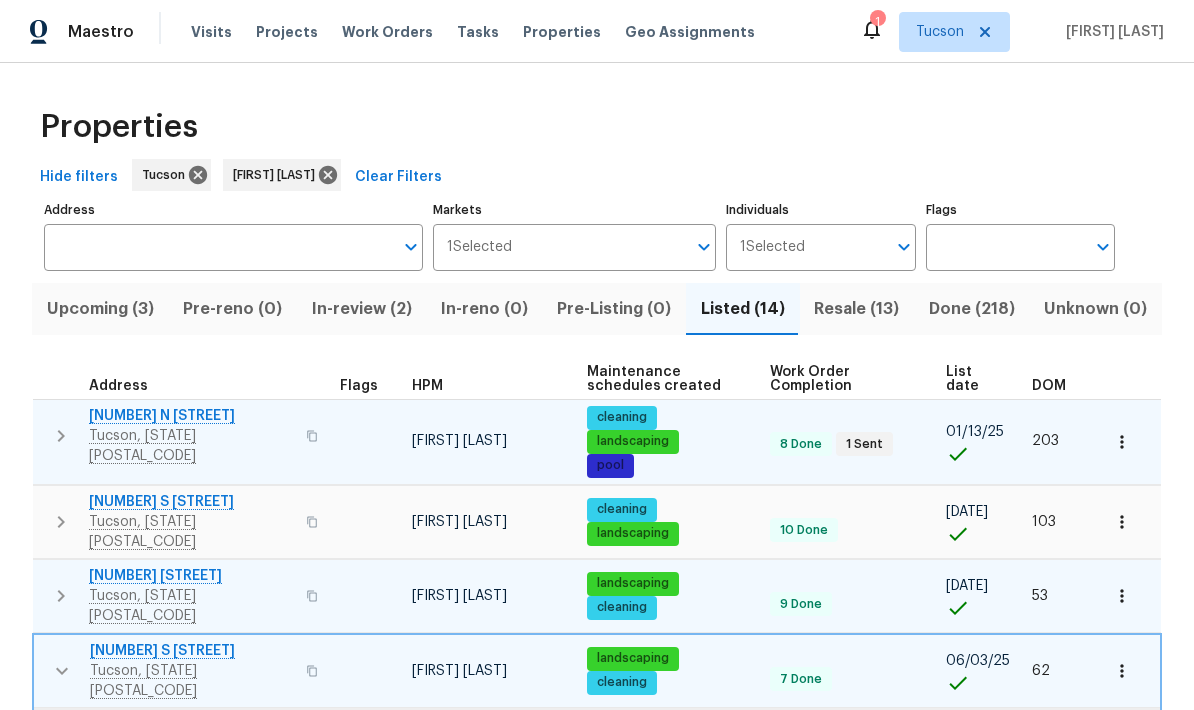 click on "Mark Seen" at bounding box center (1079, 754) 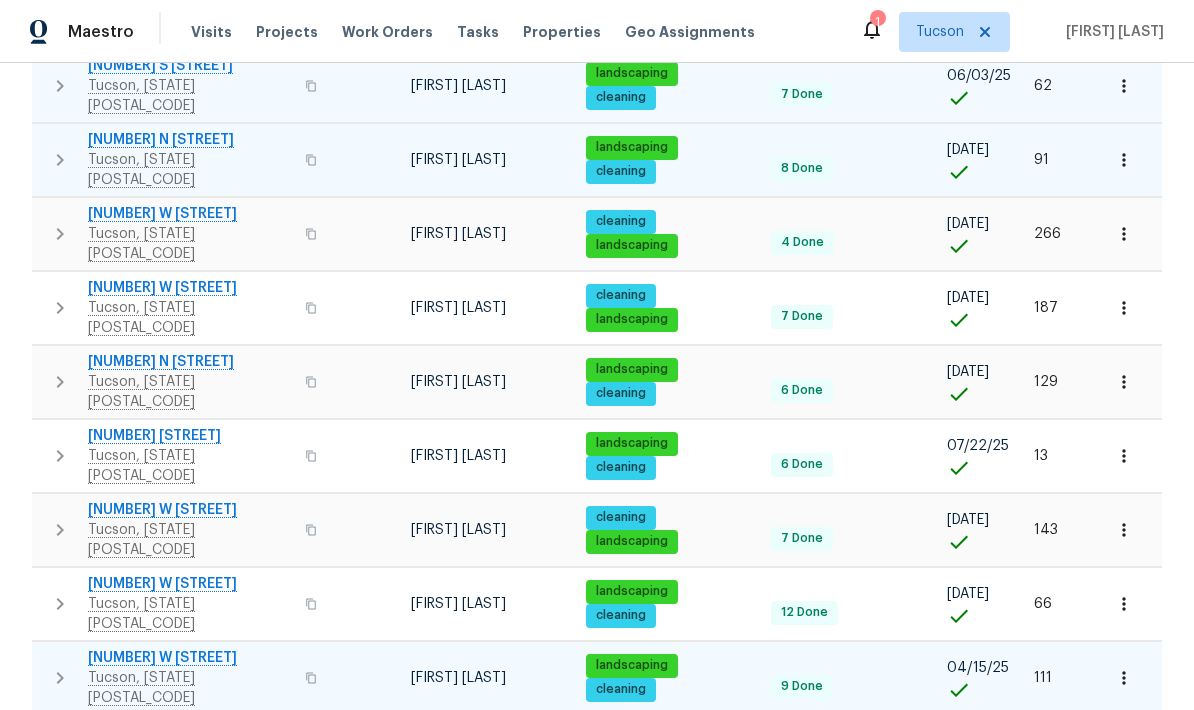 scroll, scrollTop: 583, scrollLeft: 0, axis: vertical 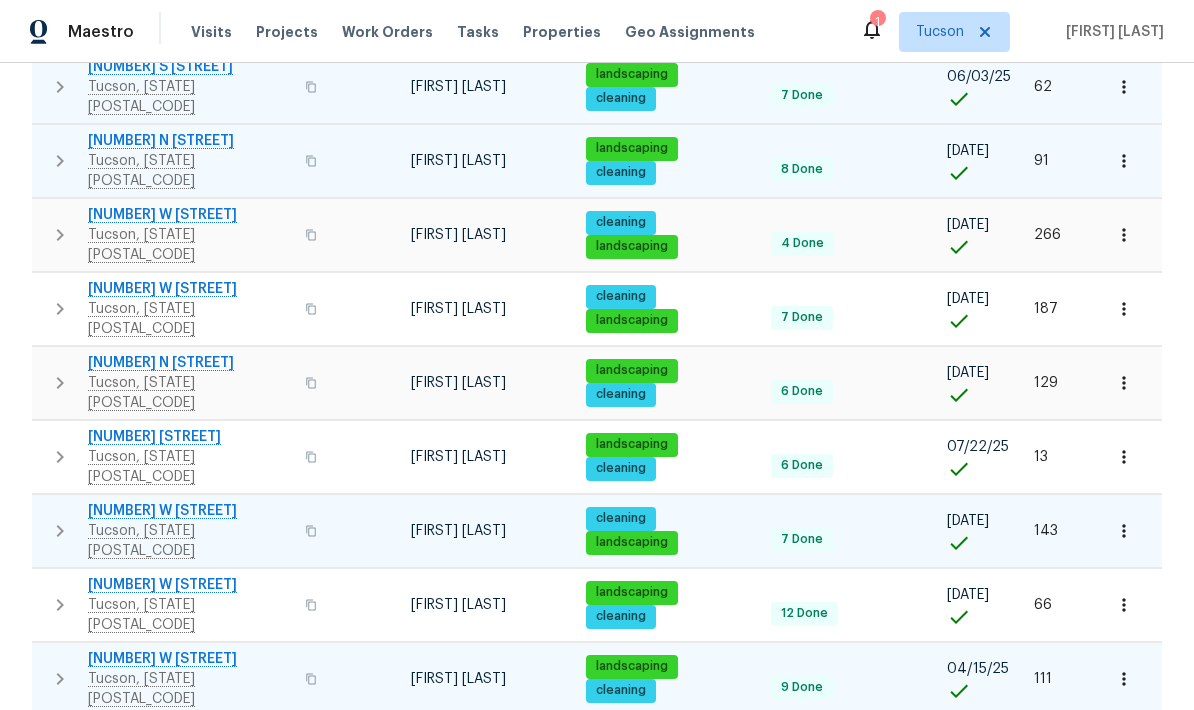 click 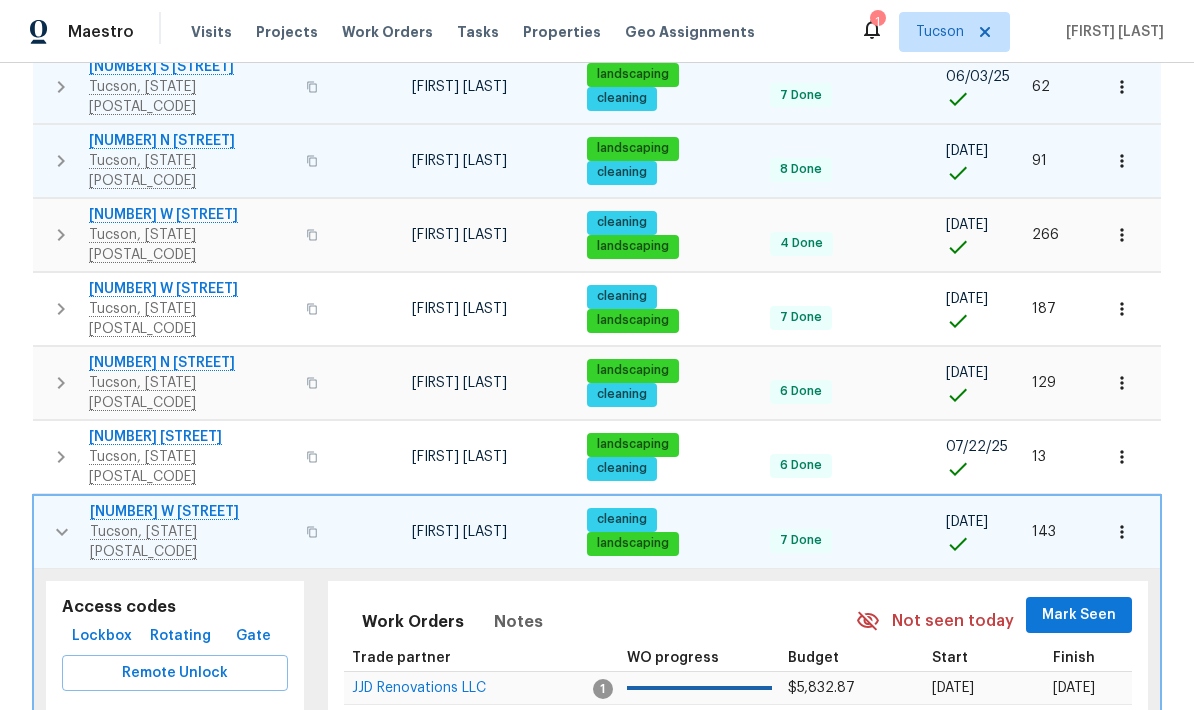 click on "Mark Seen" at bounding box center [1079, 615] 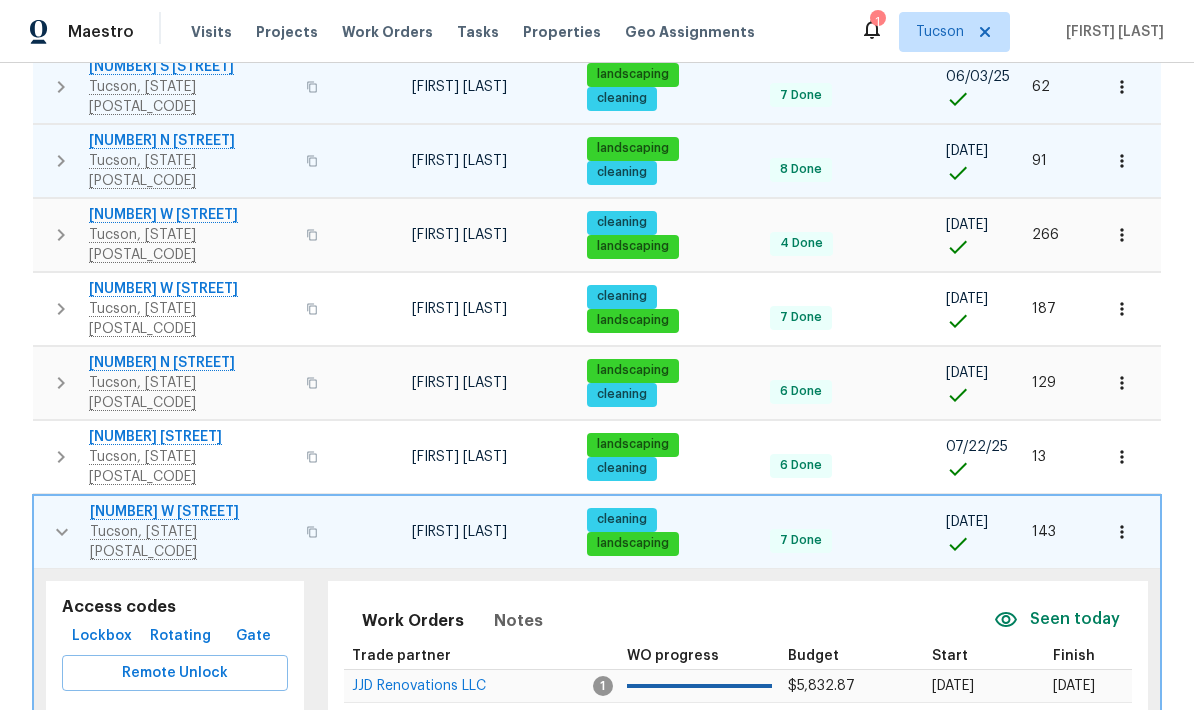 click at bounding box center (62, 532) 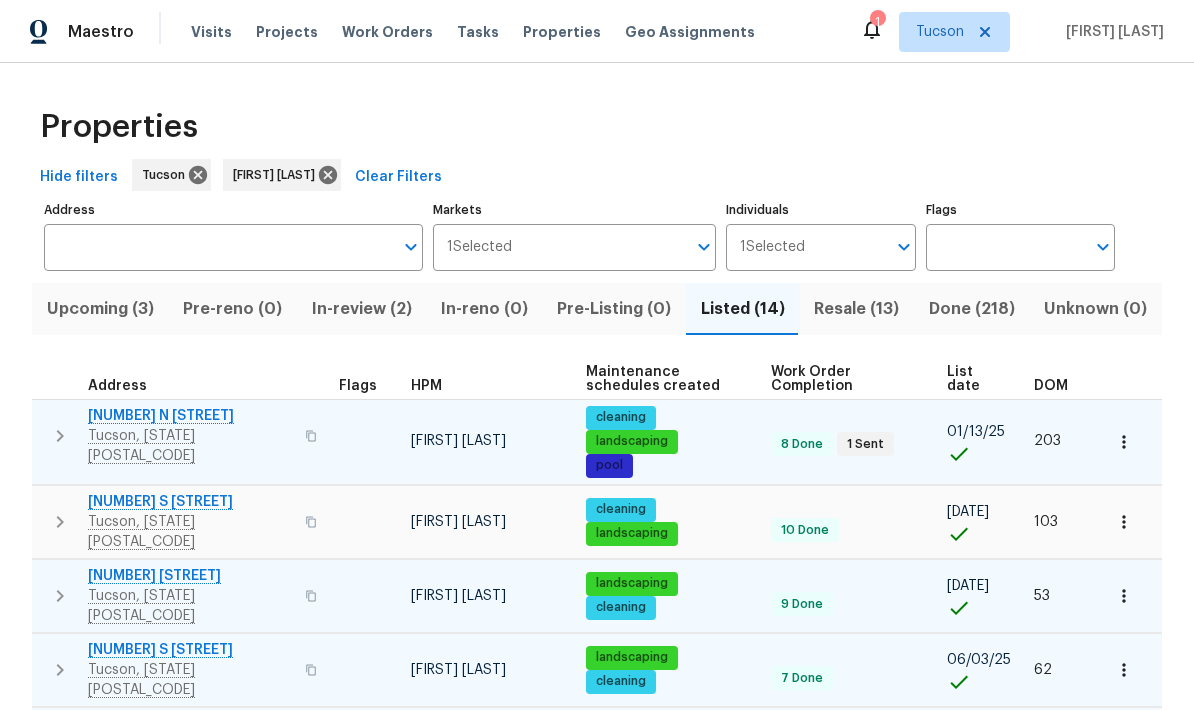 scroll, scrollTop: 0, scrollLeft: 0, axis: both 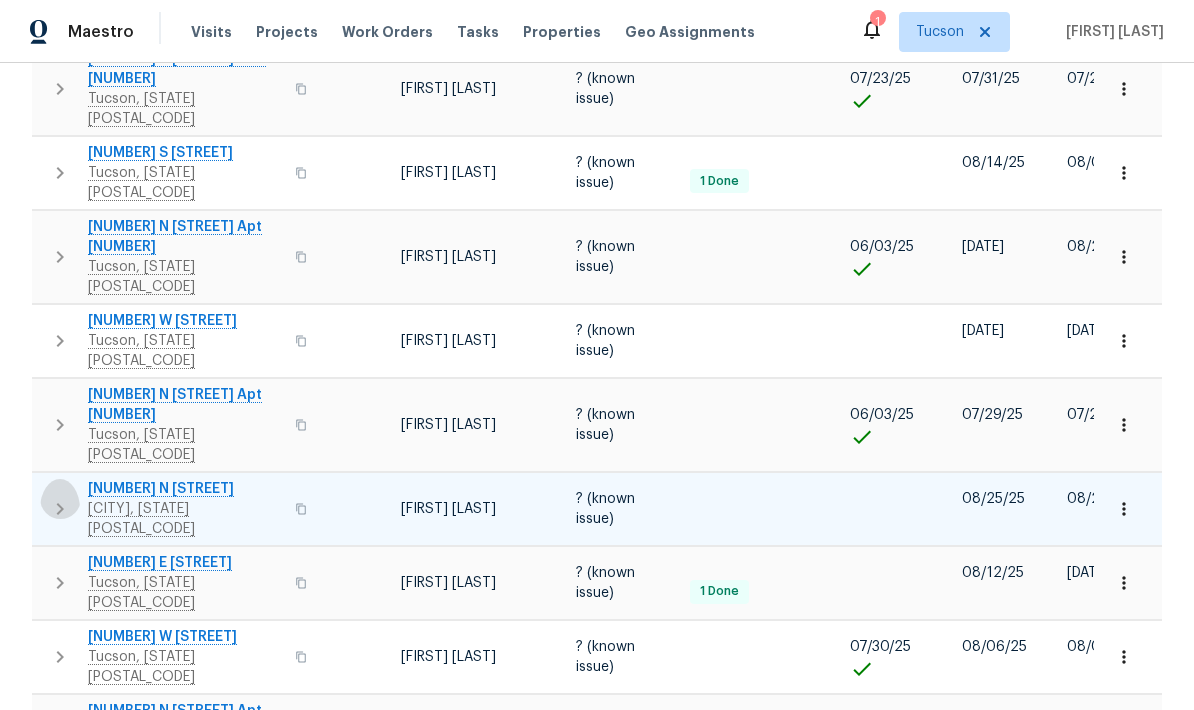 click 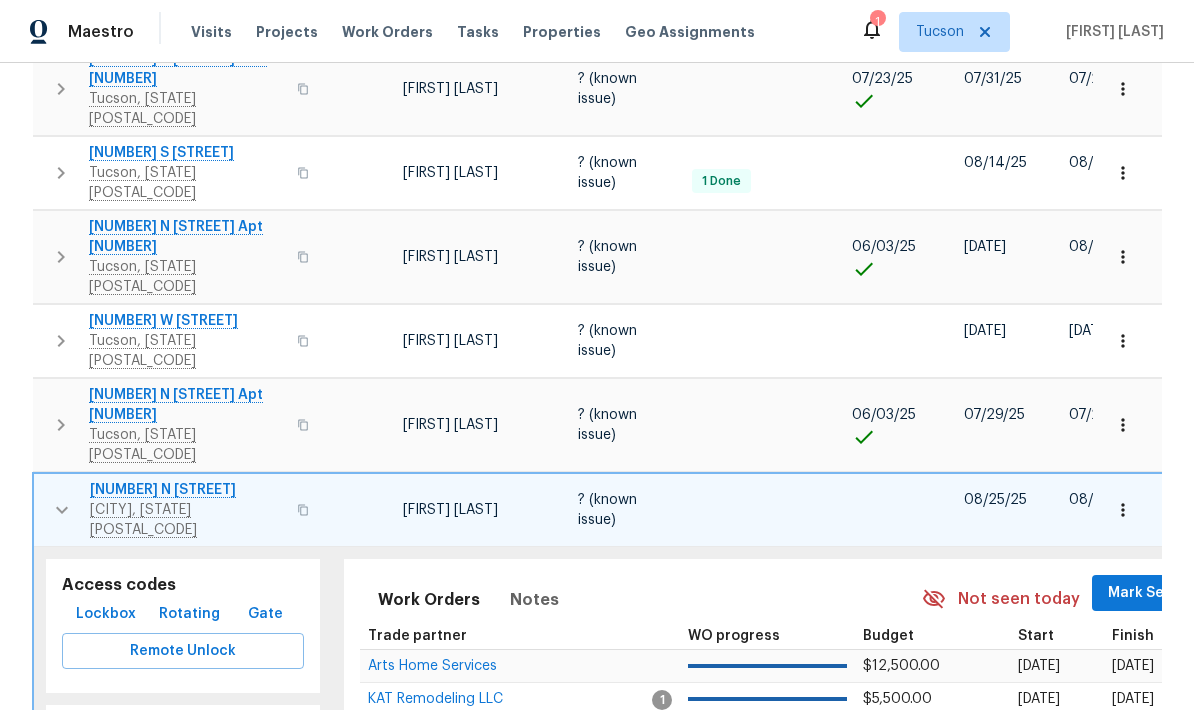 click on "Mark Seen" at bounding box center (1145, 593) 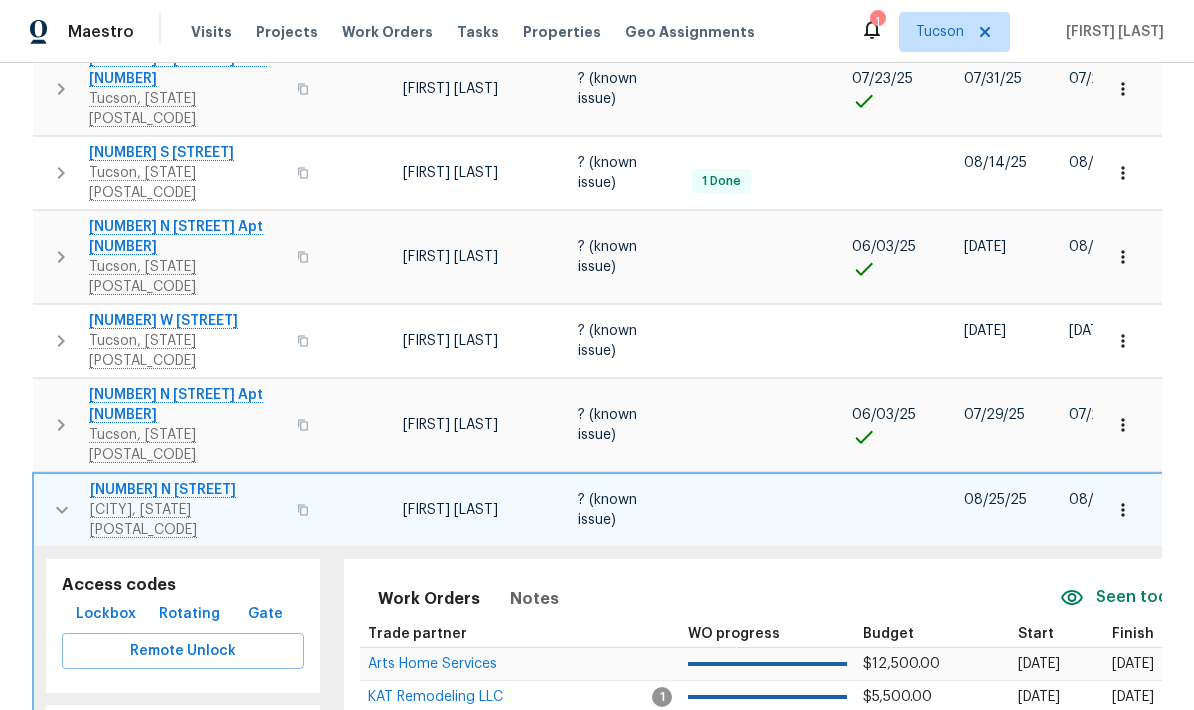 click 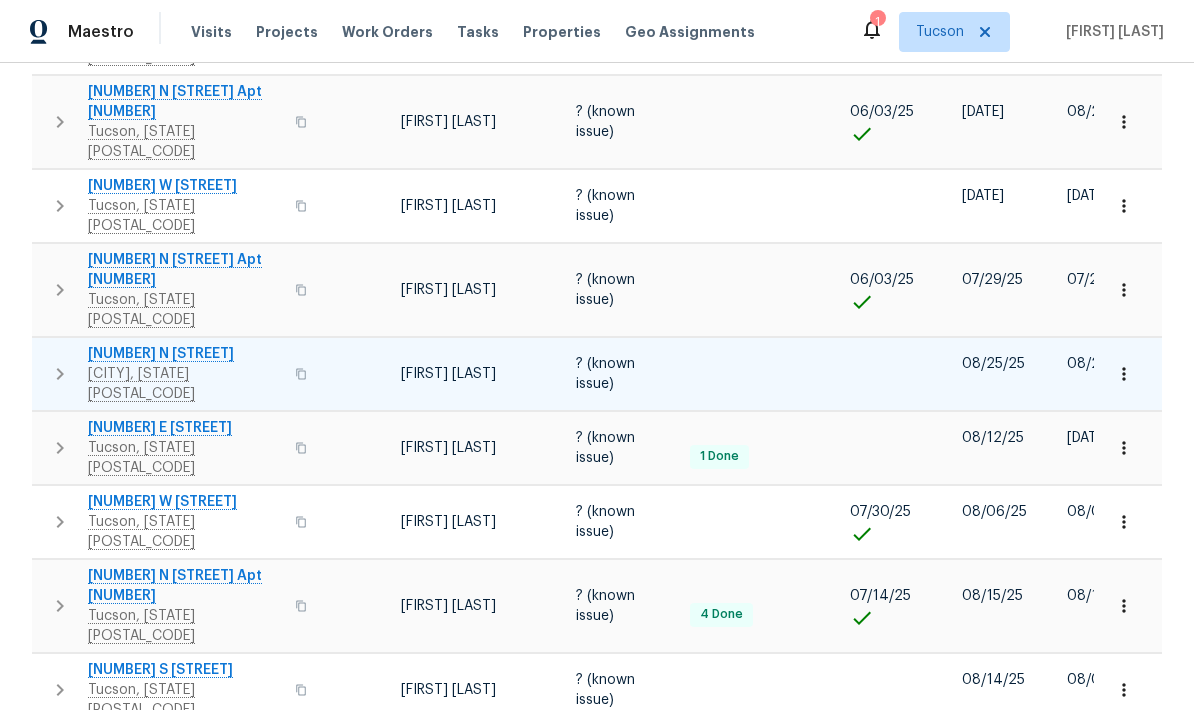 scroll, scrollTop: 579, scrollLeft: 0, axis: vertical 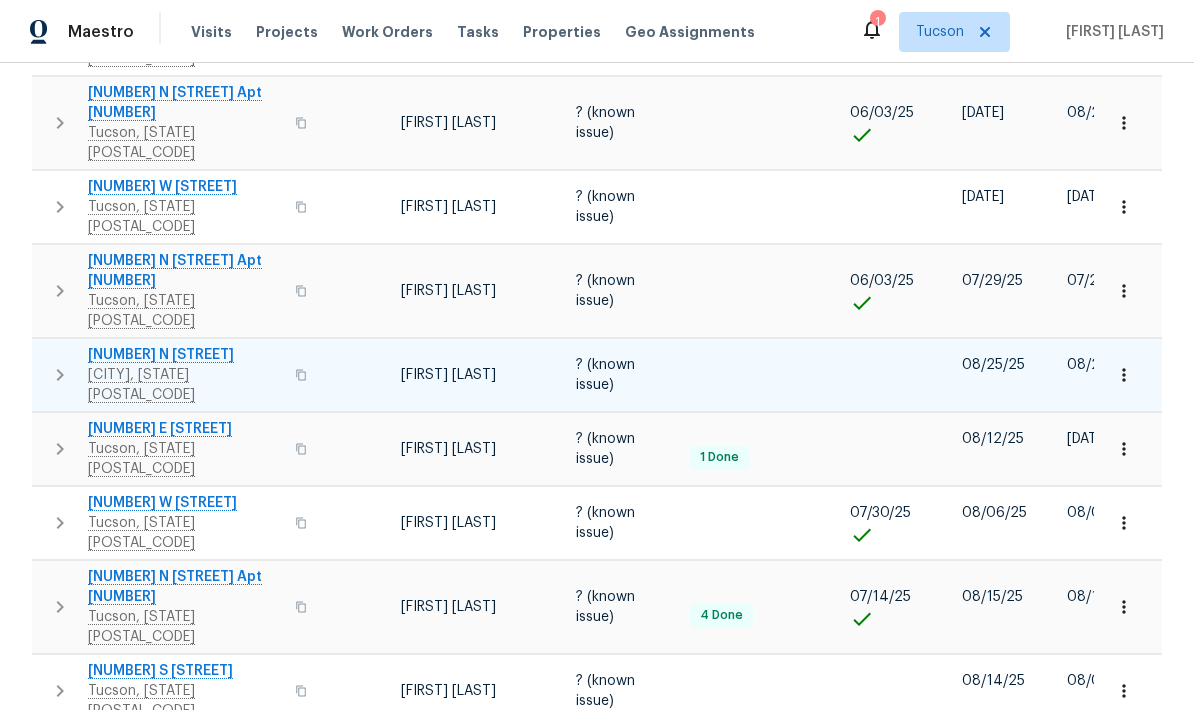 click 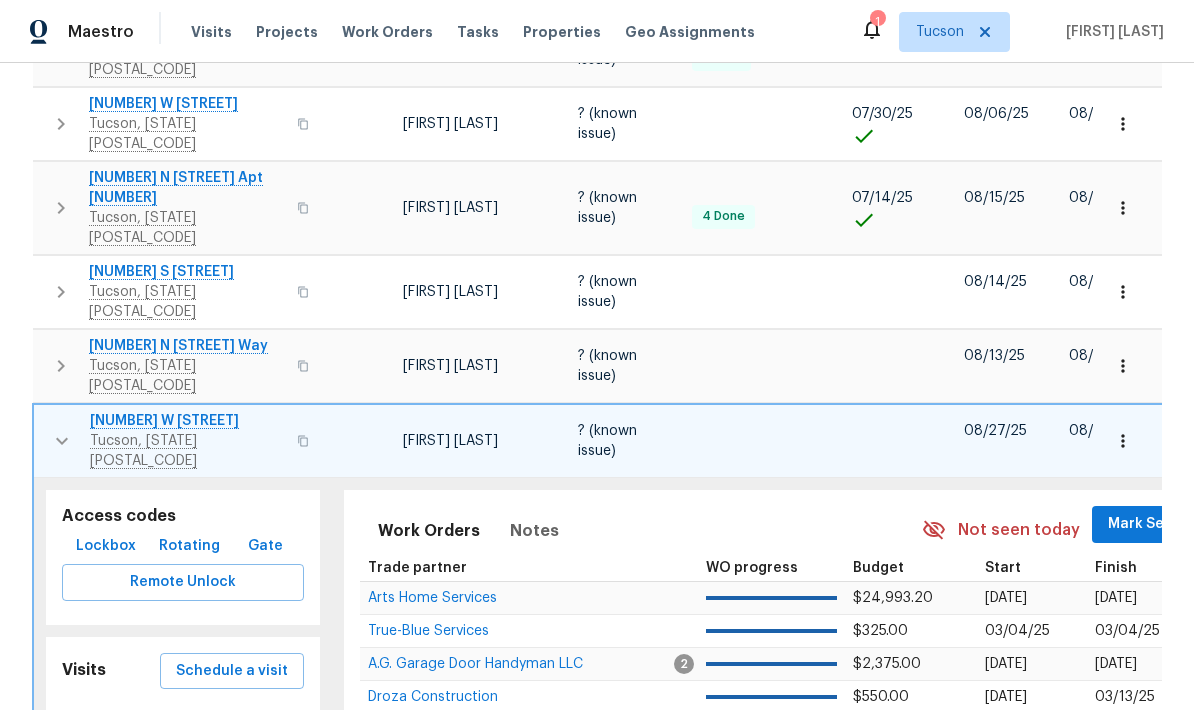scroll, scrollTop: 970, scrollLeft: 0, axis: vertical 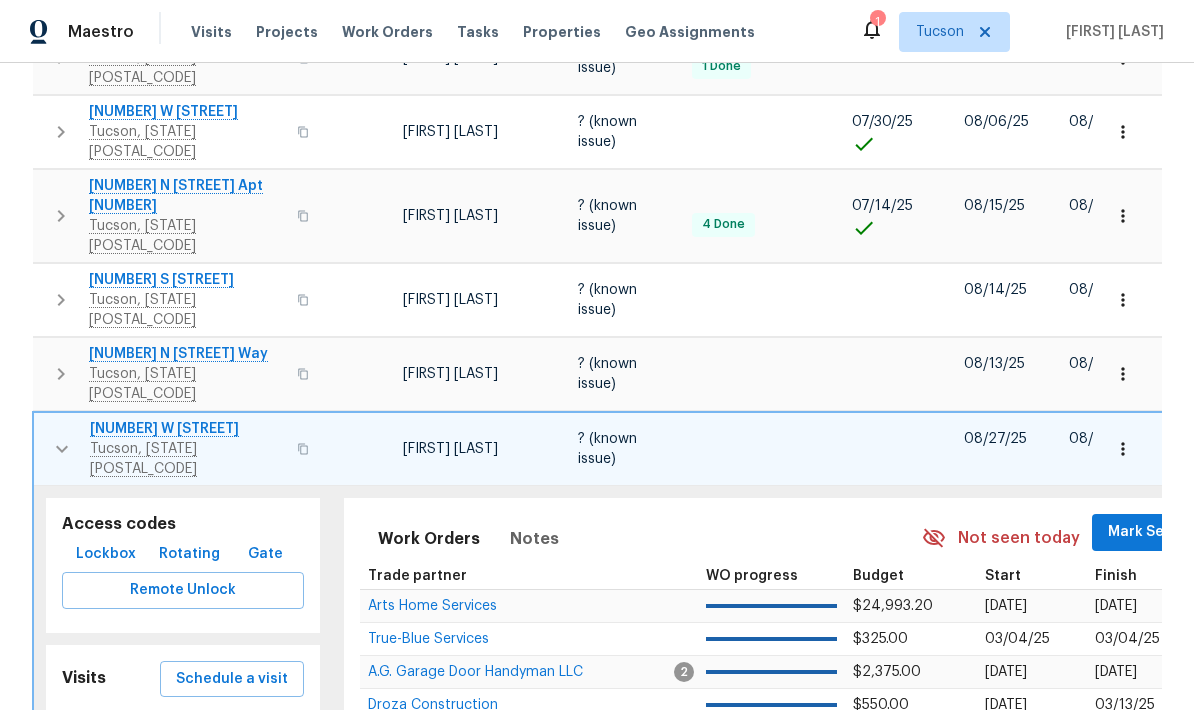 click on "Mark Seen" at bounding box center [1145, 532] 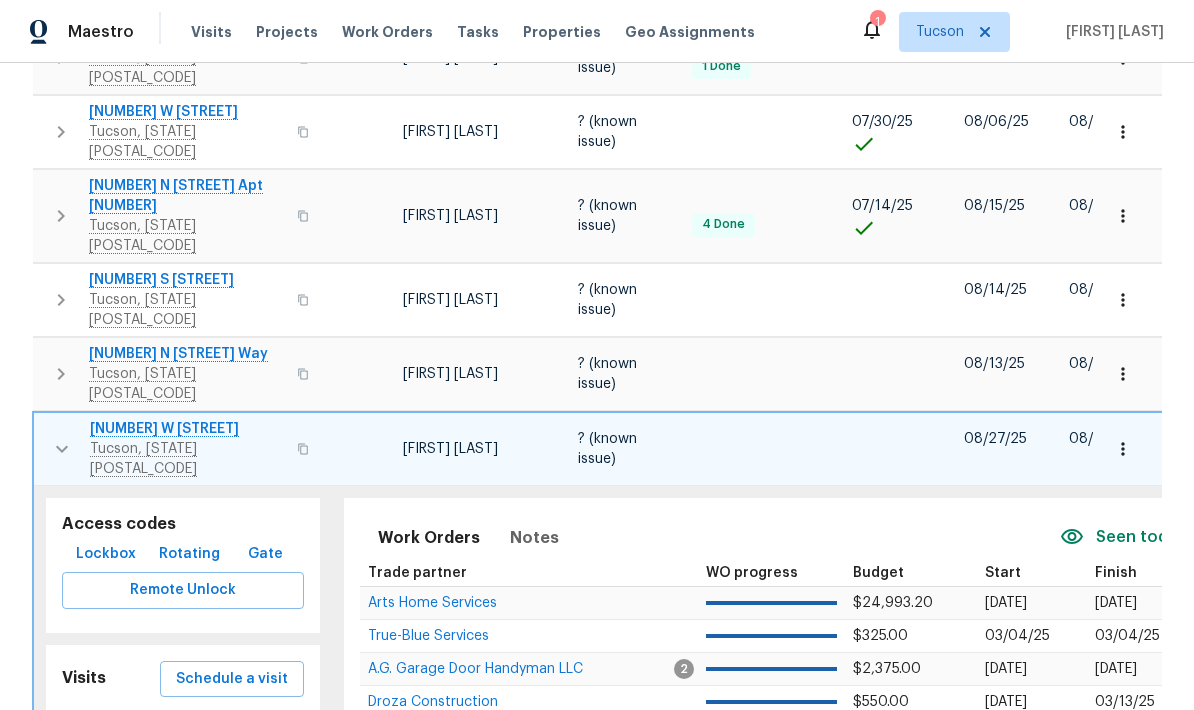 click 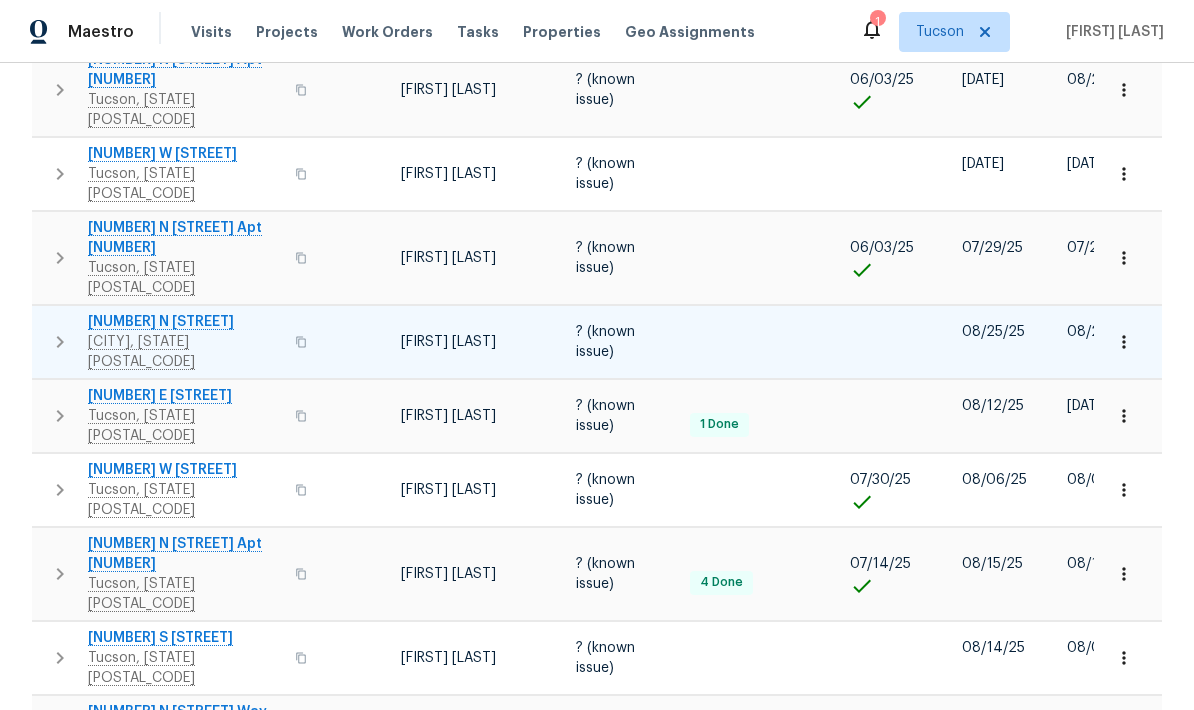 scroll, scrollTop: 579, scrollLeft: 0, axis: vertical 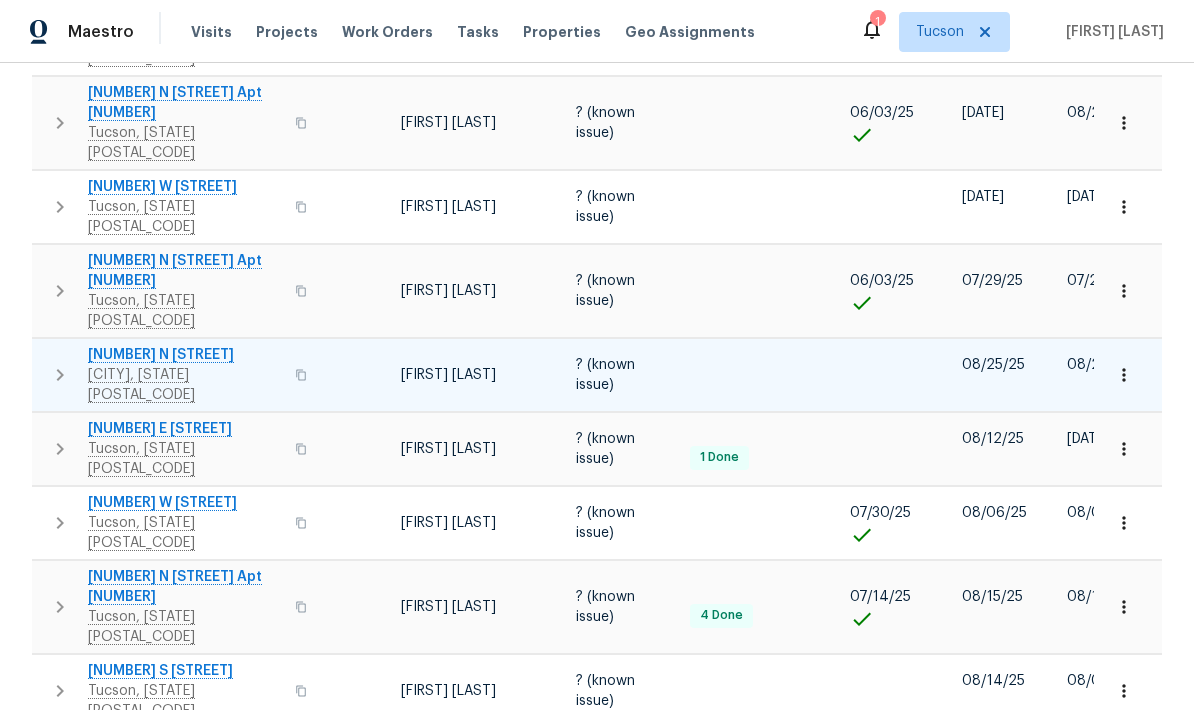 click 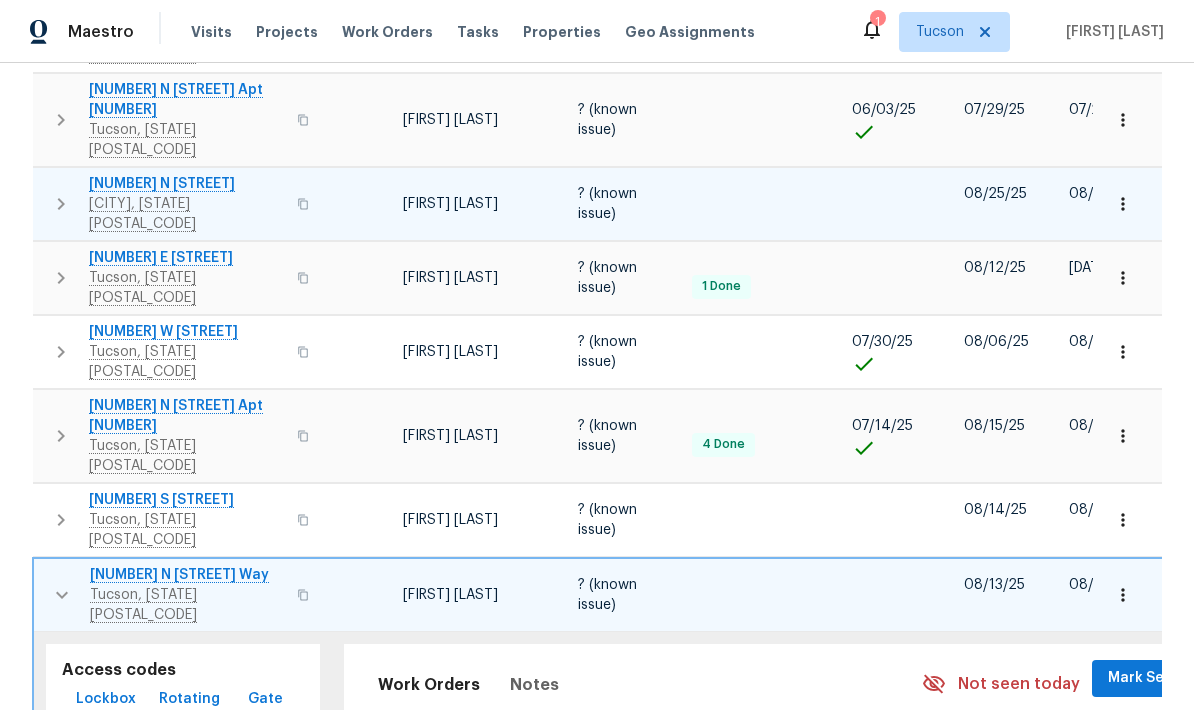 scroll, scrollTop: 755, scrollLeft: 0, axis: vertical 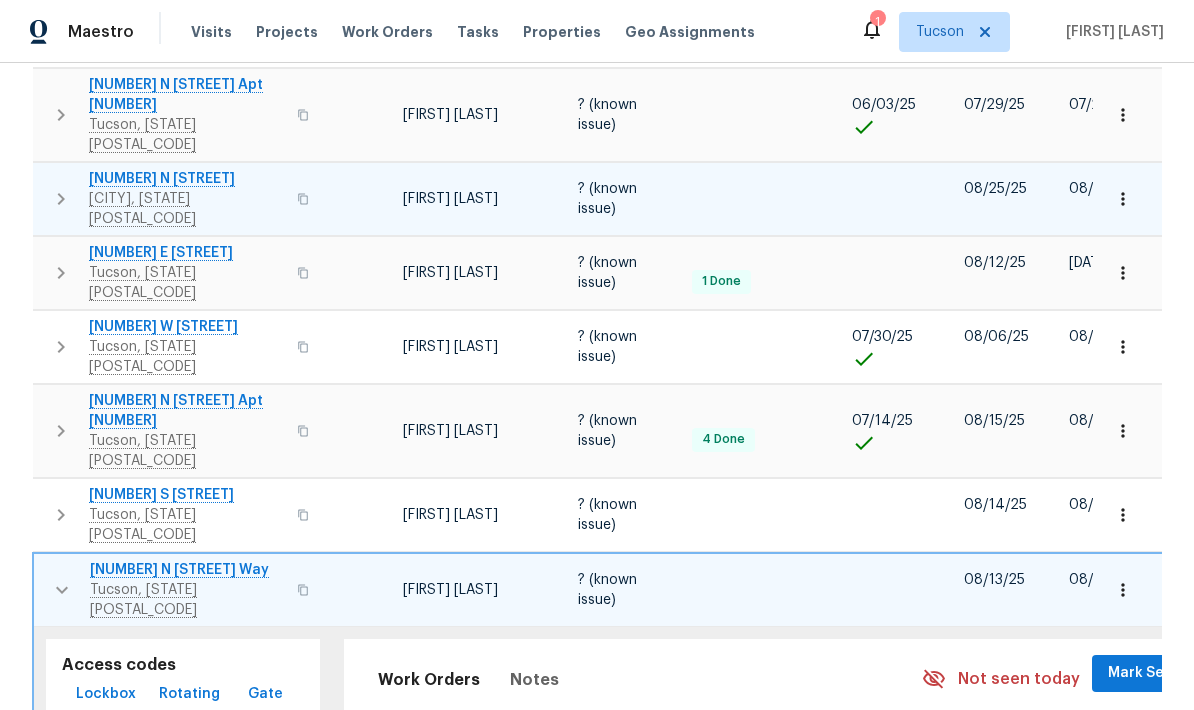 click on "Mark Seen" at bounding box center [1145, 673] 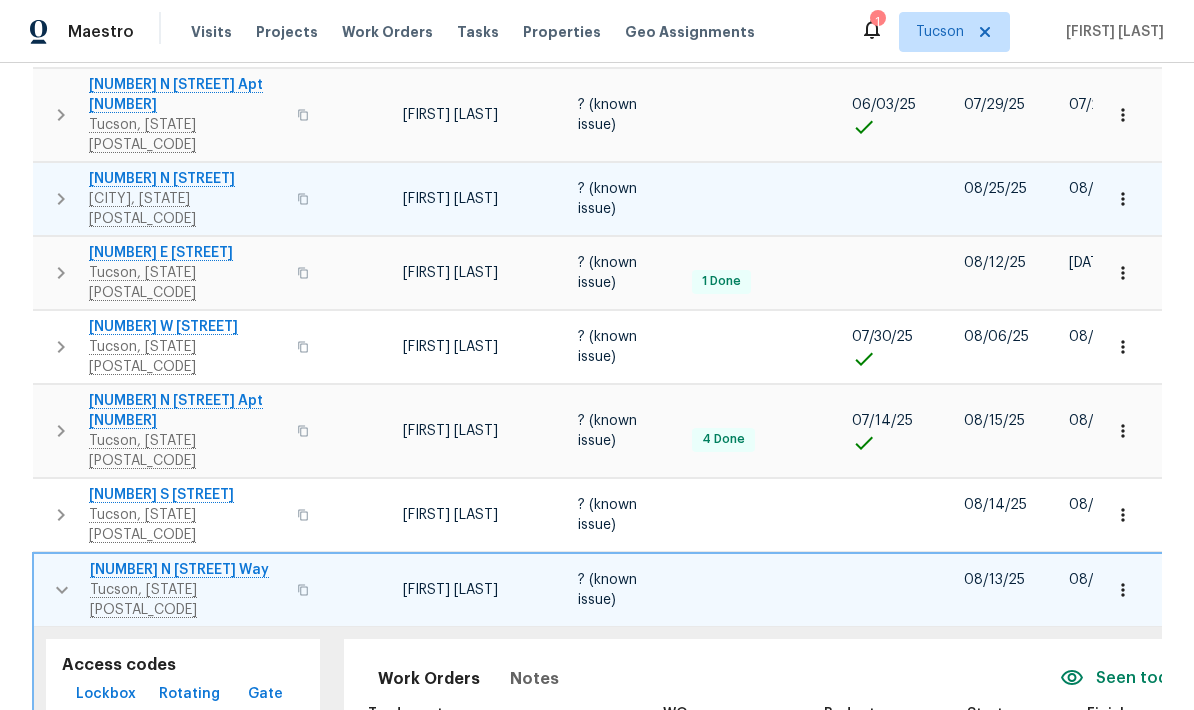 click 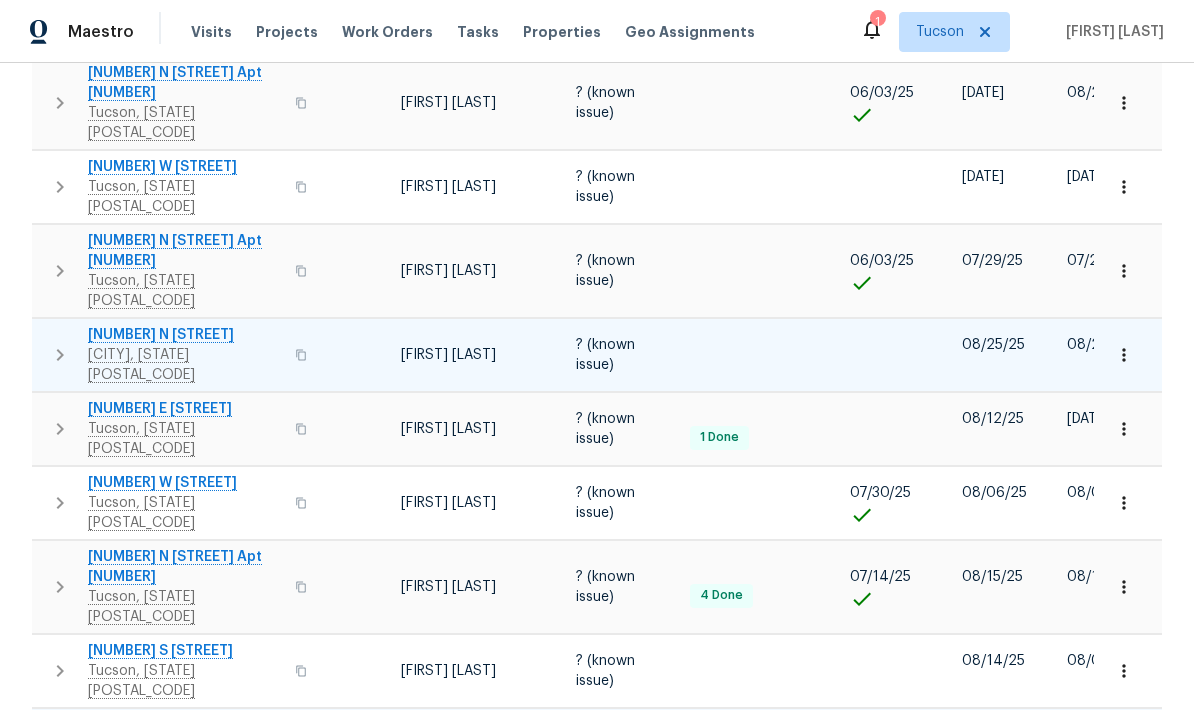 scroll, scrollTop: 579, scrollLeft: 0, axis: vertical 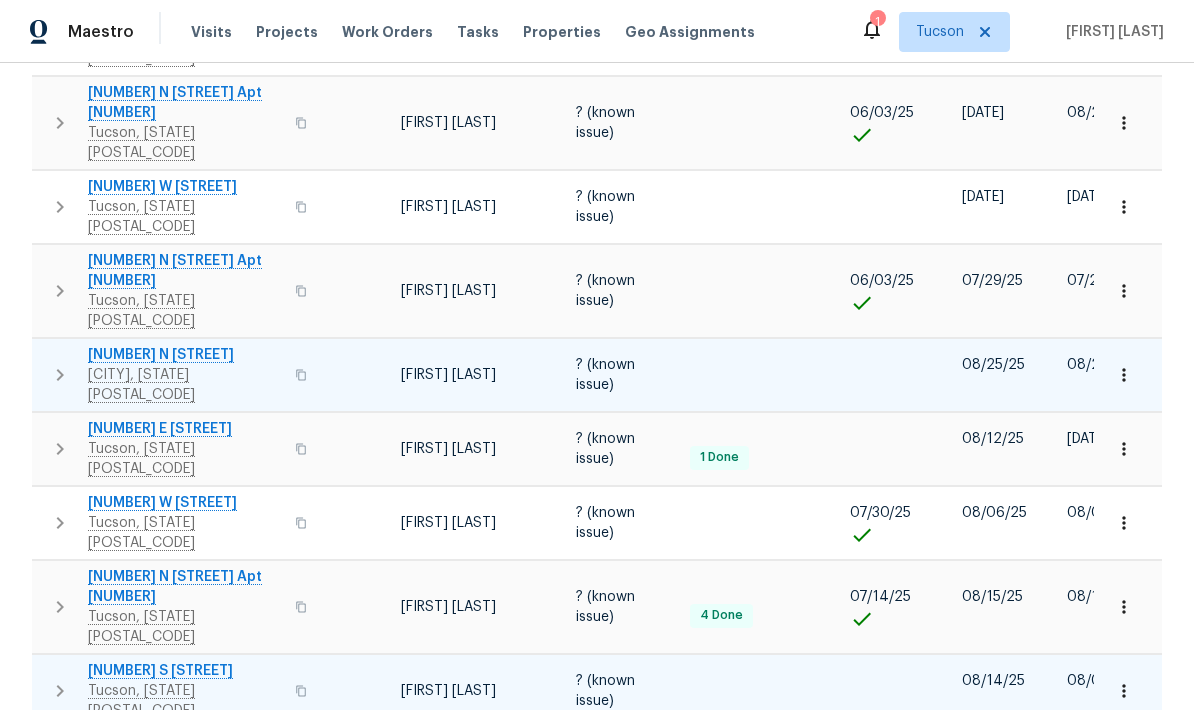 click 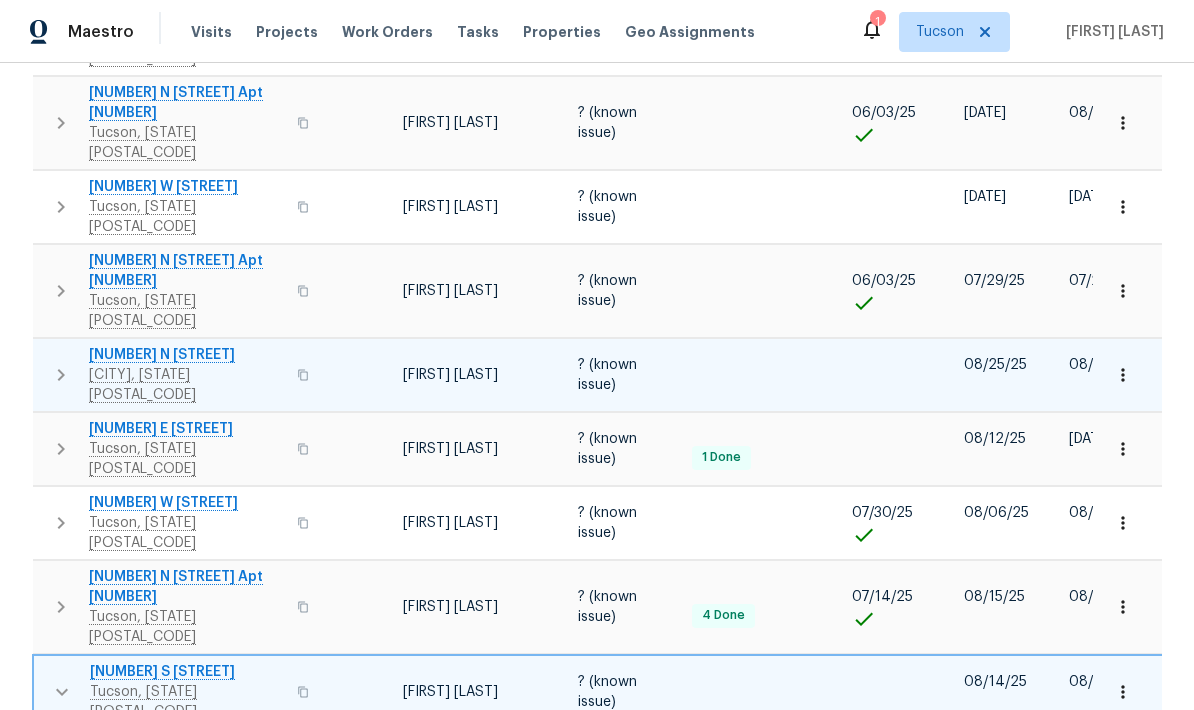 click on "Mark Seen" at bounding box center (1145, 775) 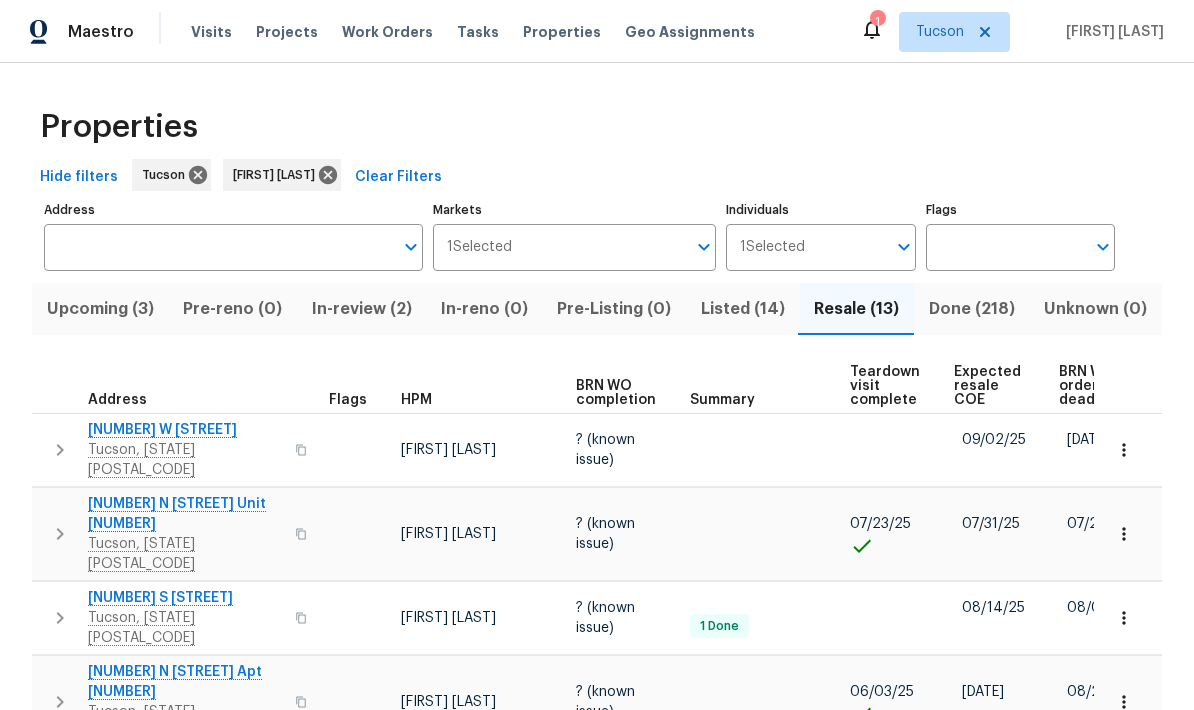 scroll, scrollTop: 0, scrollLeft: 0, axis: both 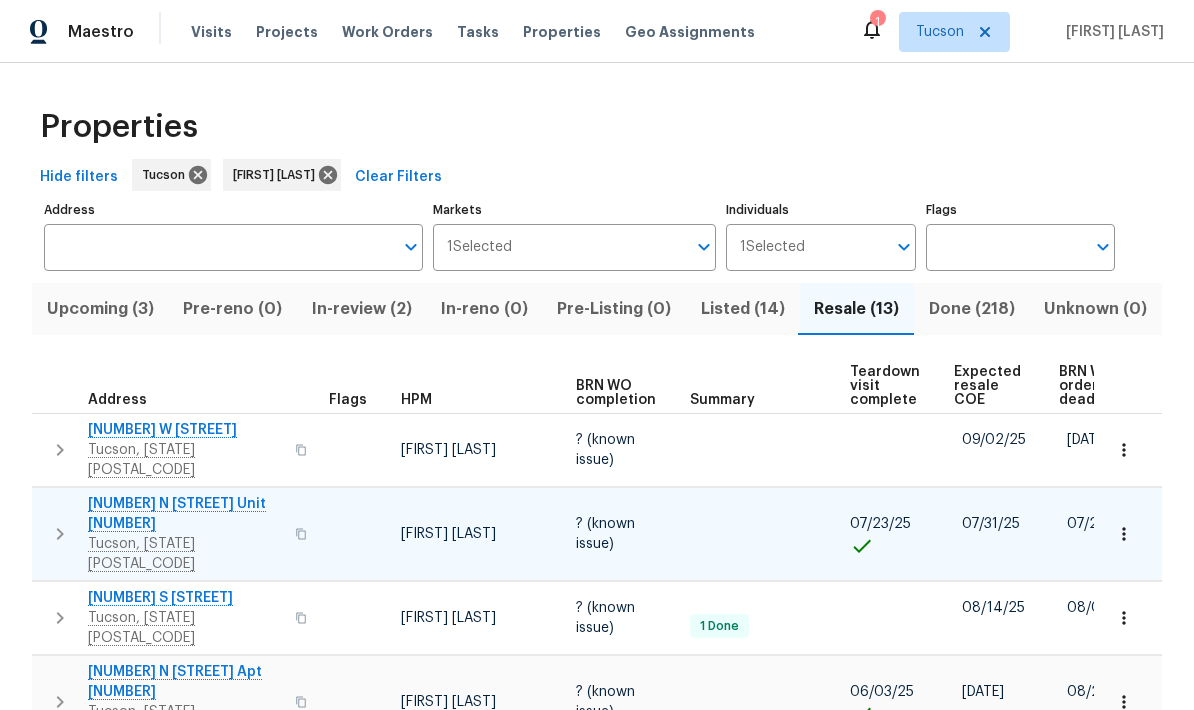 click 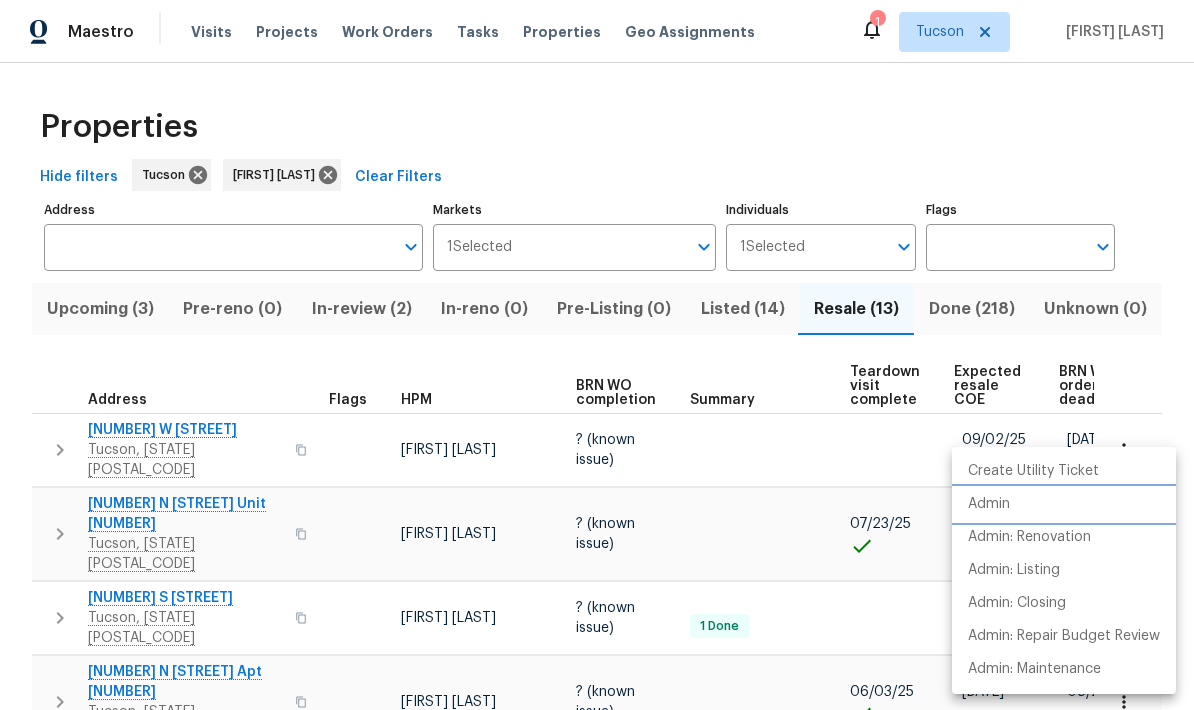 click on "Admin" at bounding box center [1064, 504] 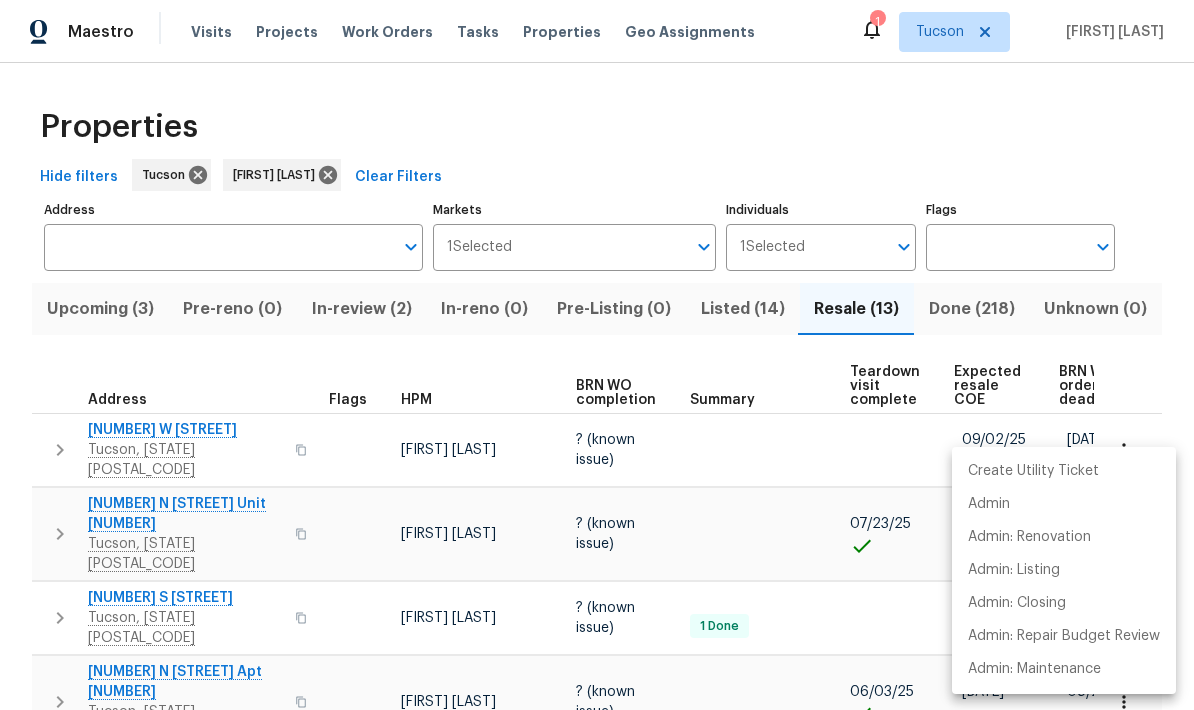 click at bounding box center (597, 355) 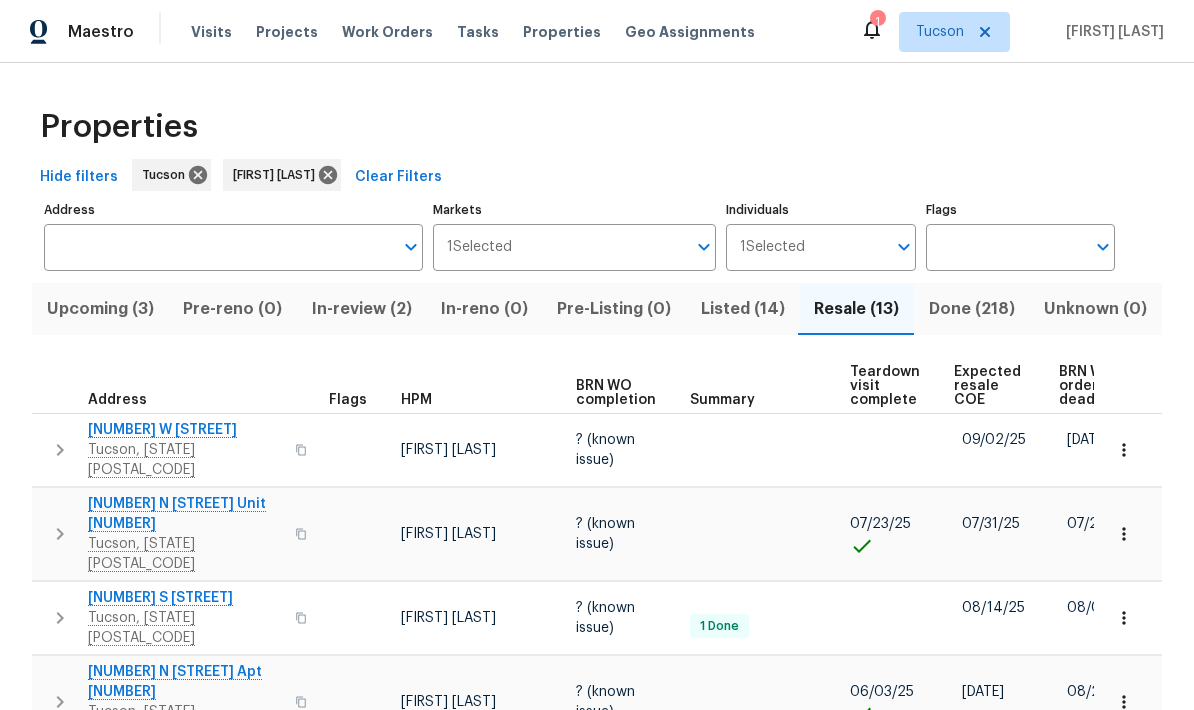 click on "Expected resale COE" at bounding box center (989, 386) 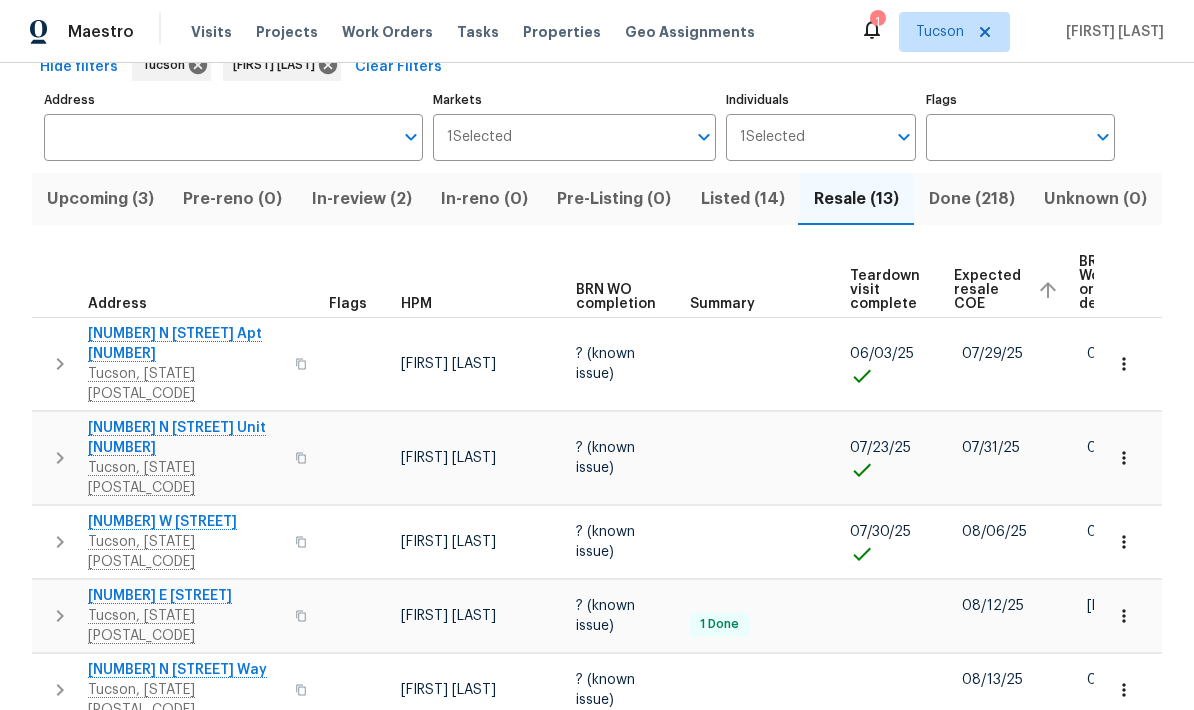 scroll, scrollTop: 112, scrollLeft: 0, axis: vertical 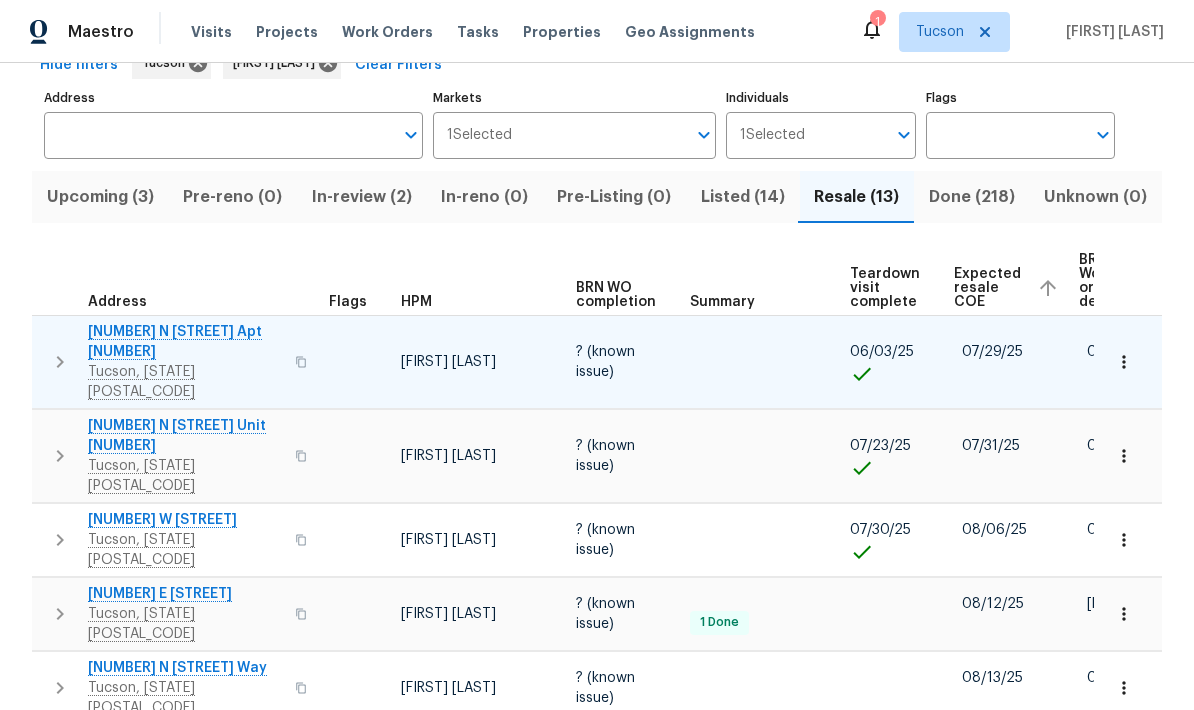 click 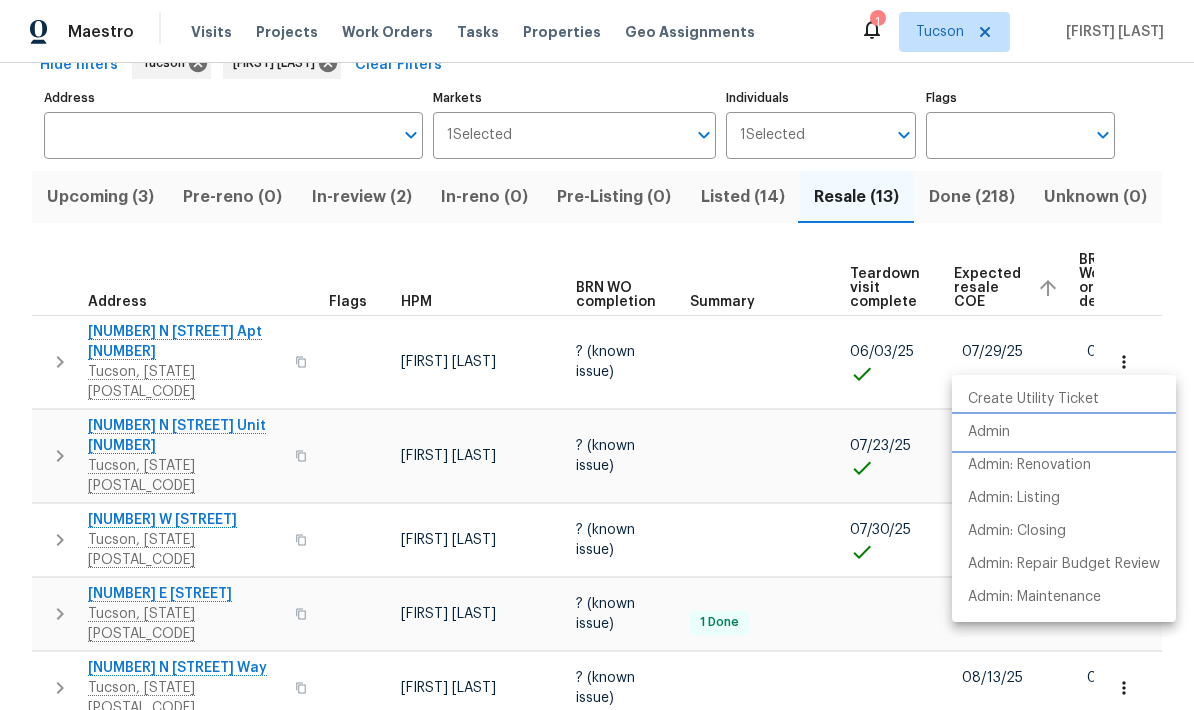 click on "Admin" at bounding box center (989, 432) 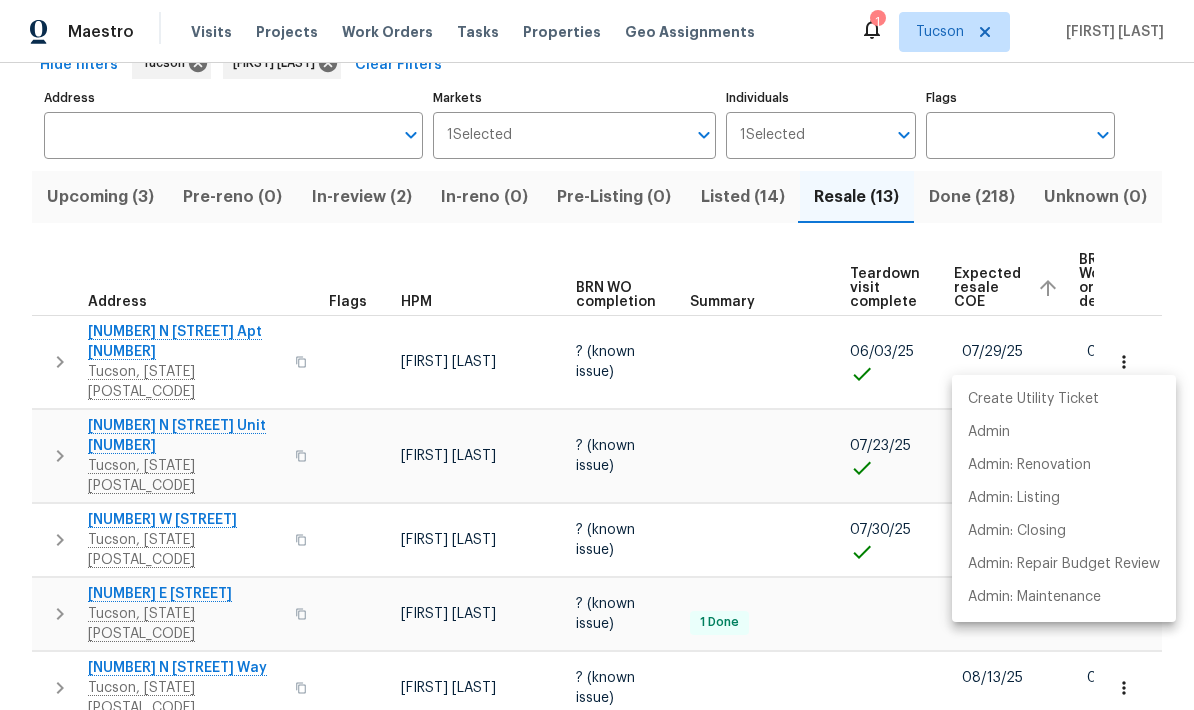 click at bounding box center (597, 355) 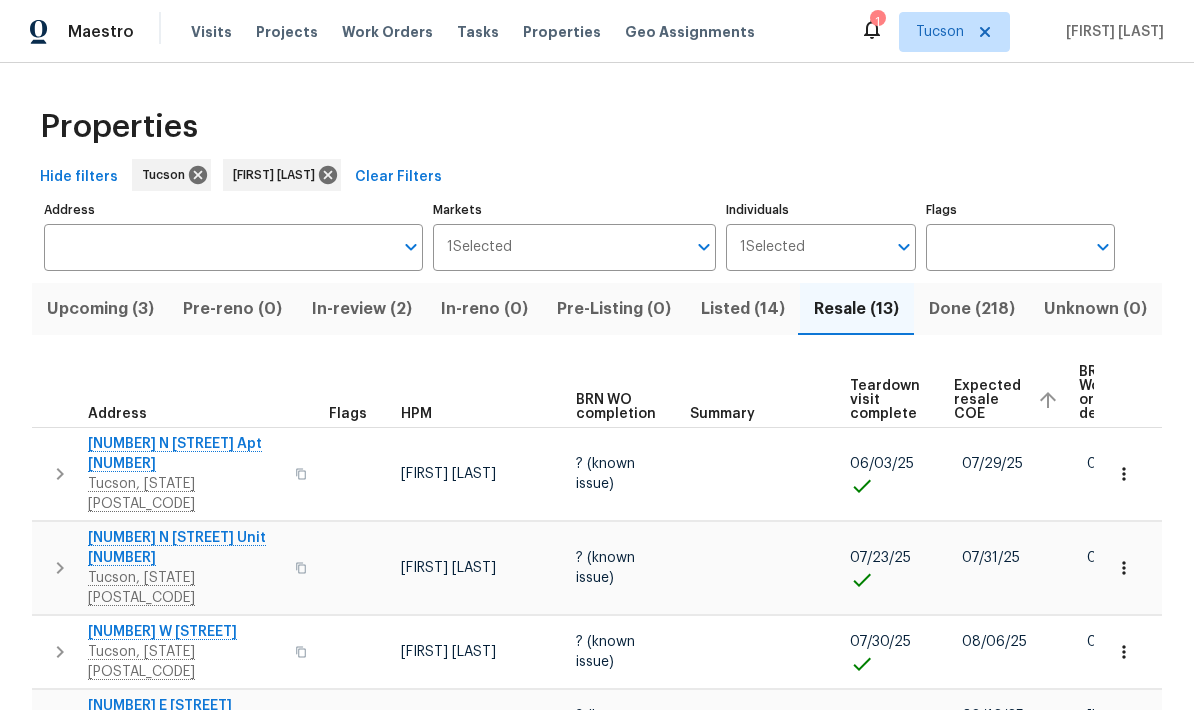scroll, scrollTop: 0, scrollLeft: 0, axis: both 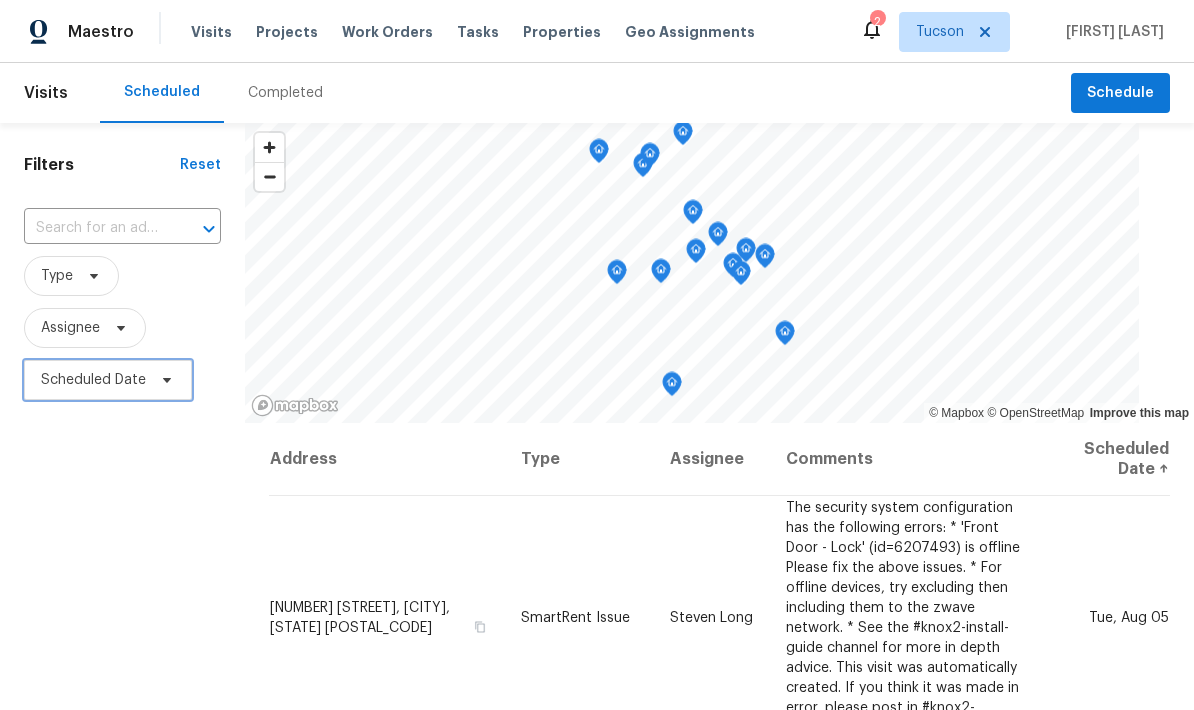 click on "Scheduled Date" at bounding box center [108, 380] 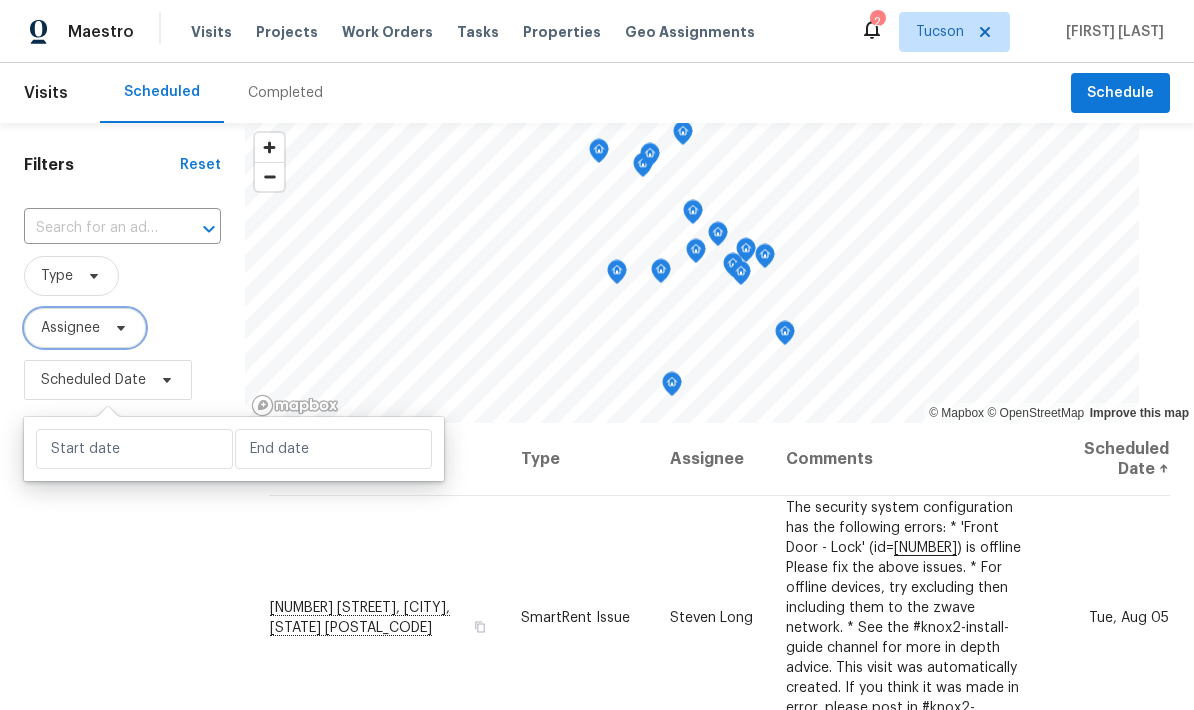 click on "Assignee" at bounding box center [85, 328] 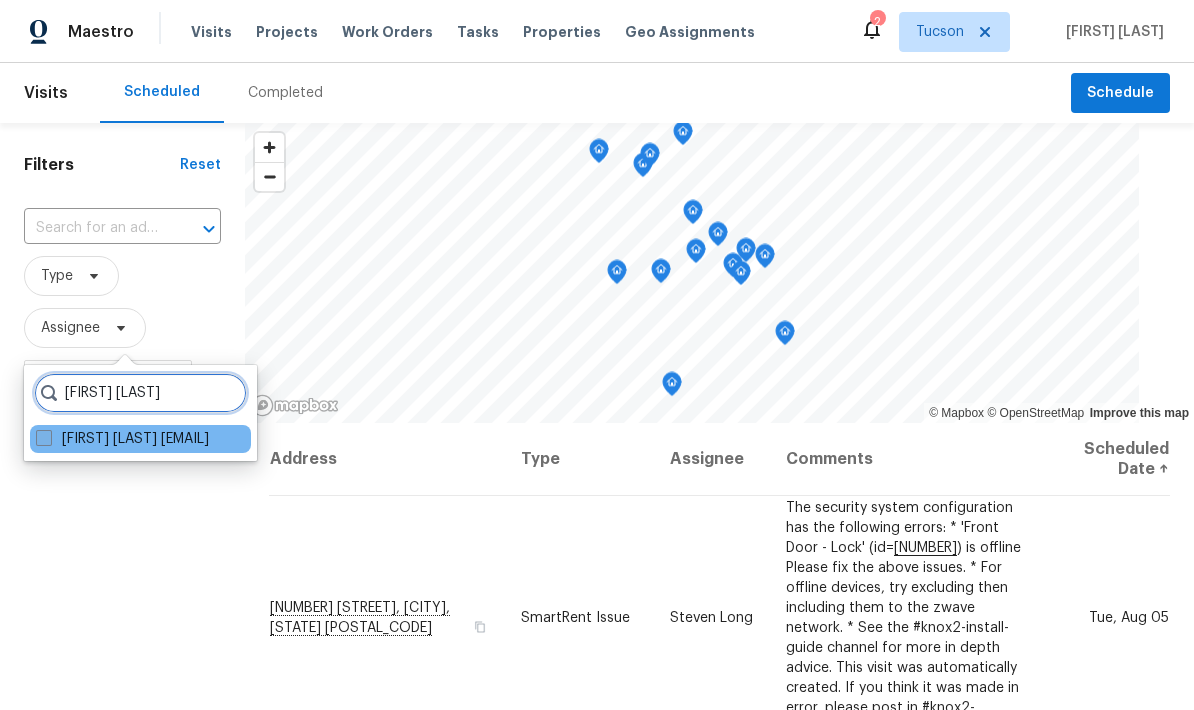 type on "[FIRST] [LAST]" 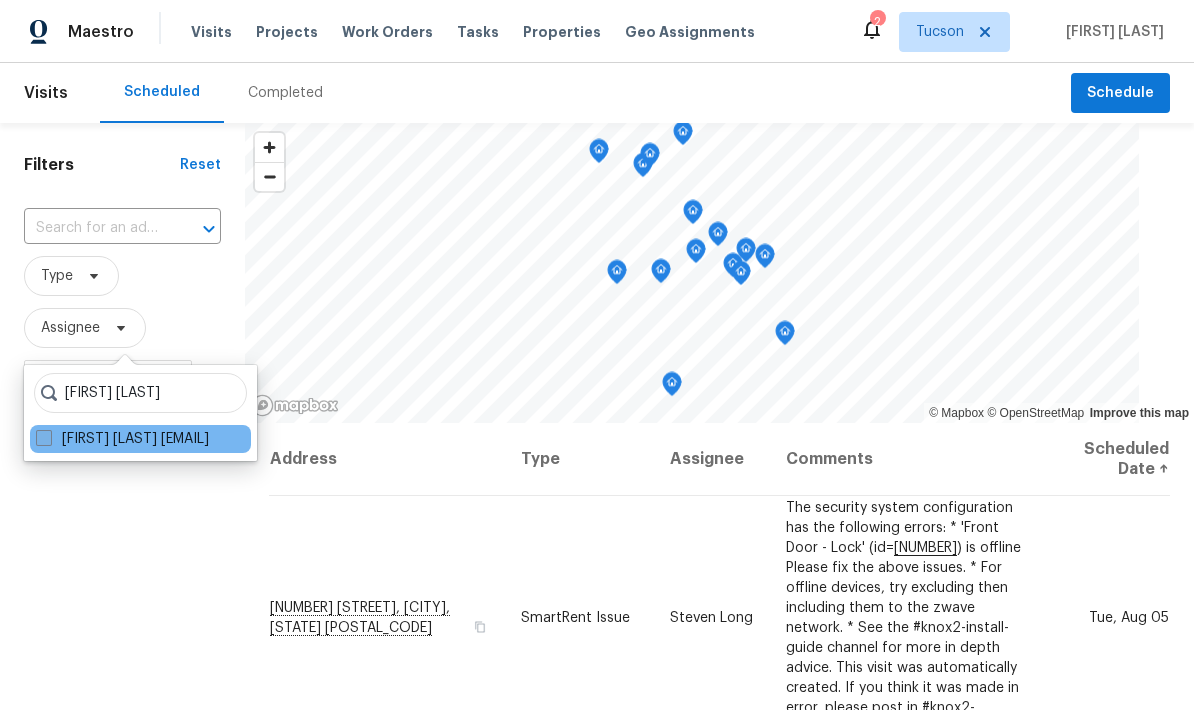 click on "[FIRST] [LAST]
[EMAIL]" at bounding box center [122, 439] 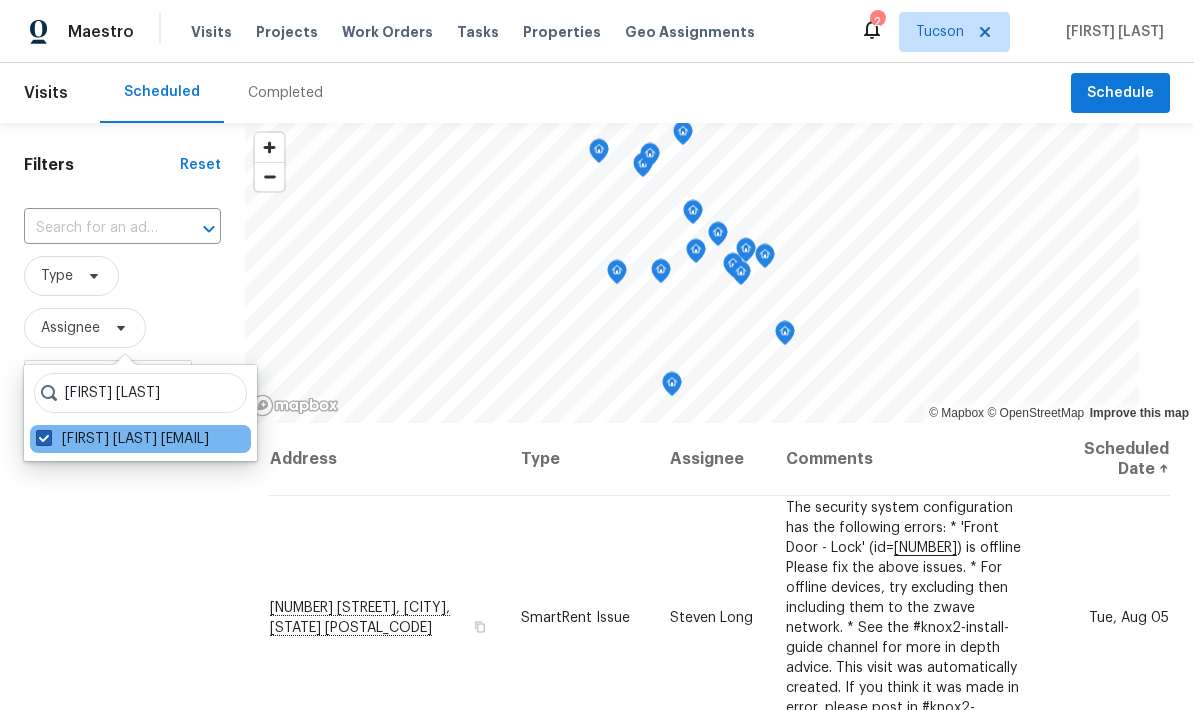 checkbox on "true" 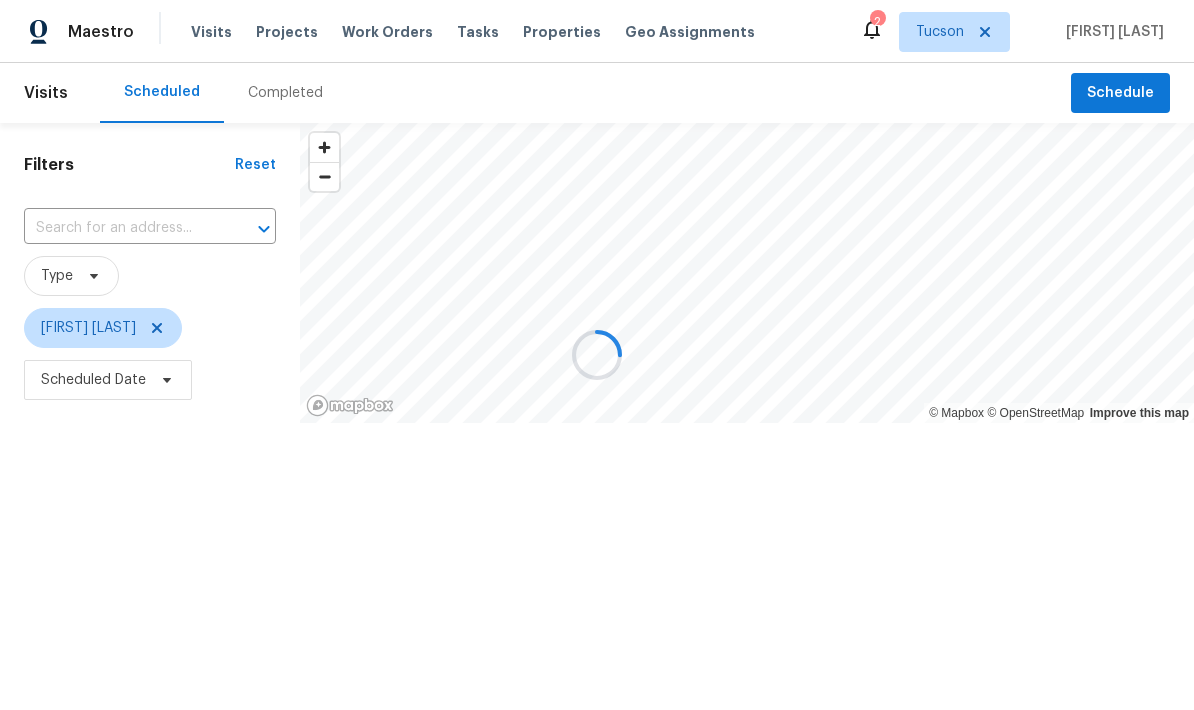 scroll, scrollTop: 0, scrollLeft: 0, axis: both 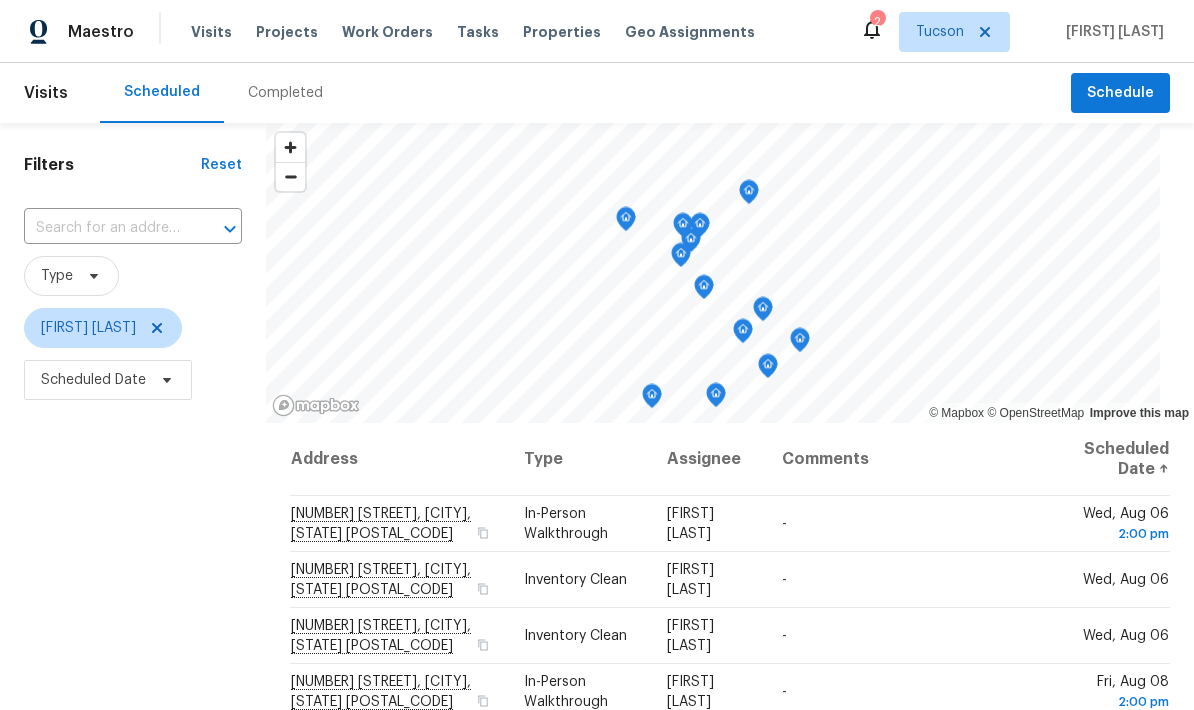 click on "Filters Reset ​ Type John Perkins Scheduled Date" at bounding box center (133, 557) 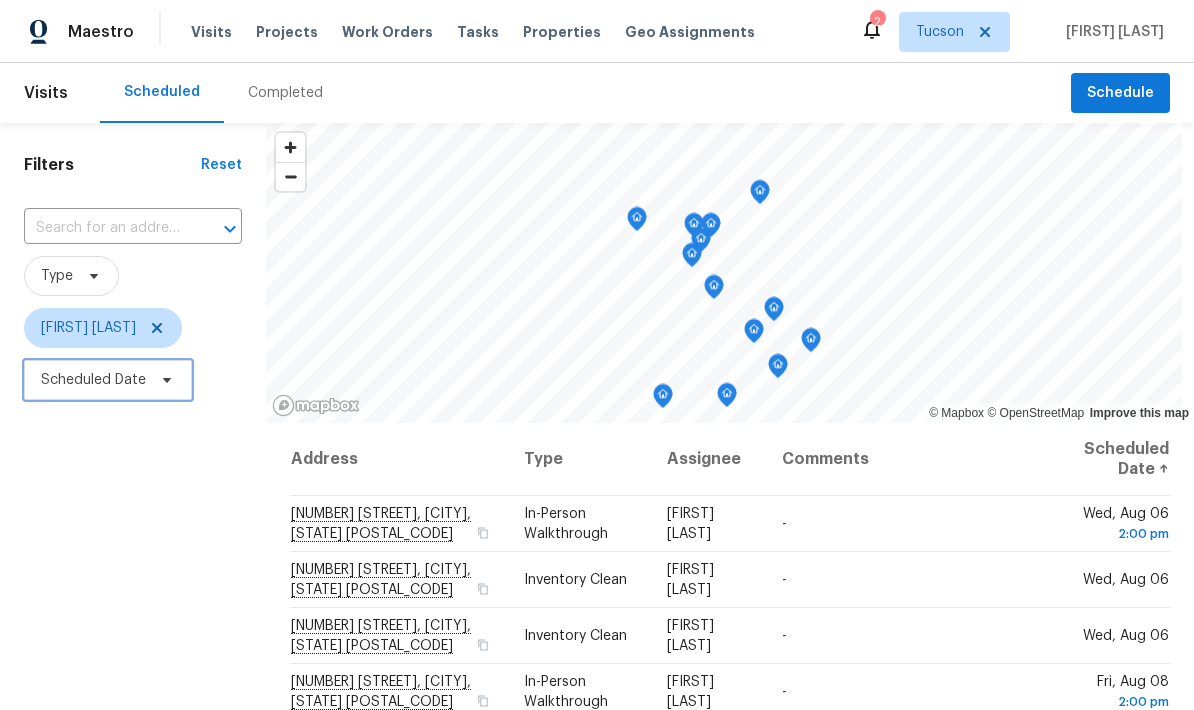 click on "Scheduled Date" at bounding box center [108, 380] 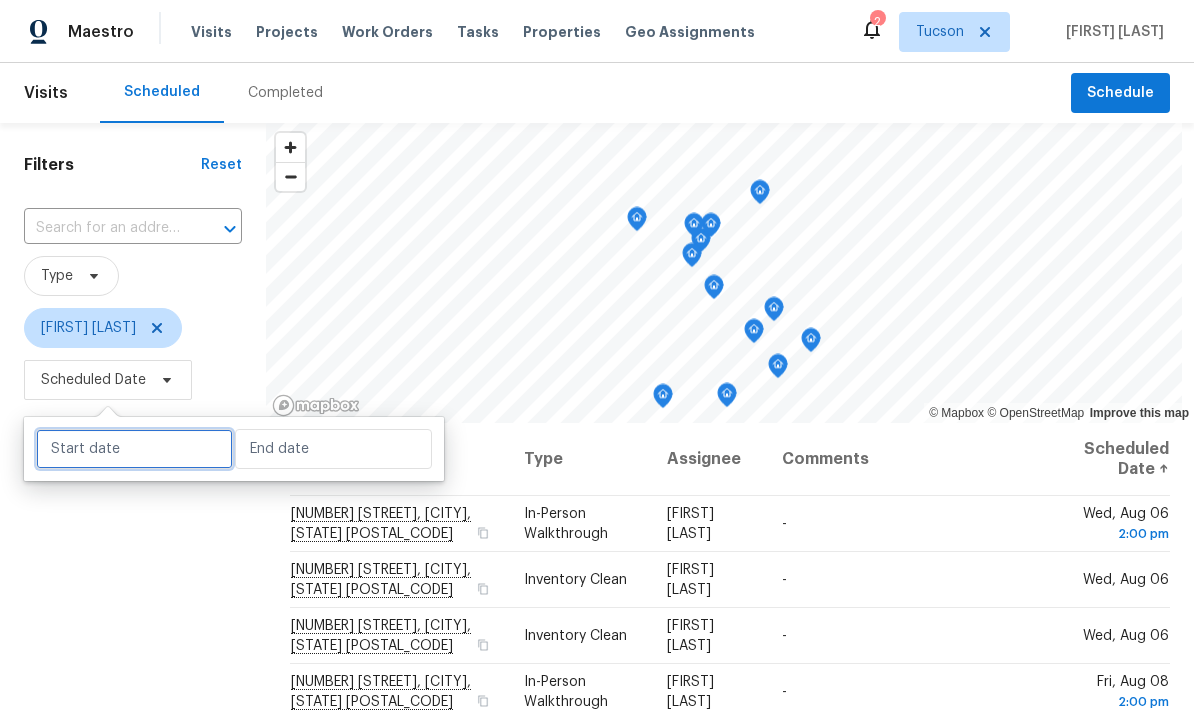 click at bounding box center [134, 449] 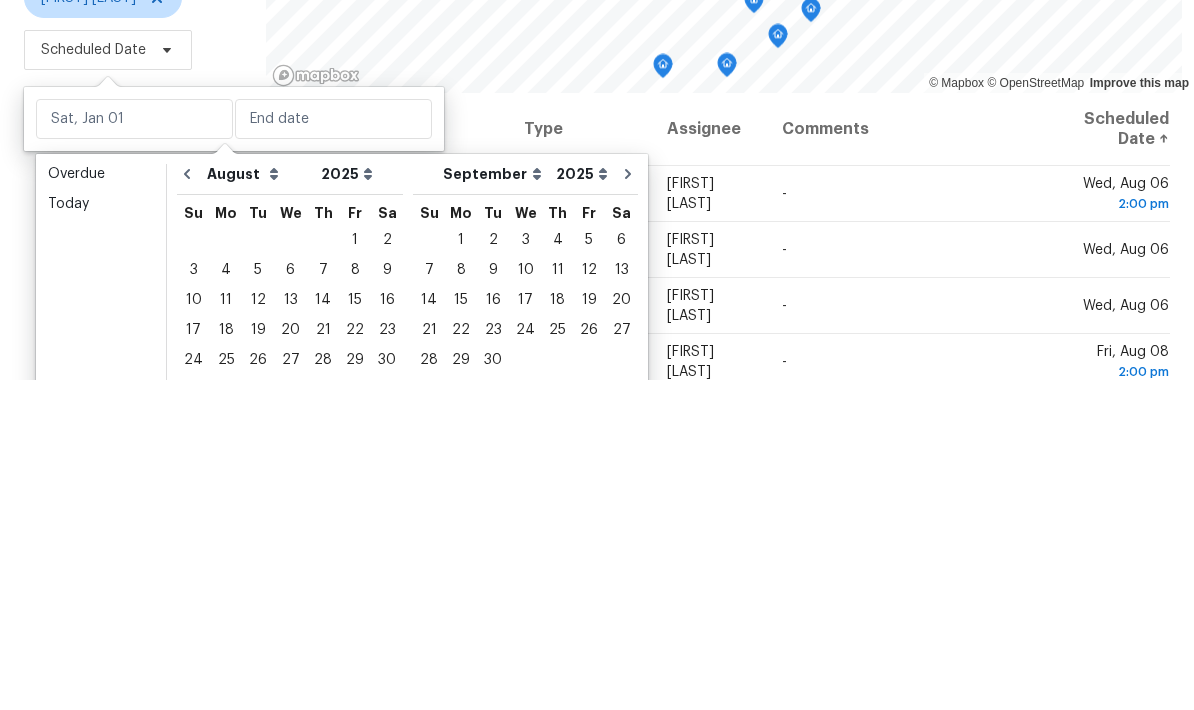 scroll, scrollTop: 80, scrollLeft: 0, axis: vertical 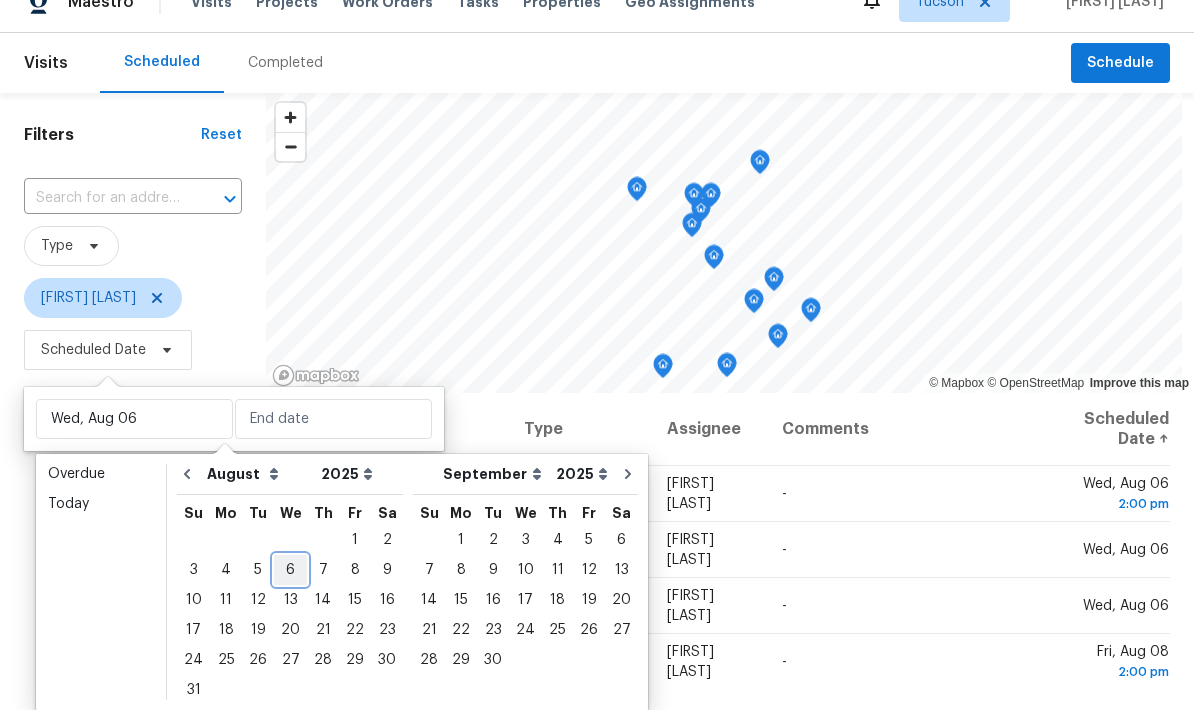 click on "6" at bounding box center (290, 570) 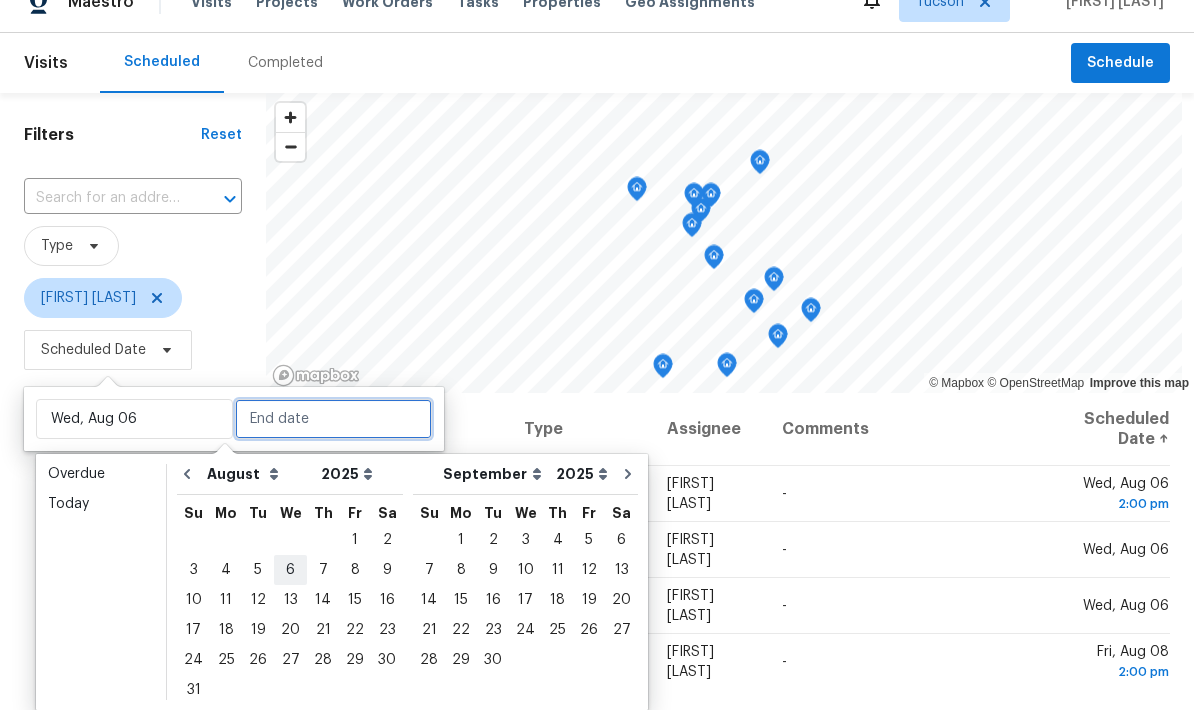 type on "Wed, Aug 06" 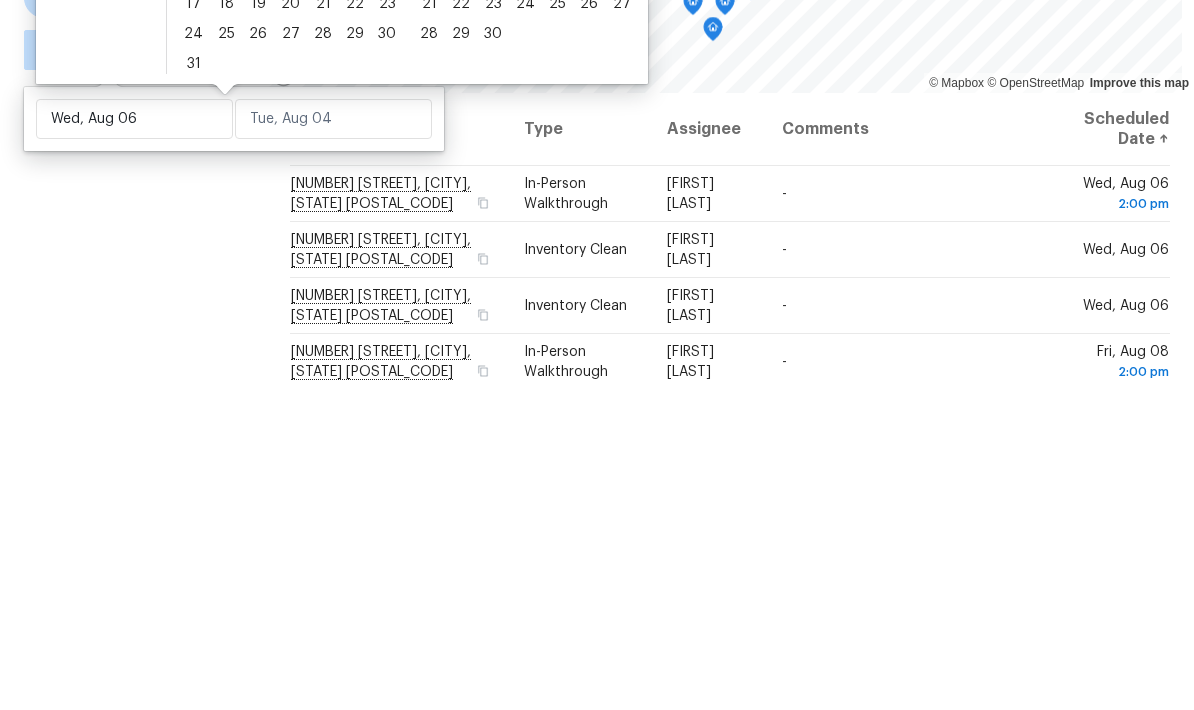 scroll, scrollTop: 80, scrollLeft: 0, axis: vertical 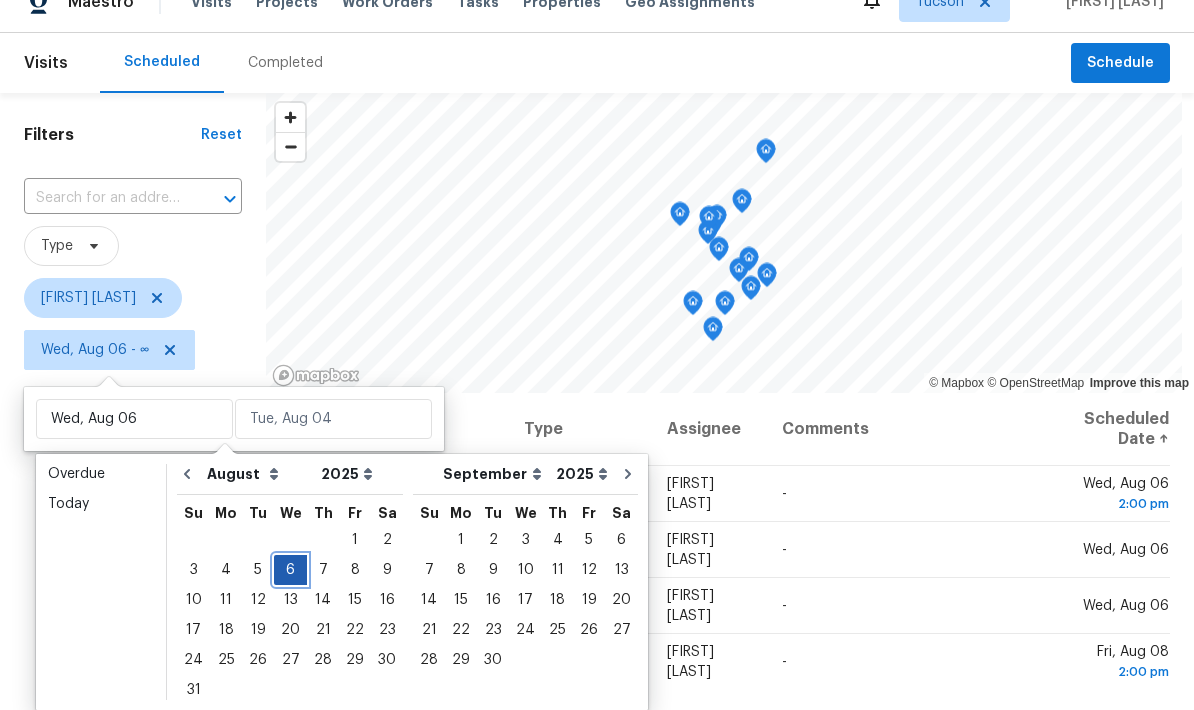 click on "6" at bounding box center [290, 570] 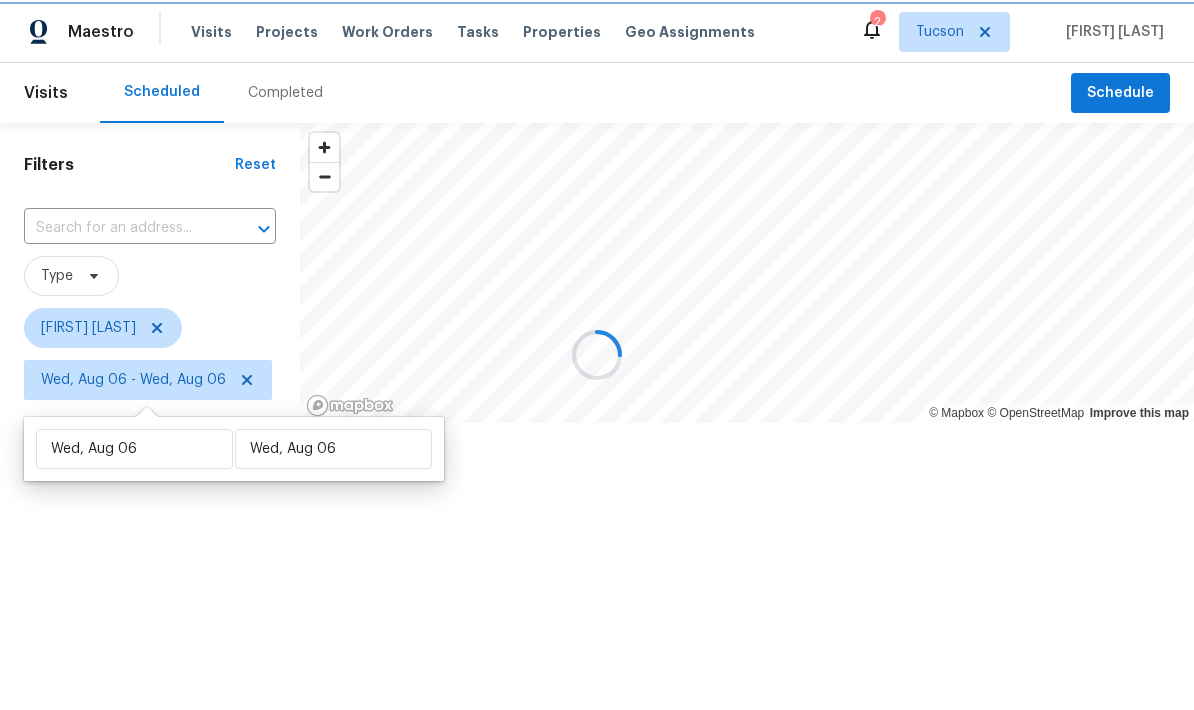 scroll, scrollTop: 0, scrollLeft: 0, axis: both 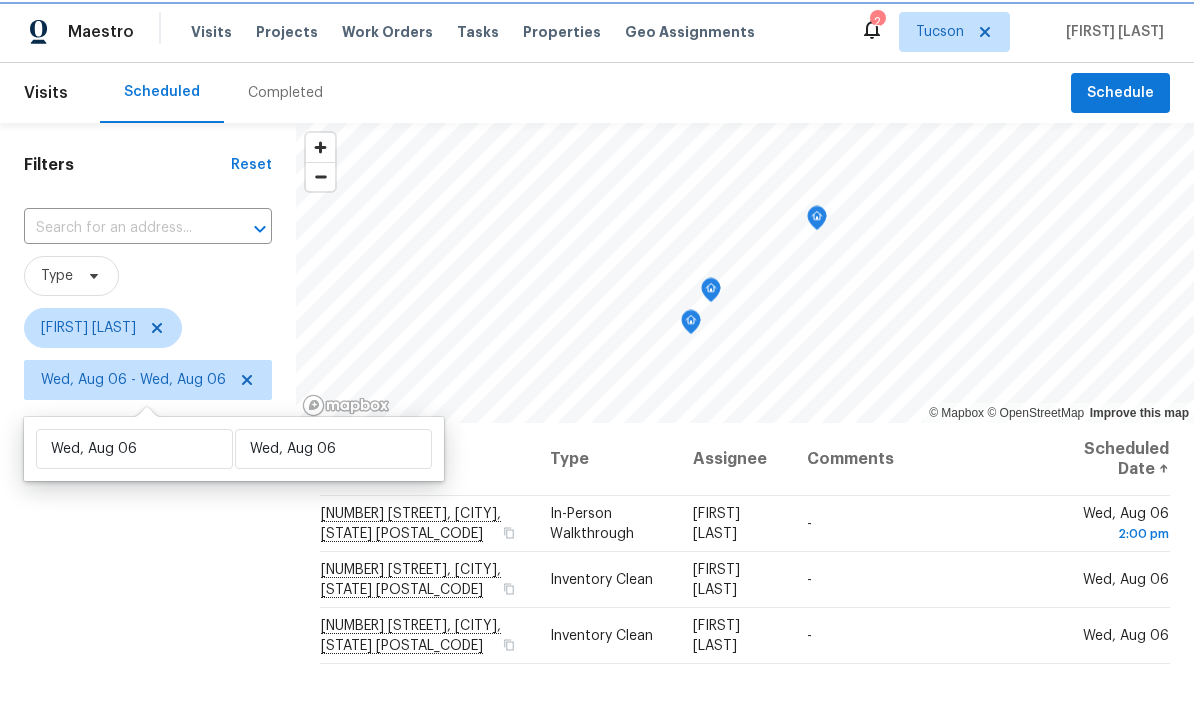 click on "Filters Reset ​ Type John Perkins Wed, Aug 06 - Wed, Aug 06" at bounding box center (148, 557) 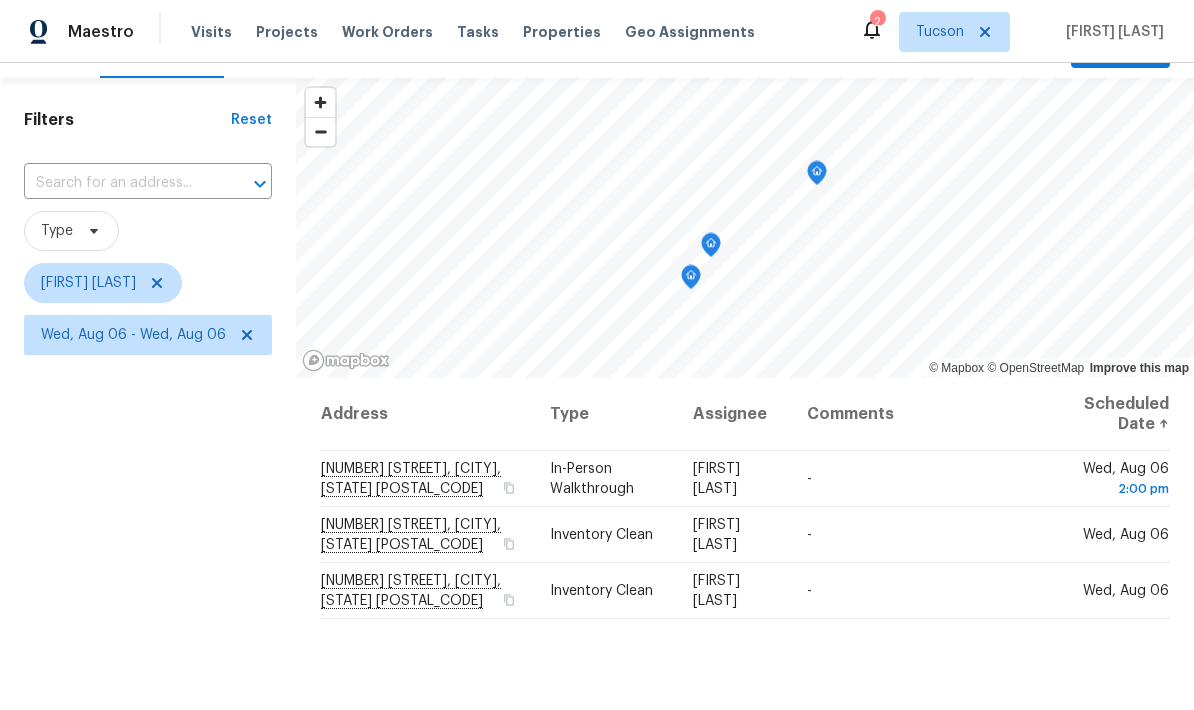 scroll, scrollTop: 57, scrollLeft: 0, axis: vertical 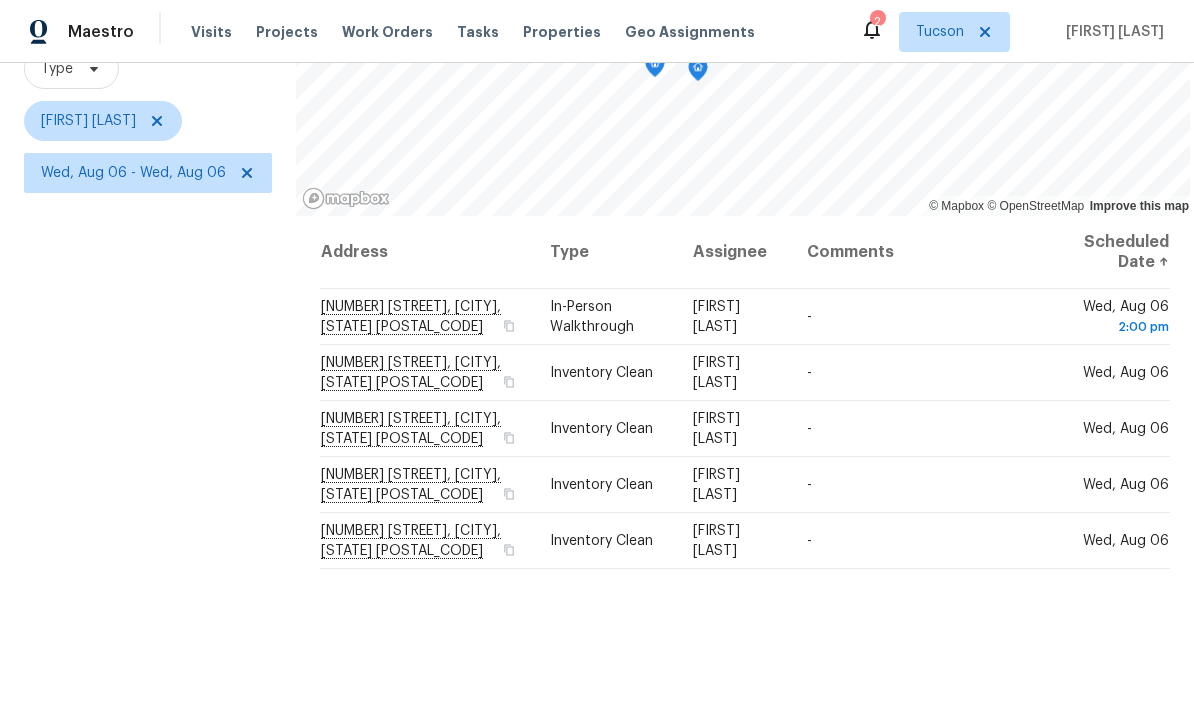 click on "Filters Reset ​ Type John Perkins Wed, Aug 06 - Wed, Aug 06" at bounding box center [148, 350] 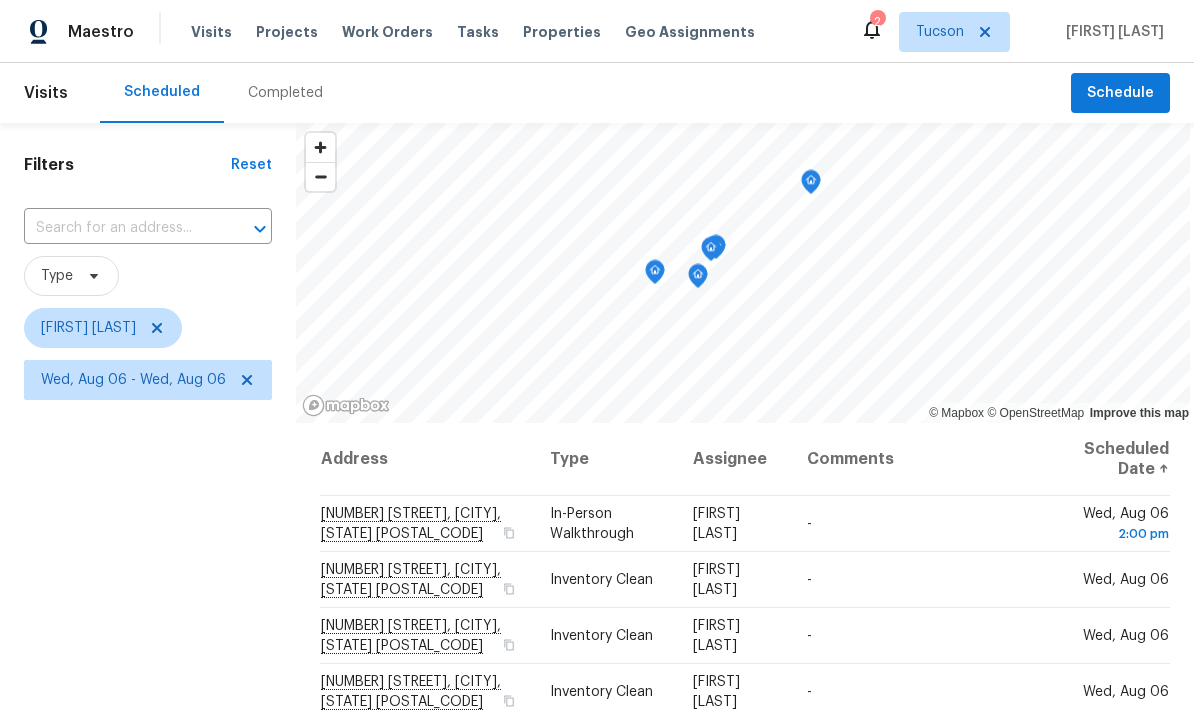 scroll, scrollTop: 0, scrollLeft: 0, axis: both 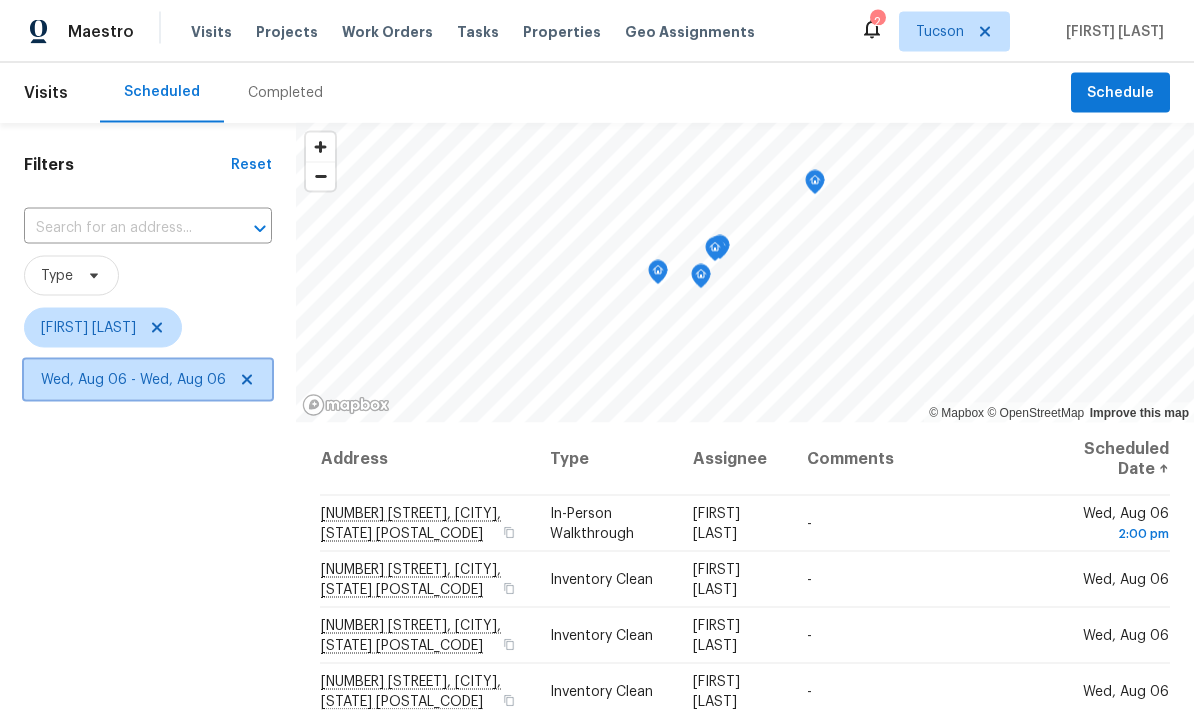 click 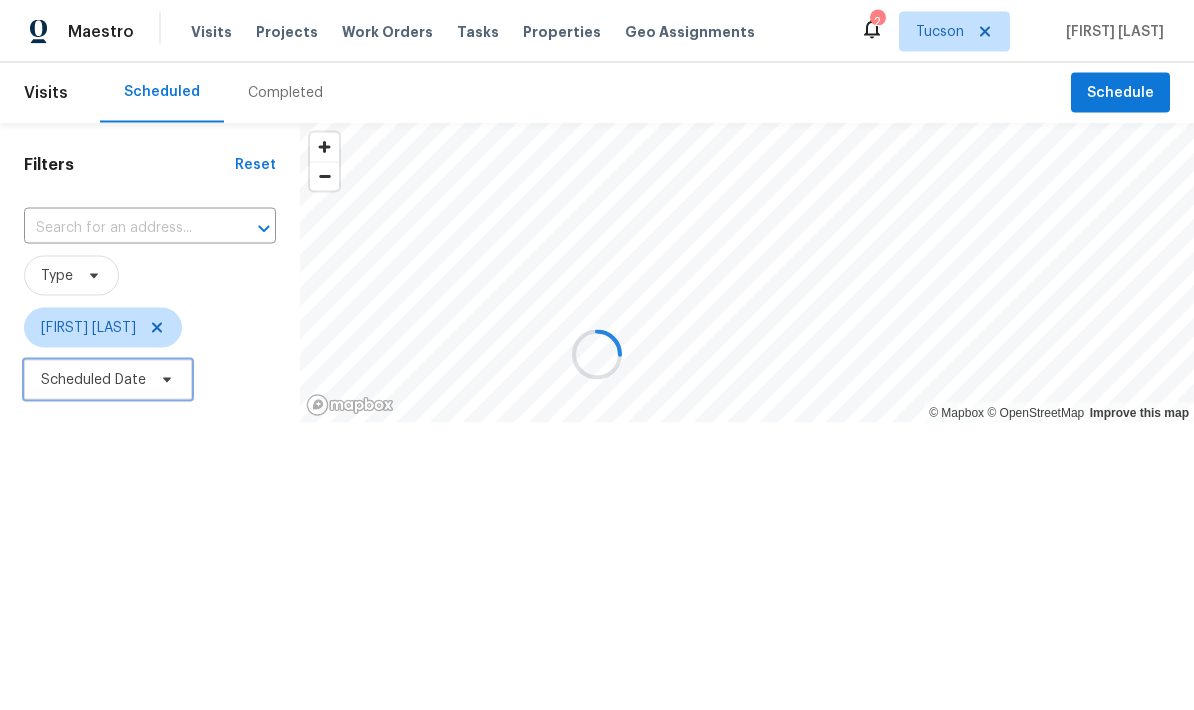scroll, scrollTop: 0, scrollLeft: 0, axis: both 